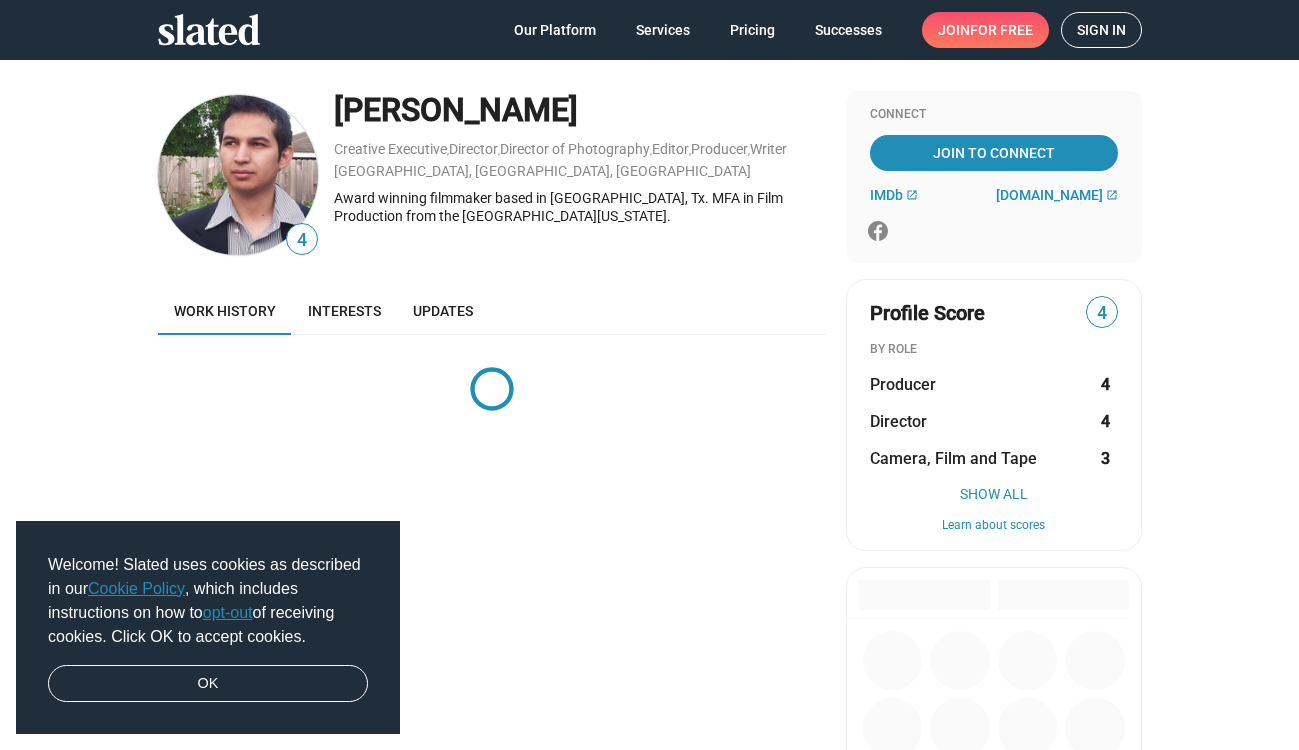 scroll, scrollTop: 0, scrollLeft: 0, axis: both 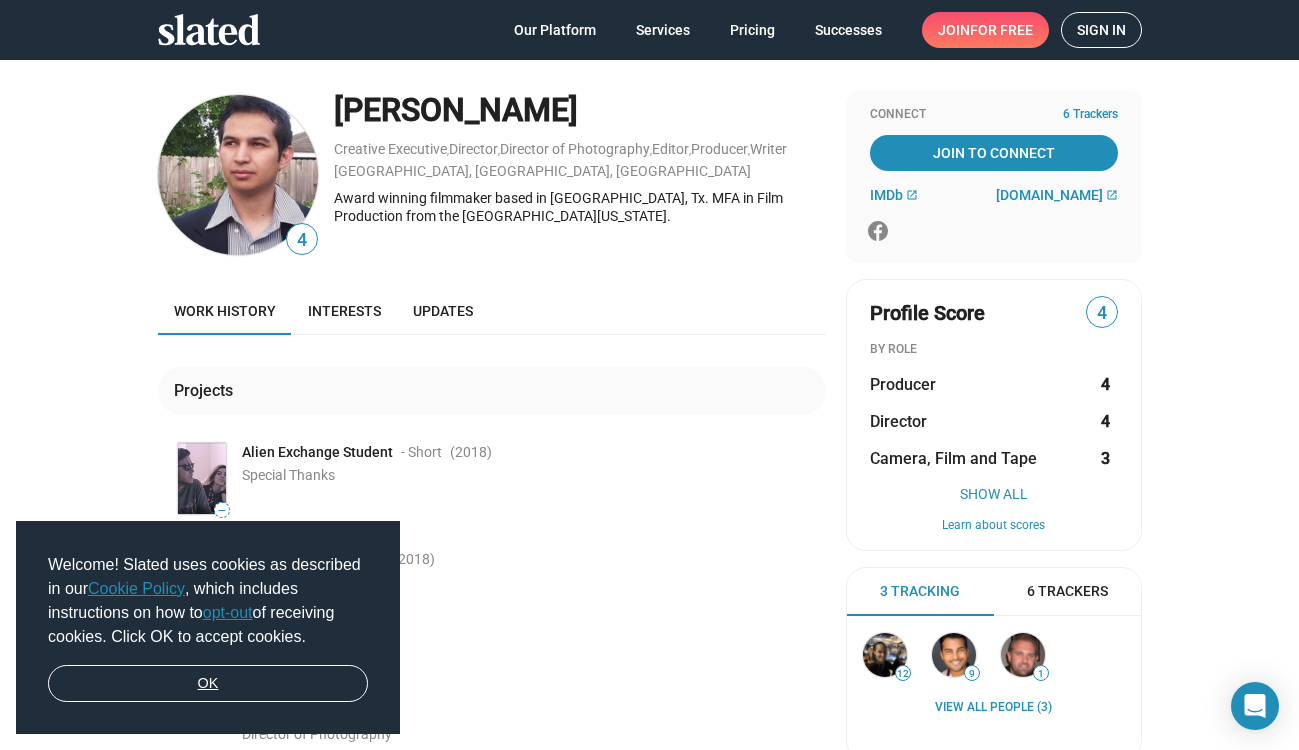 click on "OK" at bounding box center [208, 684] 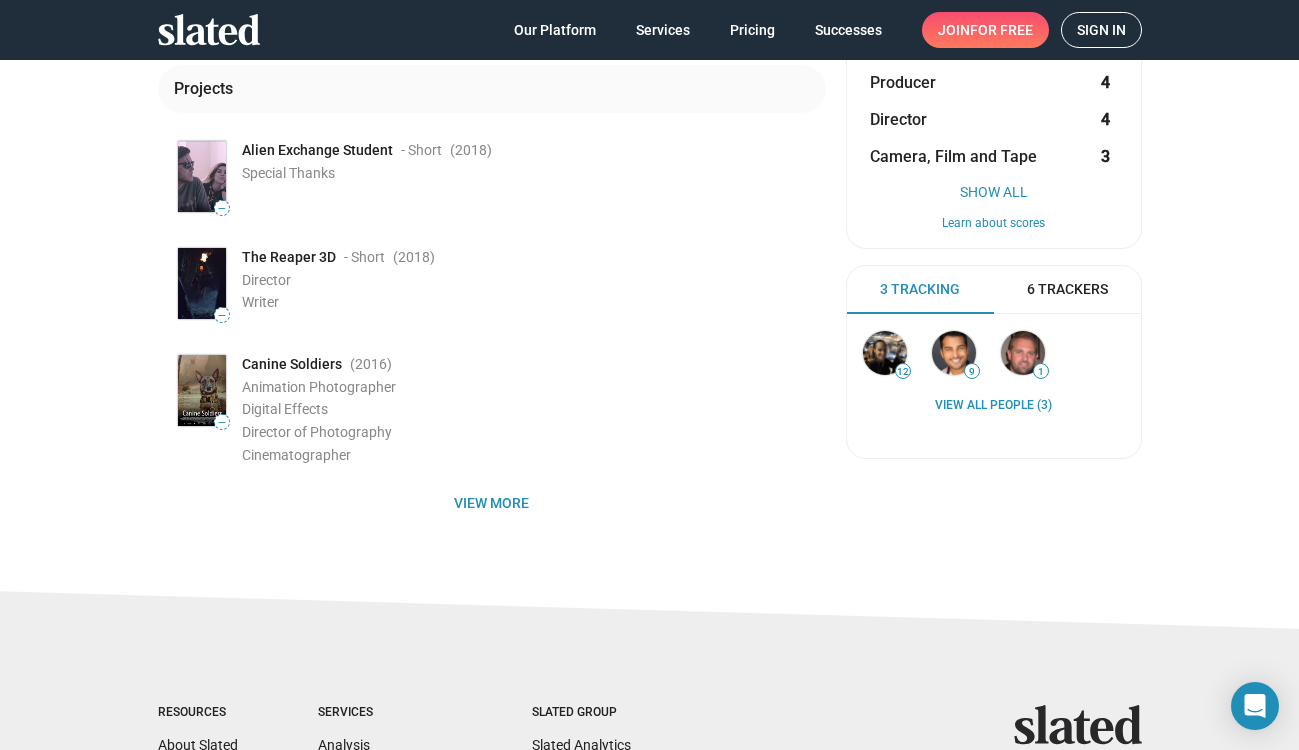 scroll, scrollTop: 281, scrollLeft: 0, axis: vertical 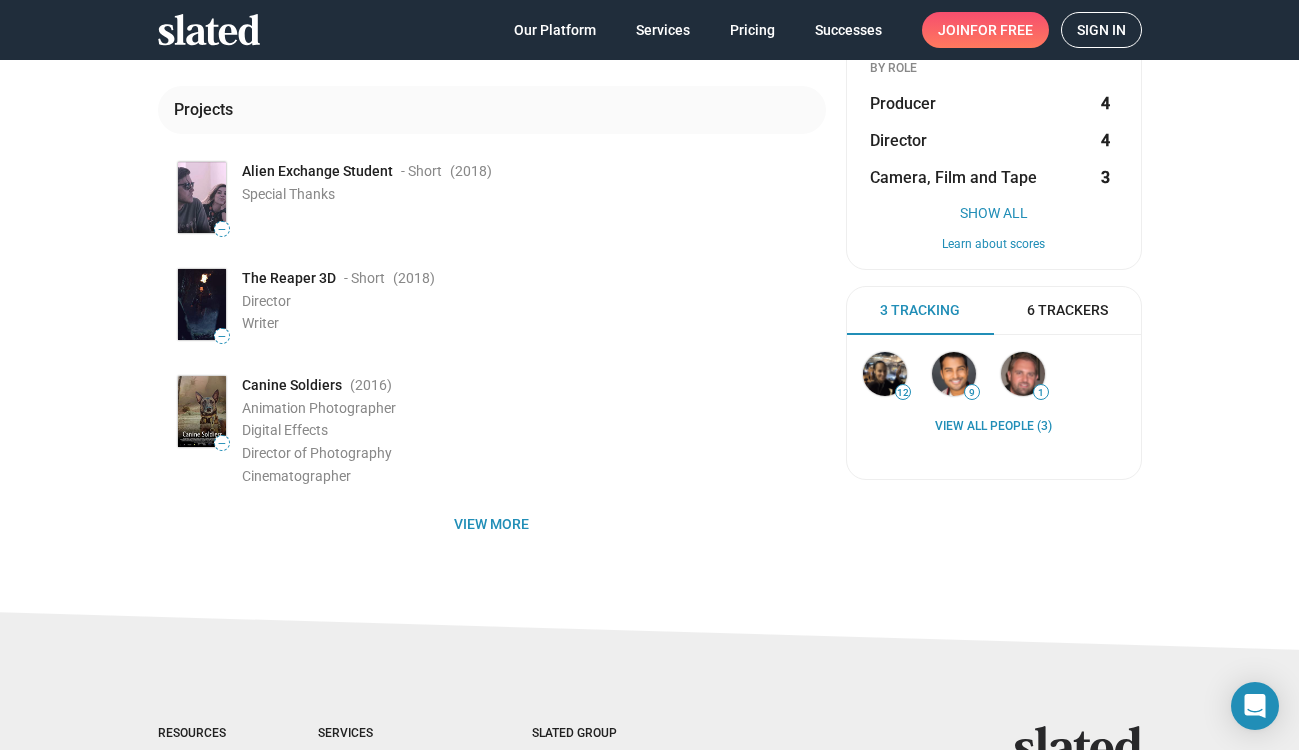 click on "6 Trackers" at bounding box center [1067, 310] 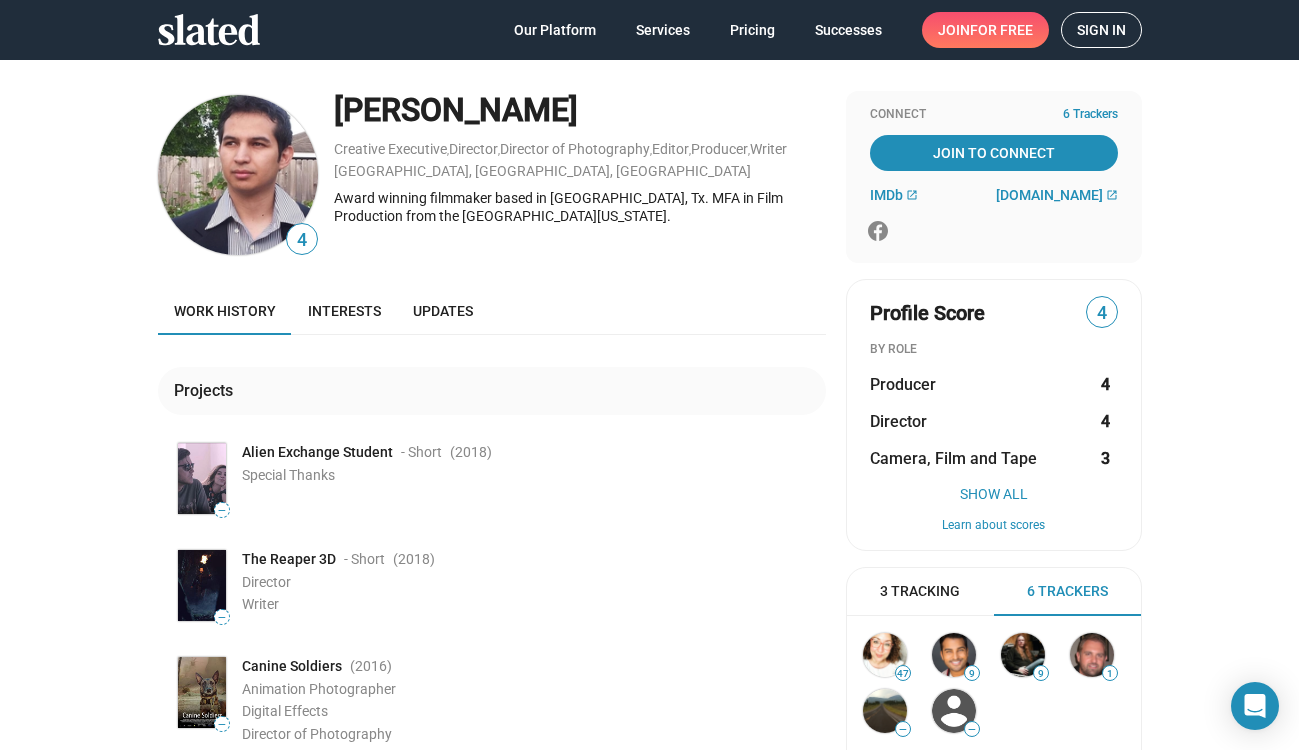 scroll, scrollTop: 0, scrollLeft: 0, axis: both 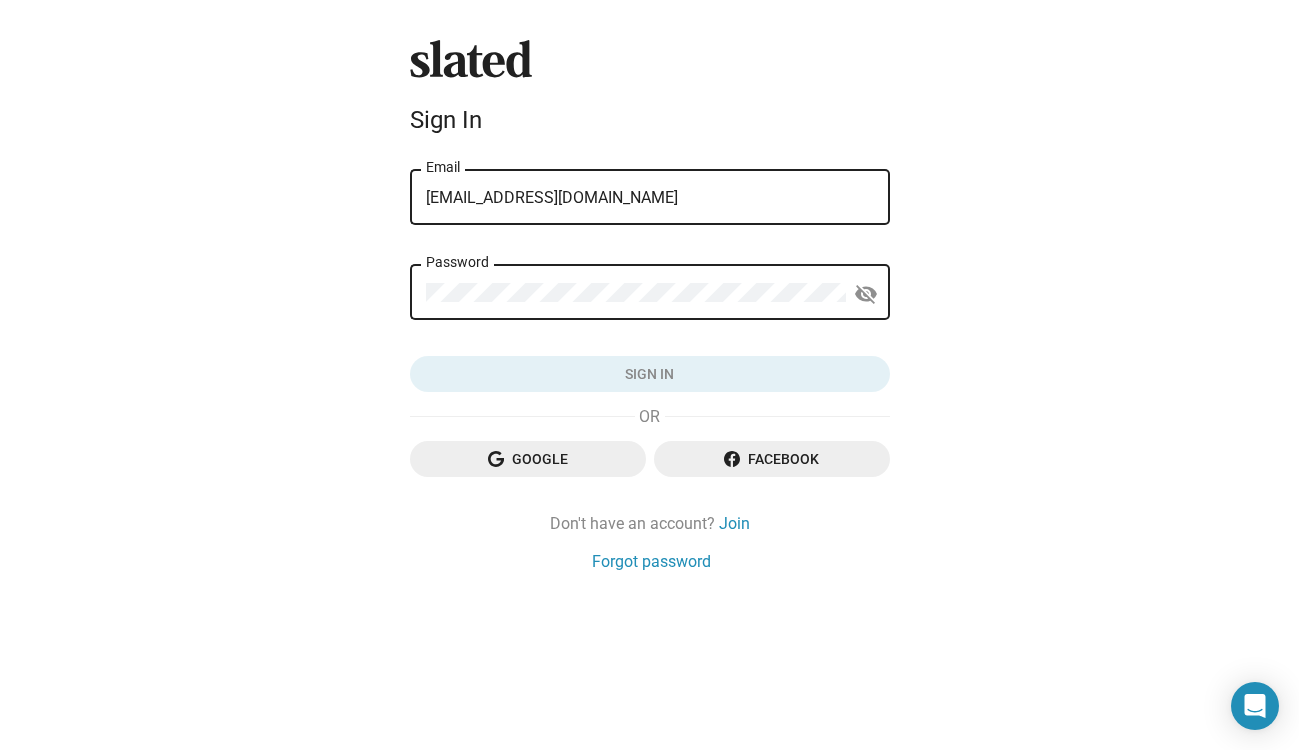 type on "simonquiroz@hotmail.com" 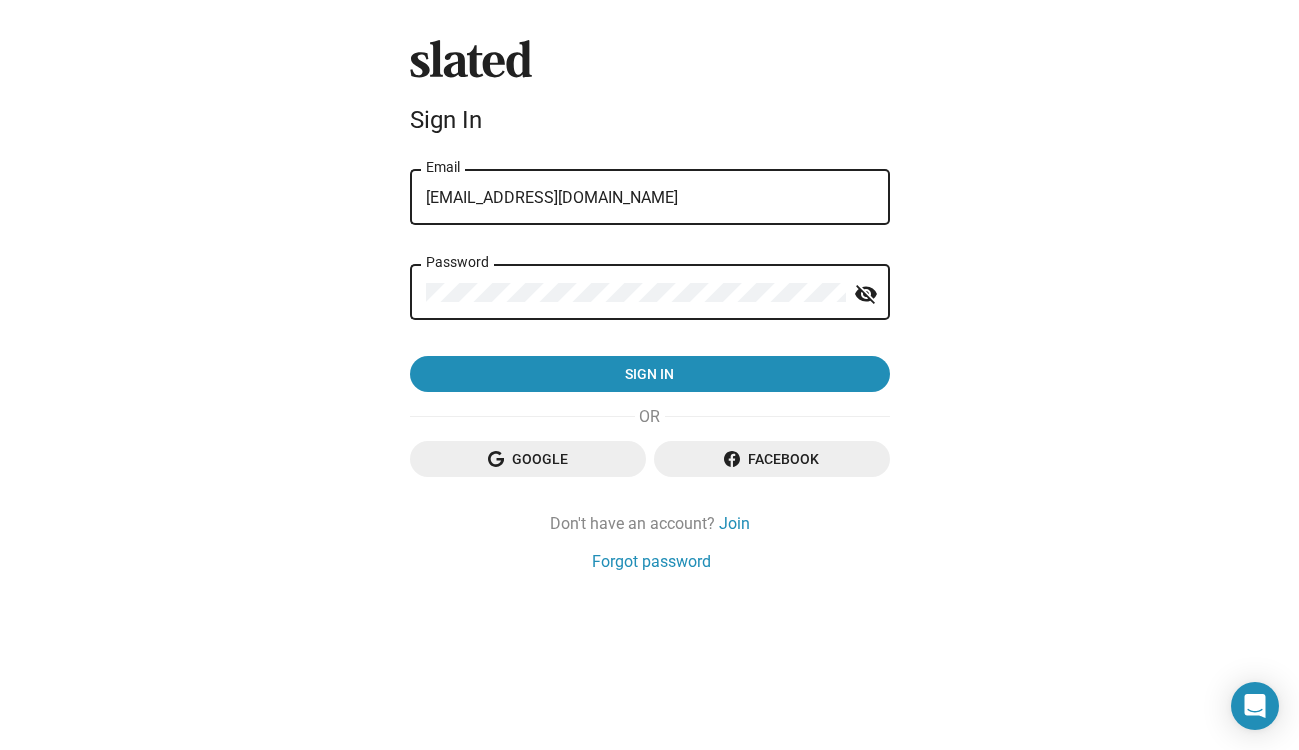 click on "Sign in" 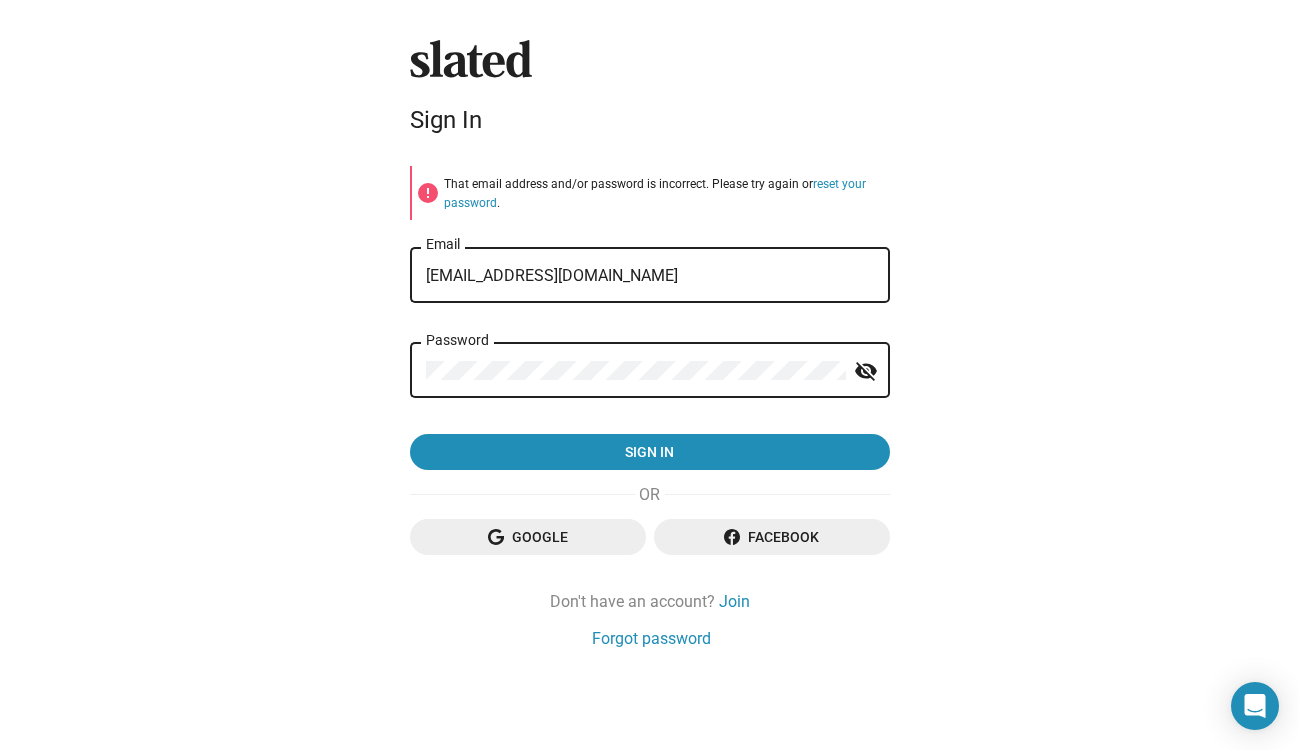 click on "Sign in" 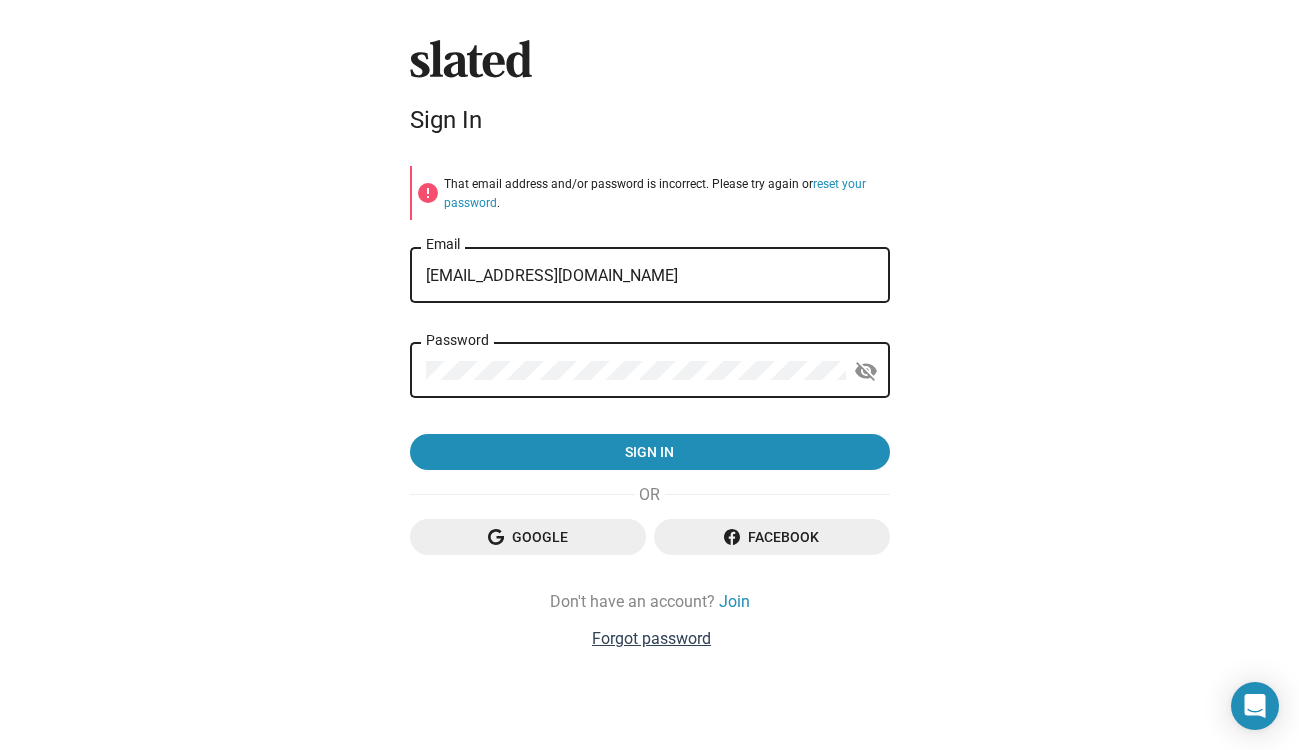 click on "Forgot password" 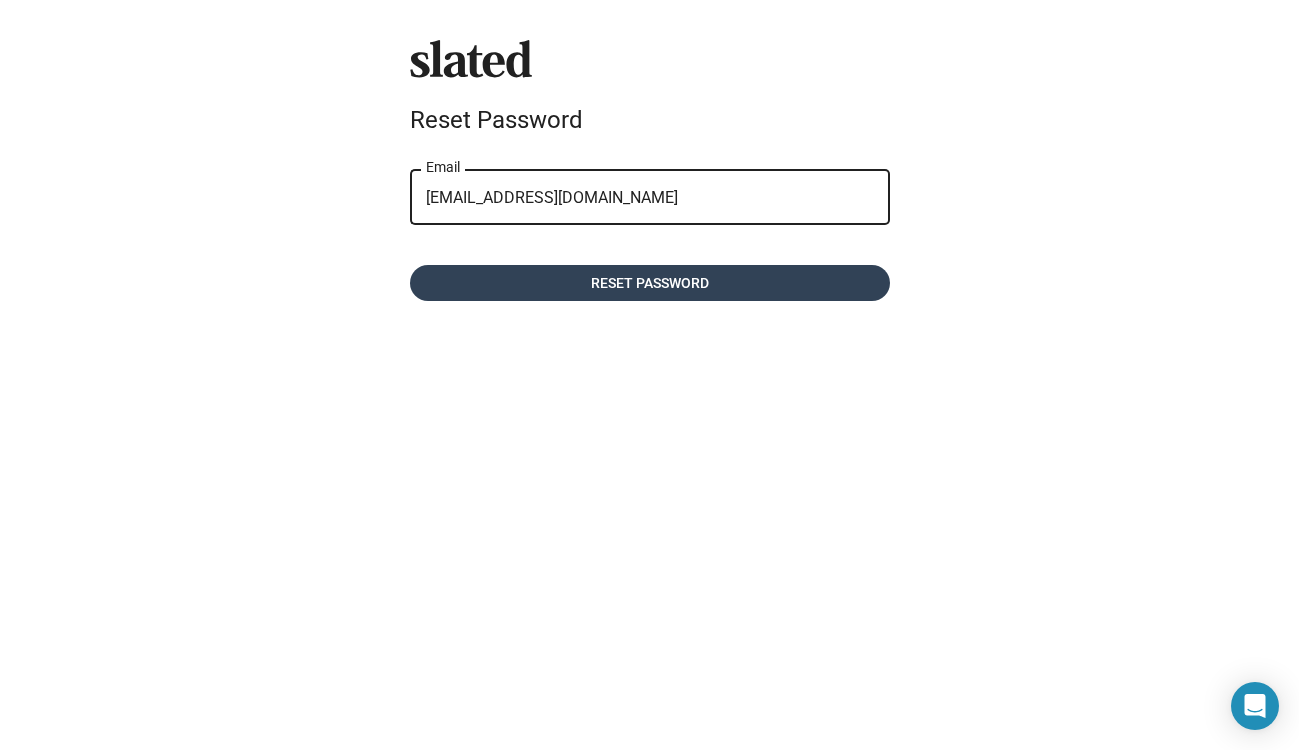 click on "Reset password" 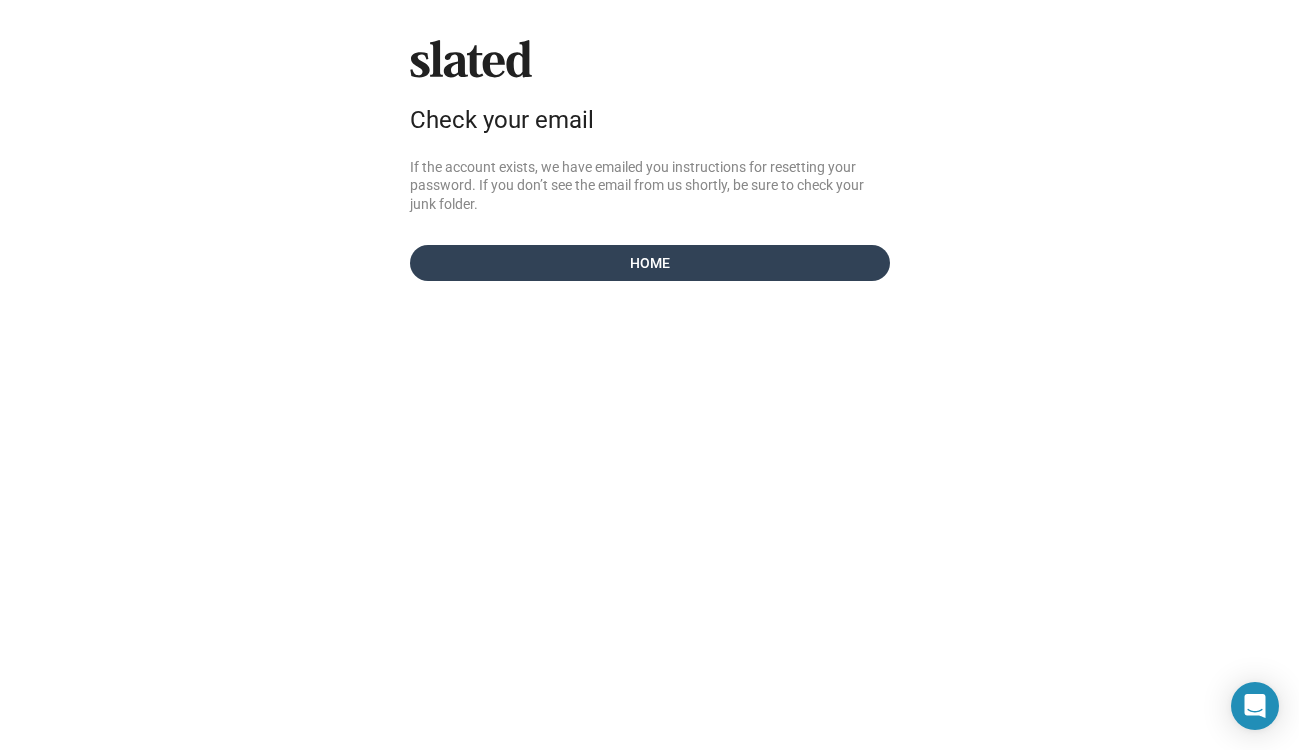 click on "Home" 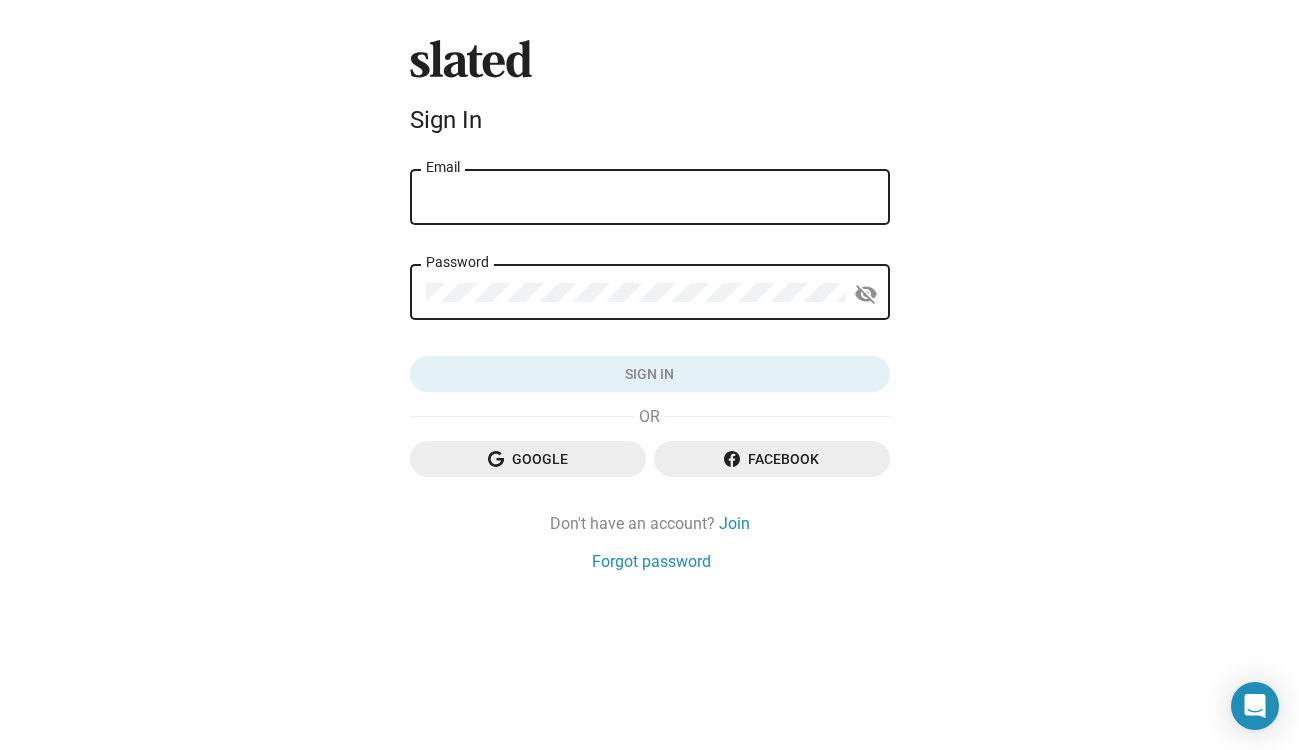 scroll, scrollTop: 0, scrollLeft: 0, axis: both 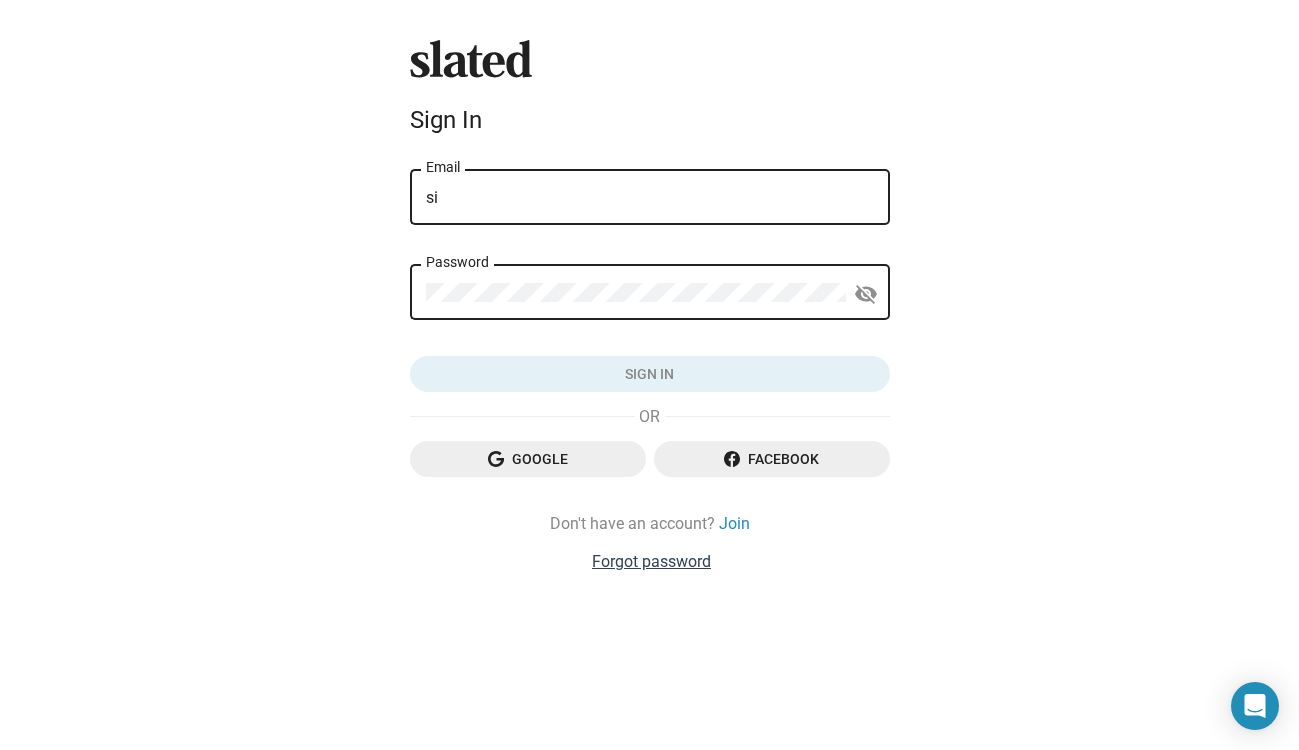 type on "si" 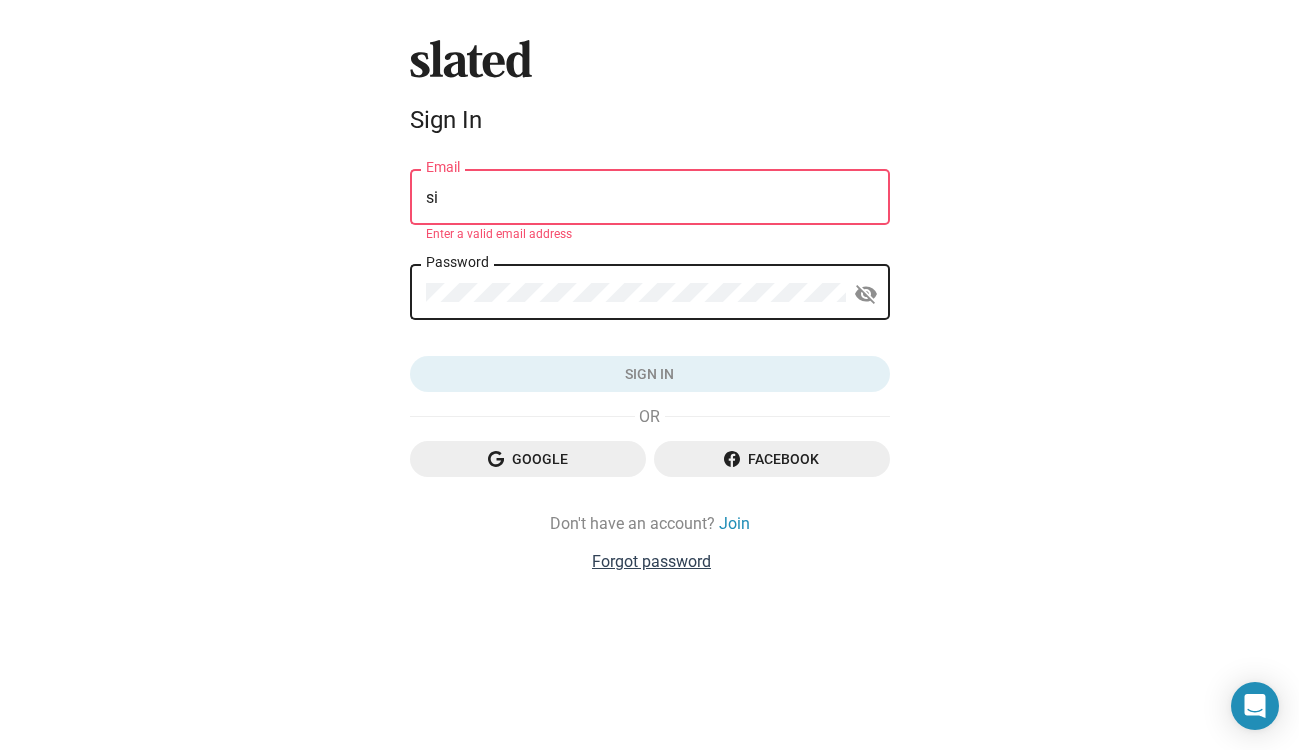 click on "Forgot password" 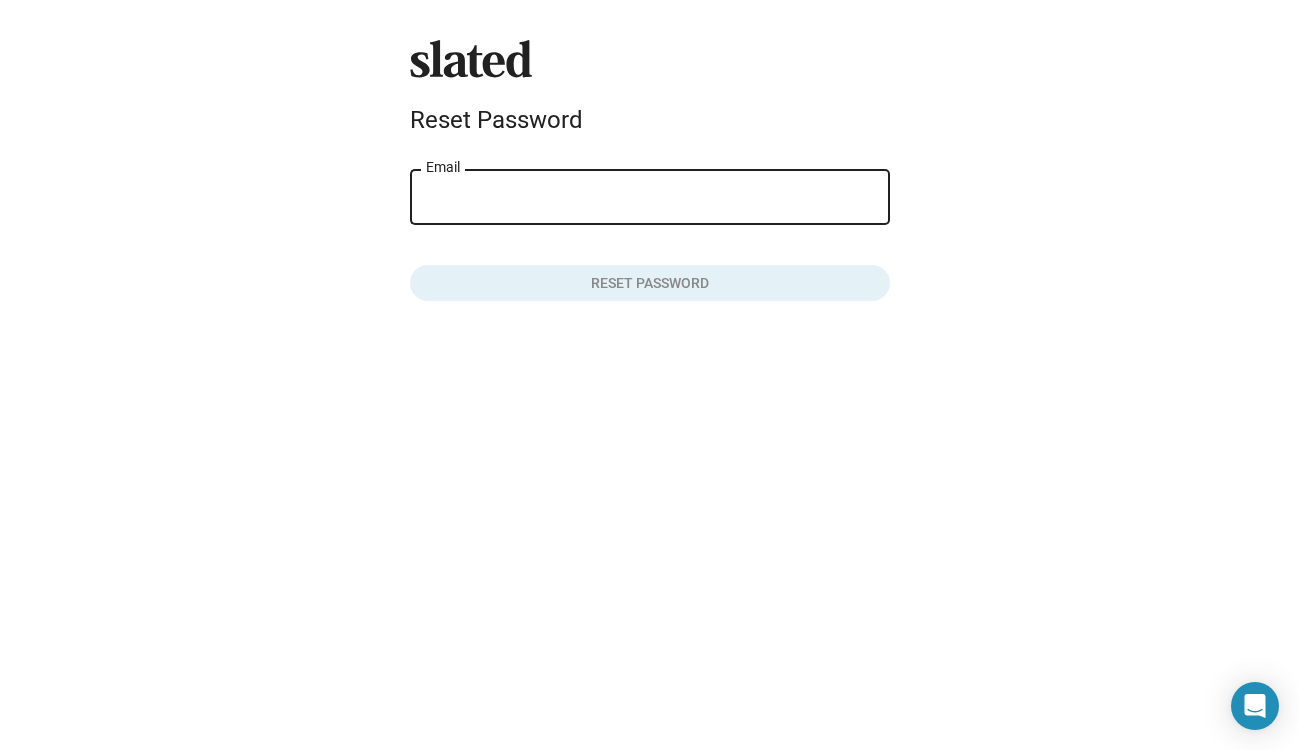 click on "Email" at bounding box center (650, 198) 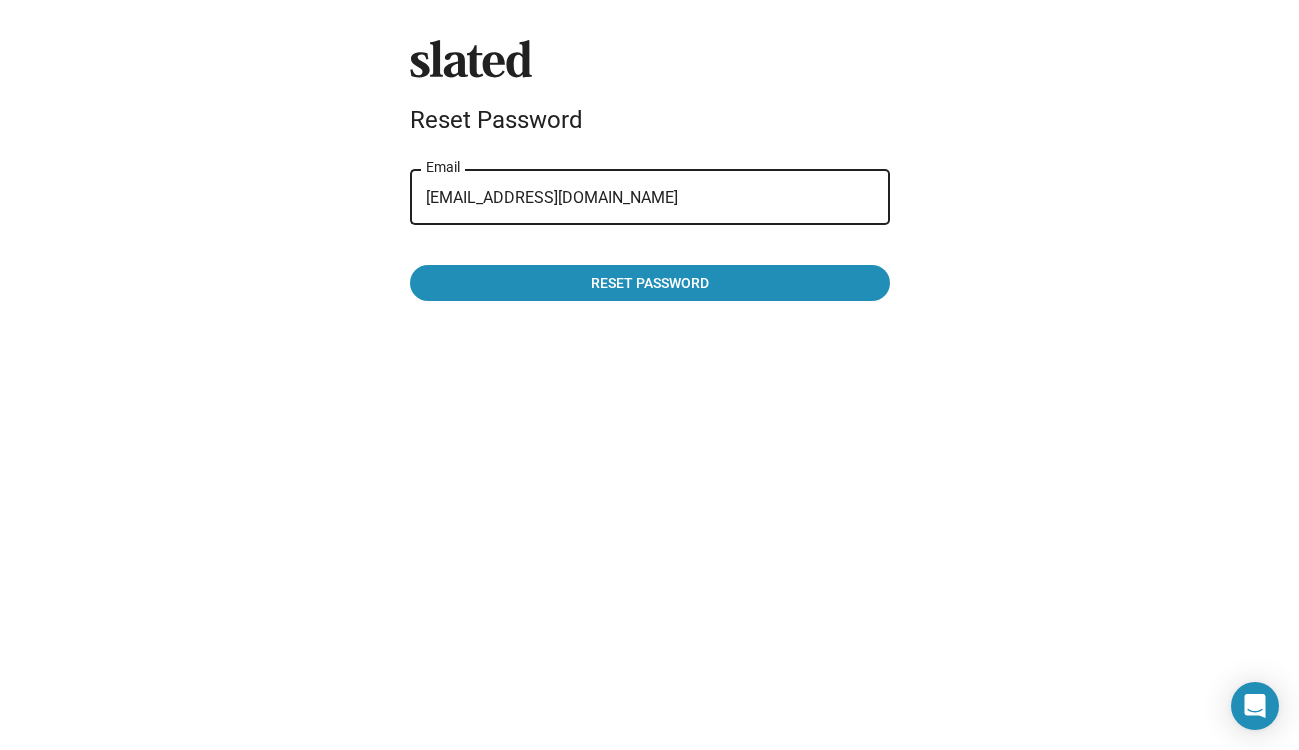 type on "simquiroz@gmail.com" 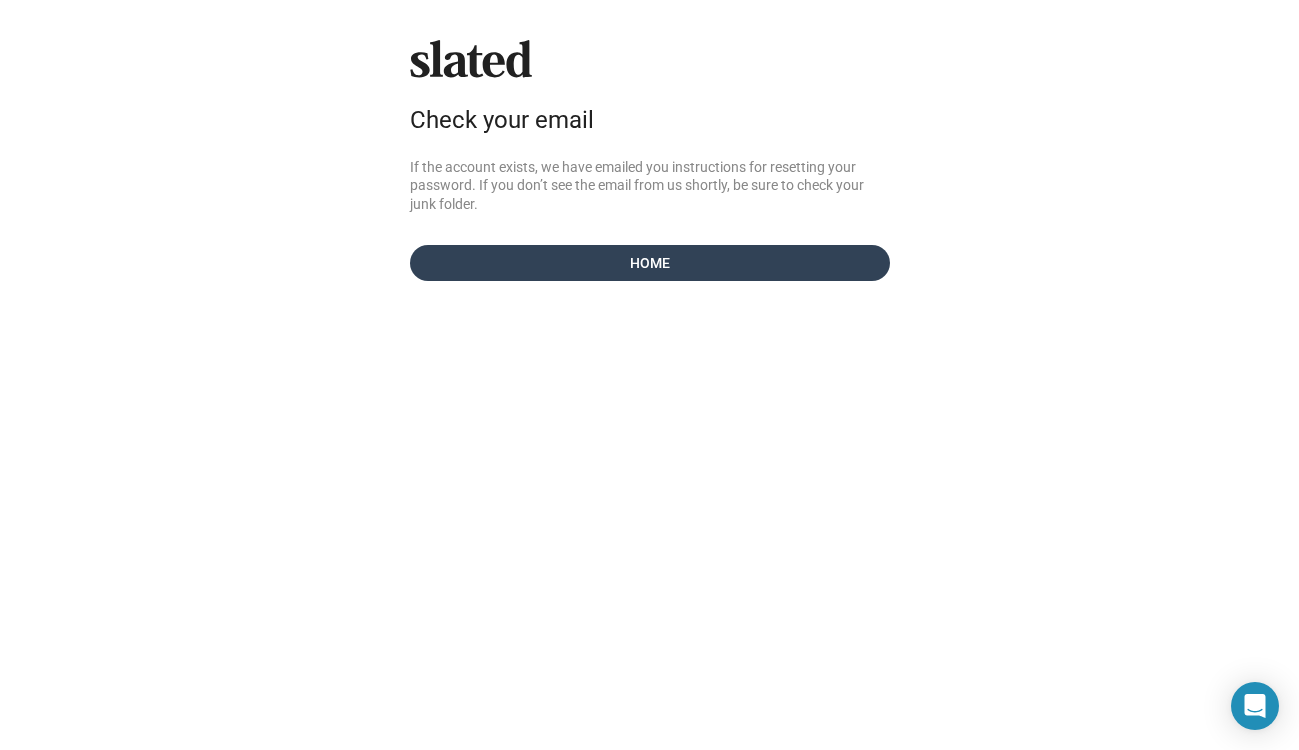 click on "Home" 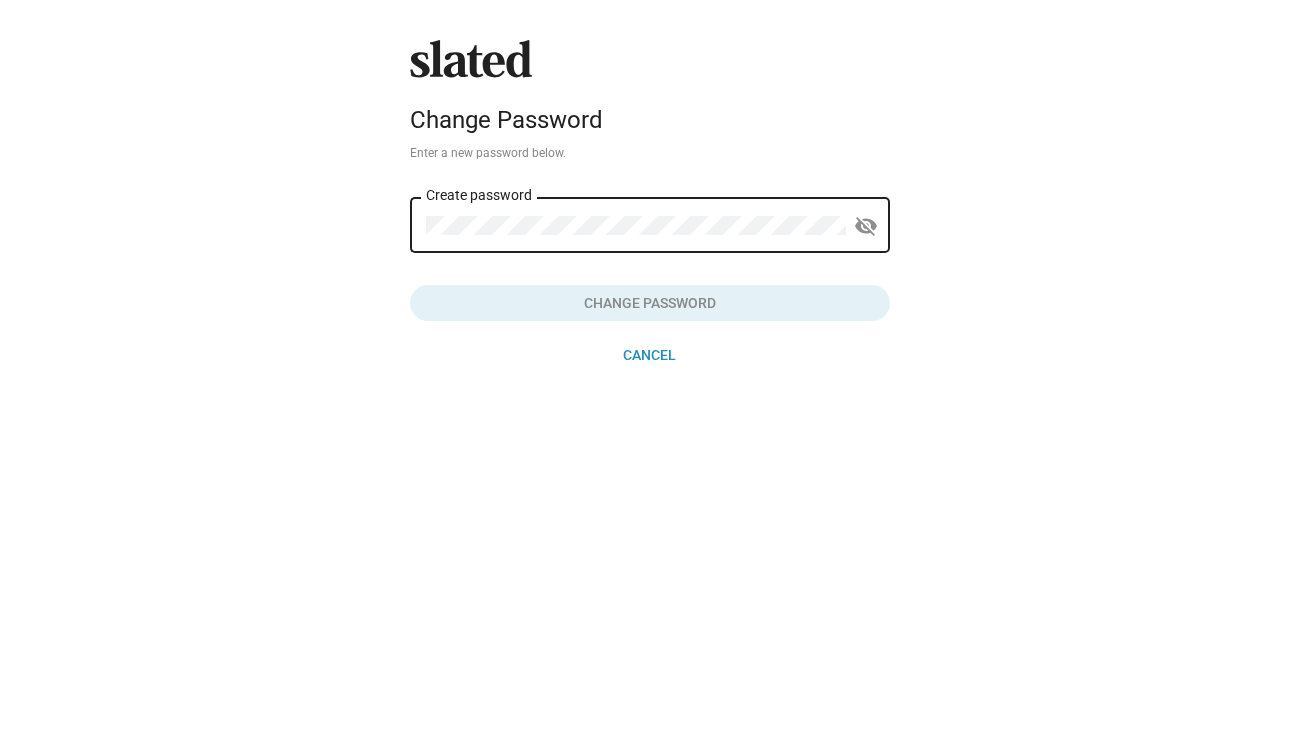 scroll, scrollTop: 0, scrollLeft: 0, axis: both 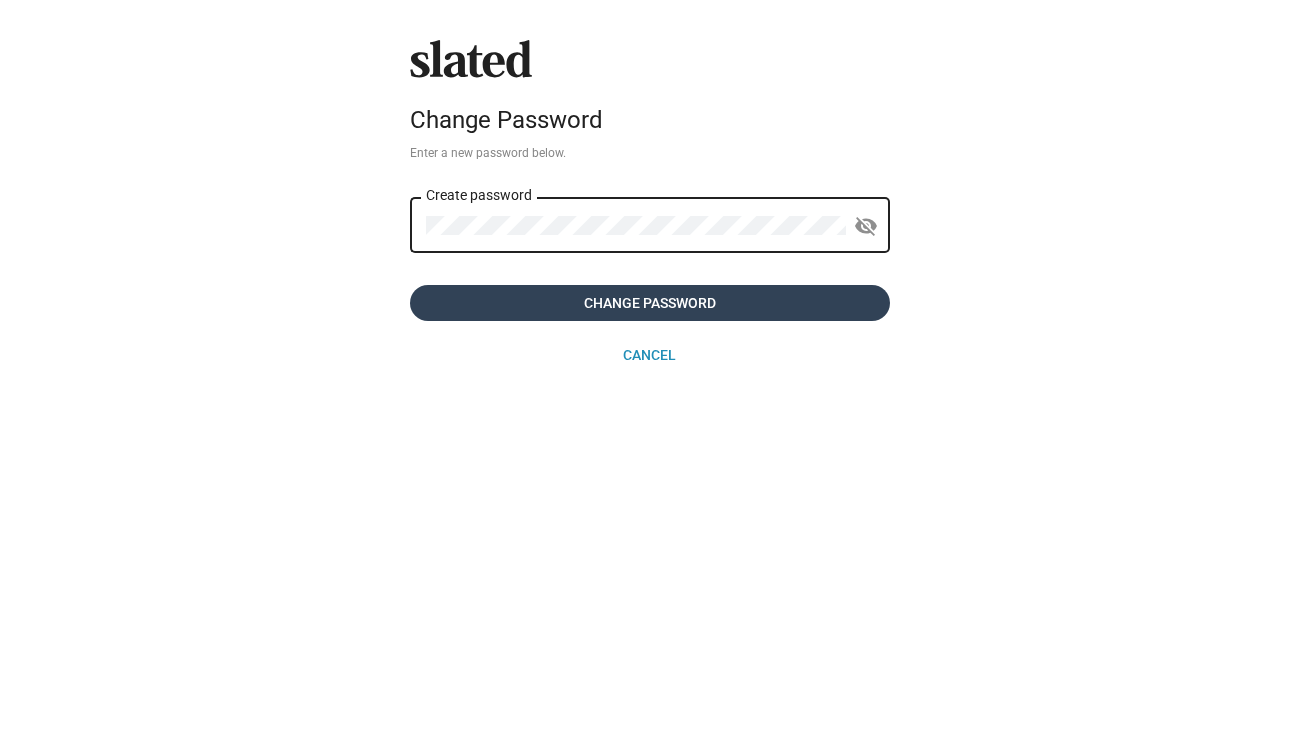click on "Change Password" 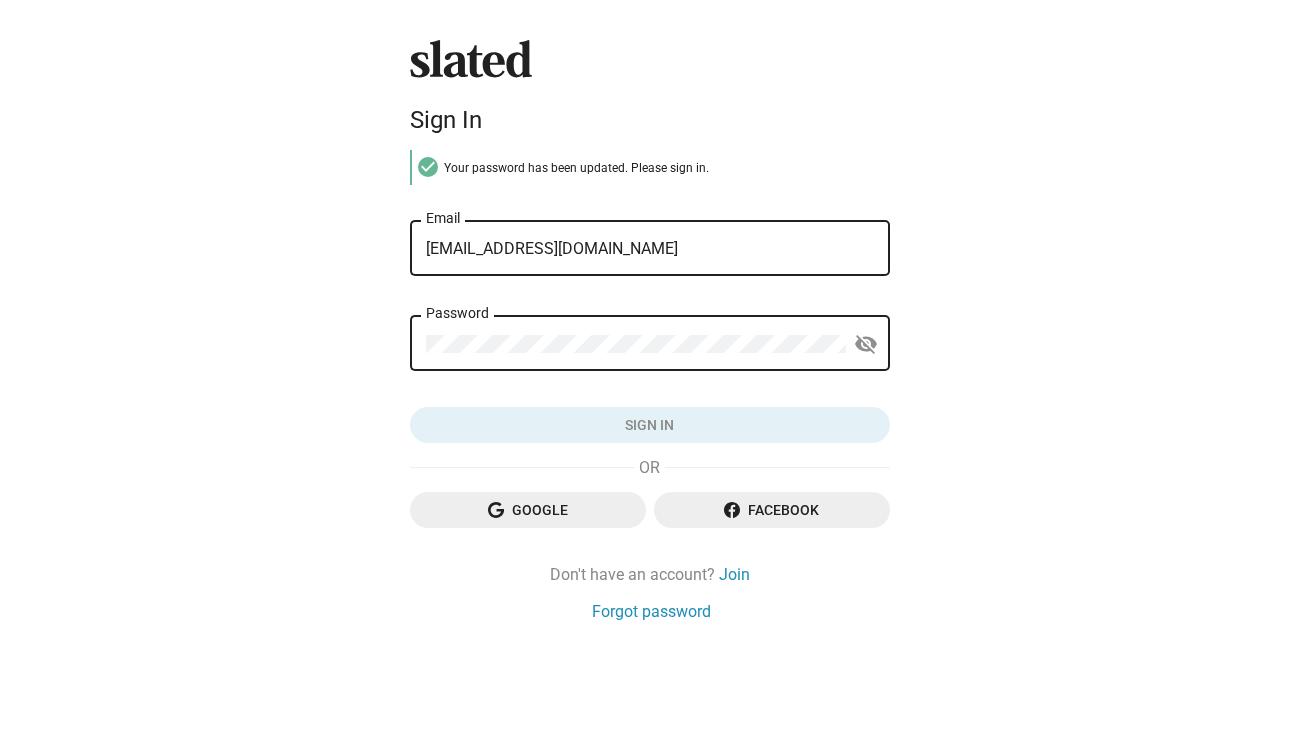 scroll, scrollTop: 0, scrollLeft: 0, axis: both 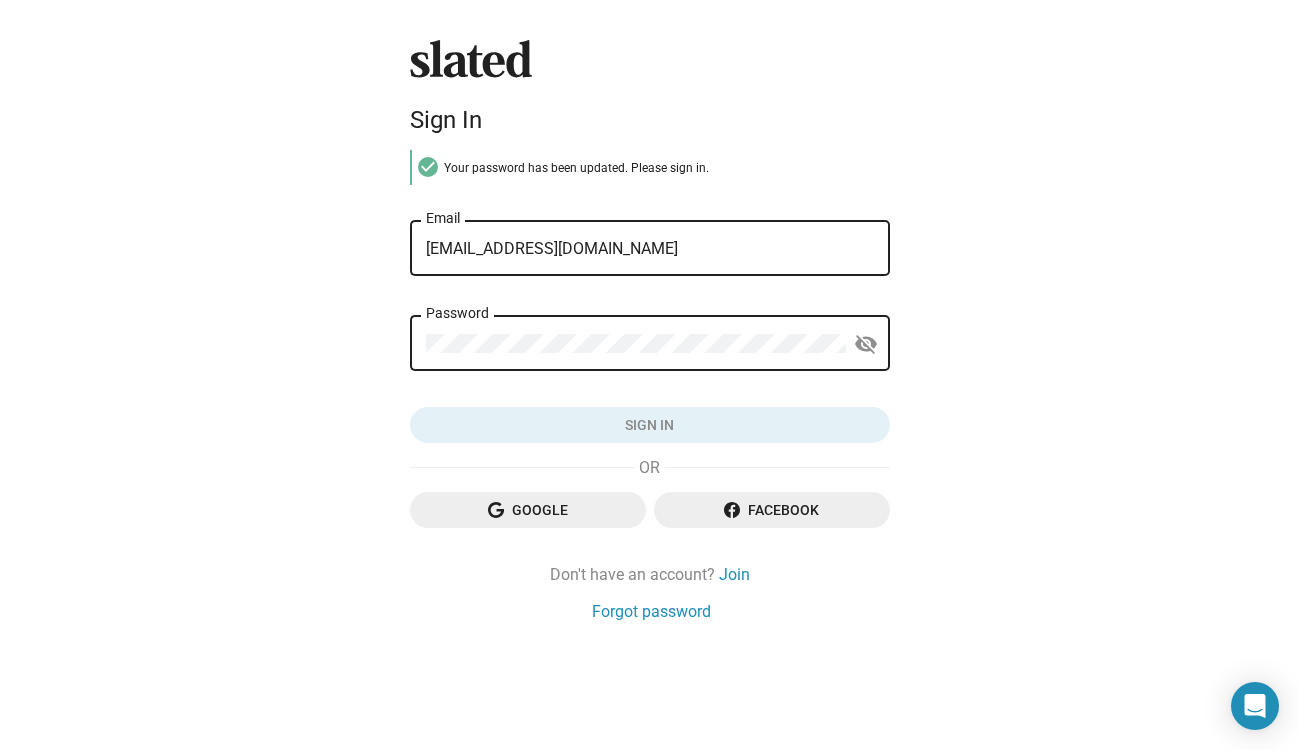 click on "Password" 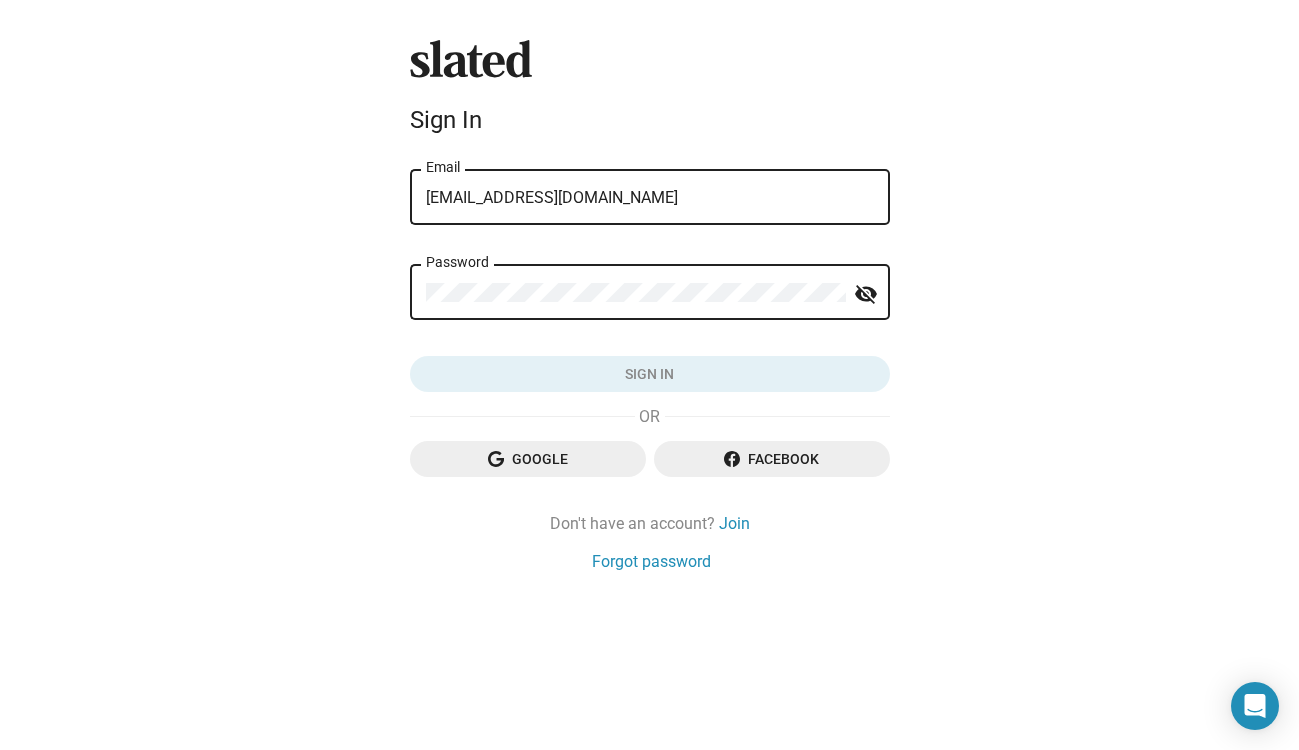 click on "Password visibility_off" 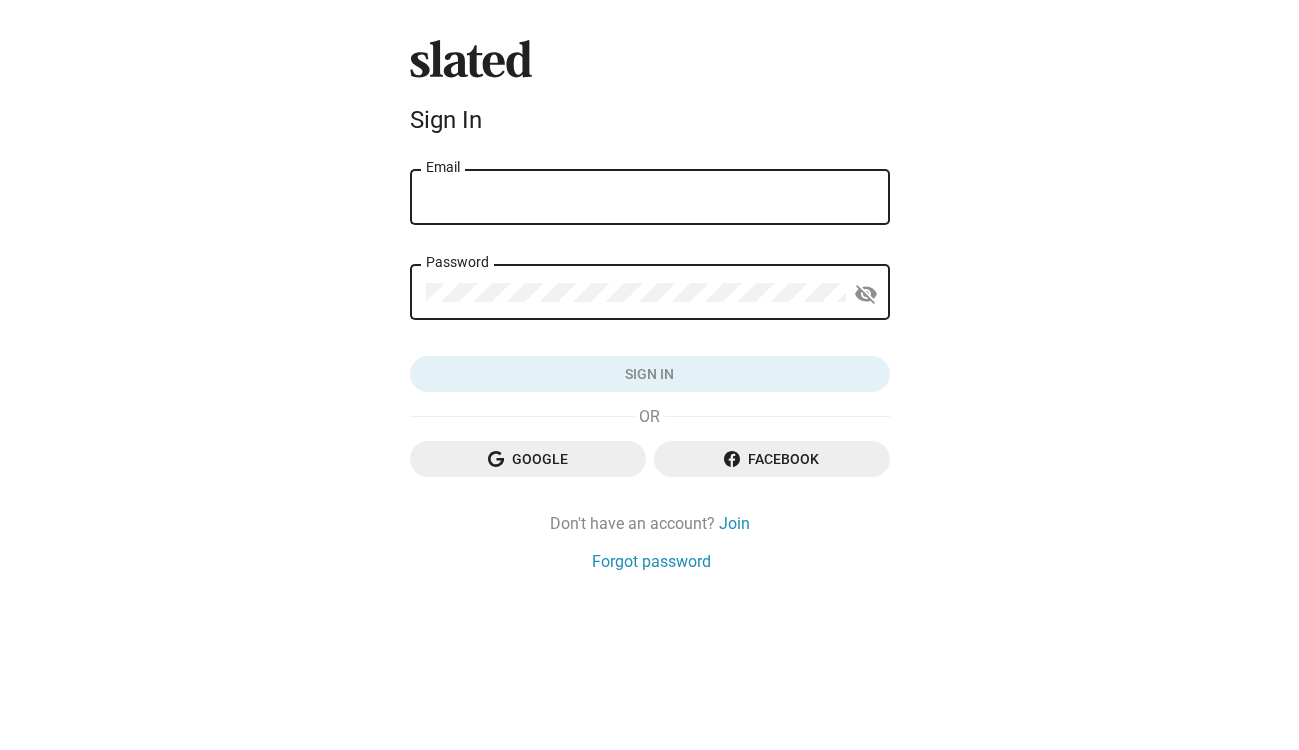 scroll, scrollTop: 0, scrollLeft: 0, axis: both 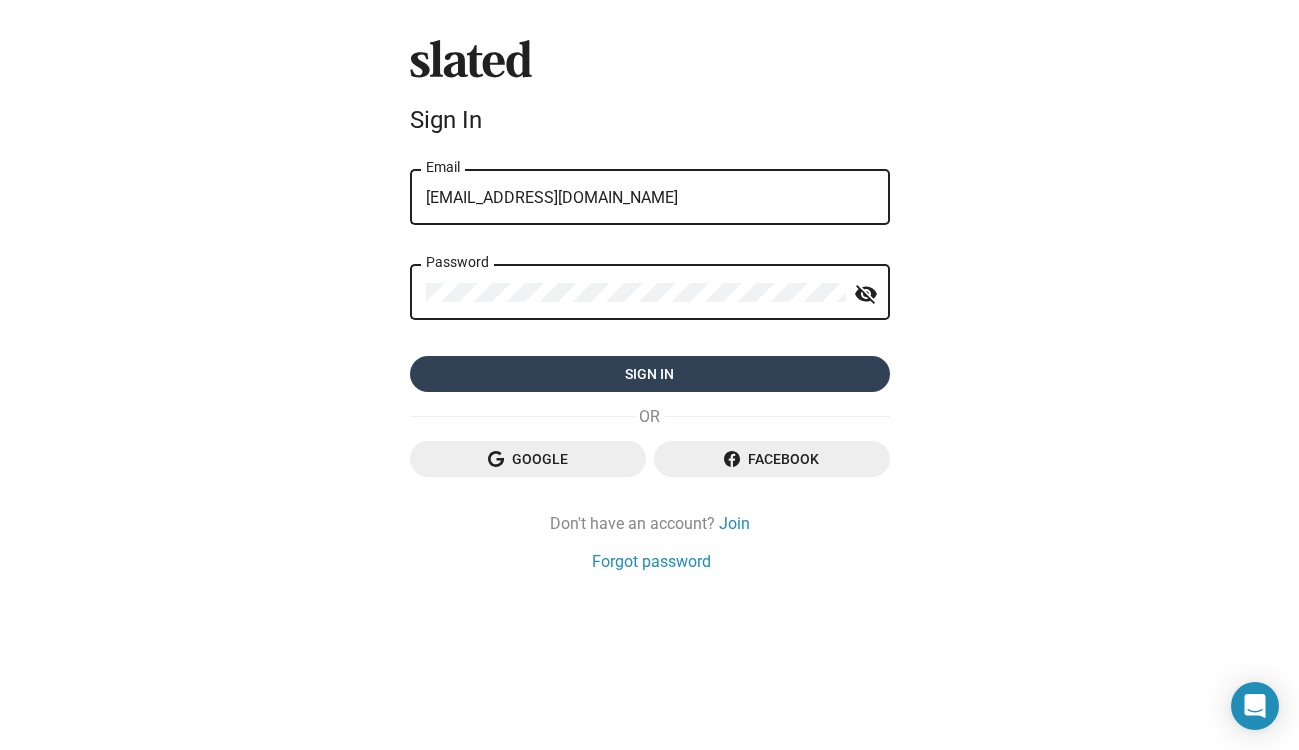 click on "Sign in" 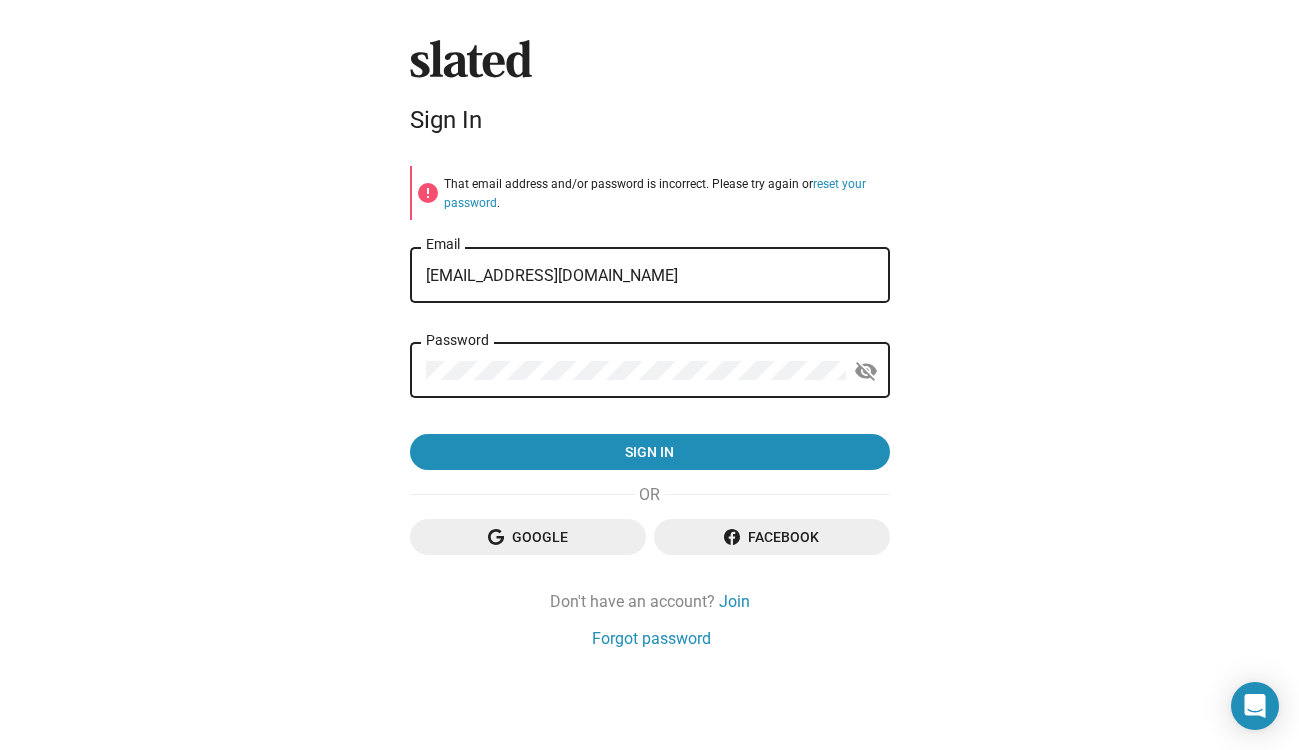 click on "visibility_off" 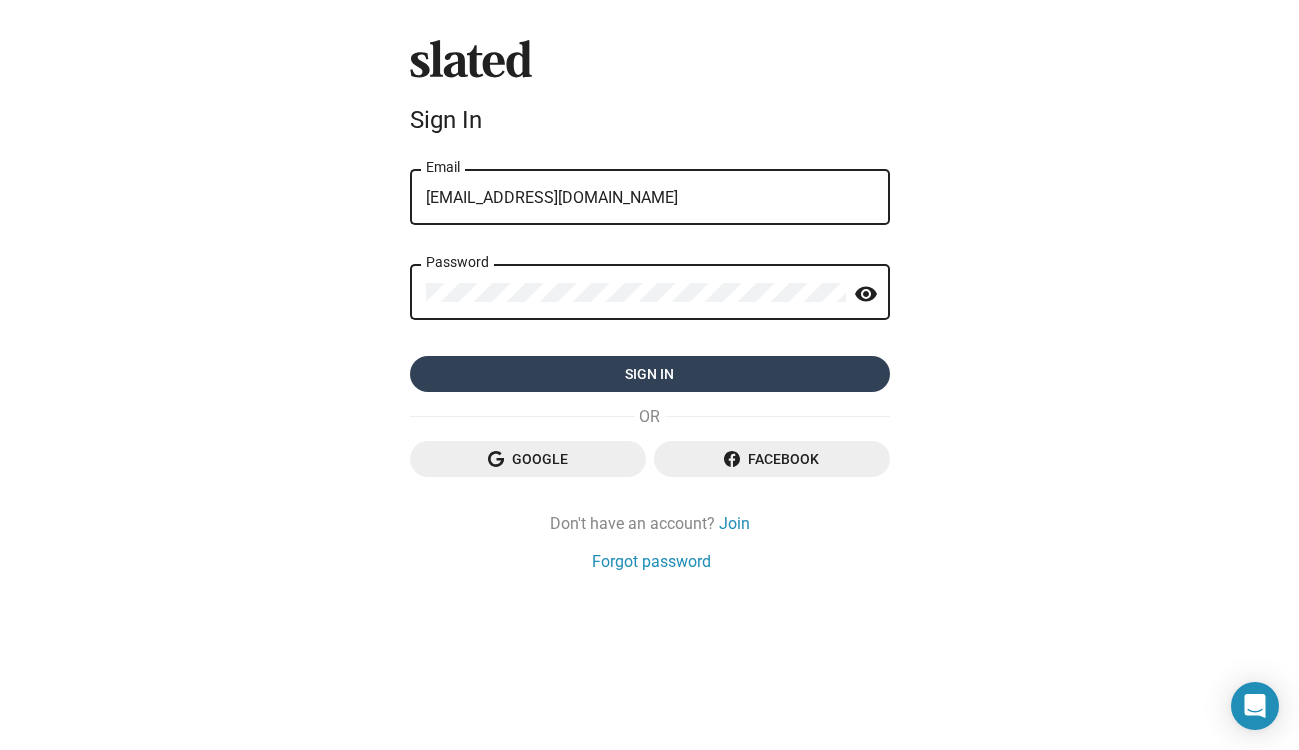 click on "Sign in" 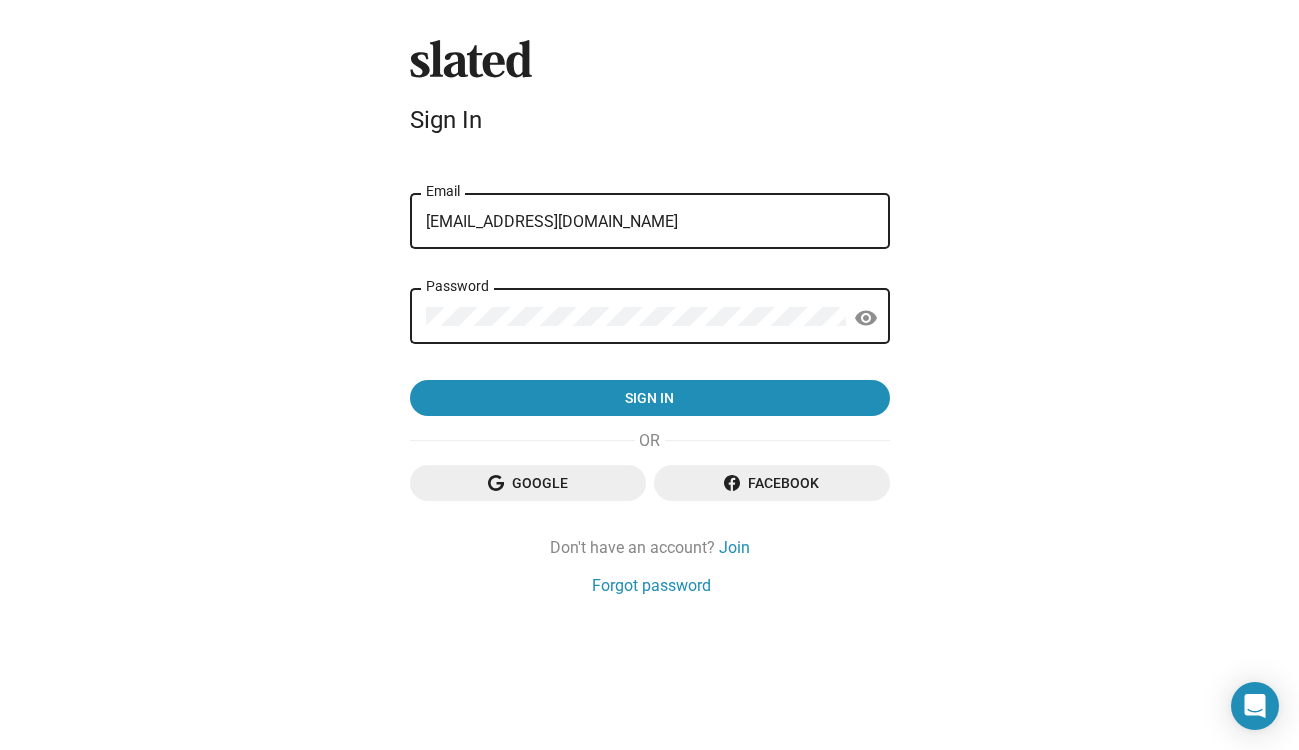 click on "error That email address and/or password is incorrect. Please try again or  reset your password . simonquiroz@hotmail.com Email Password visibility Sign in" 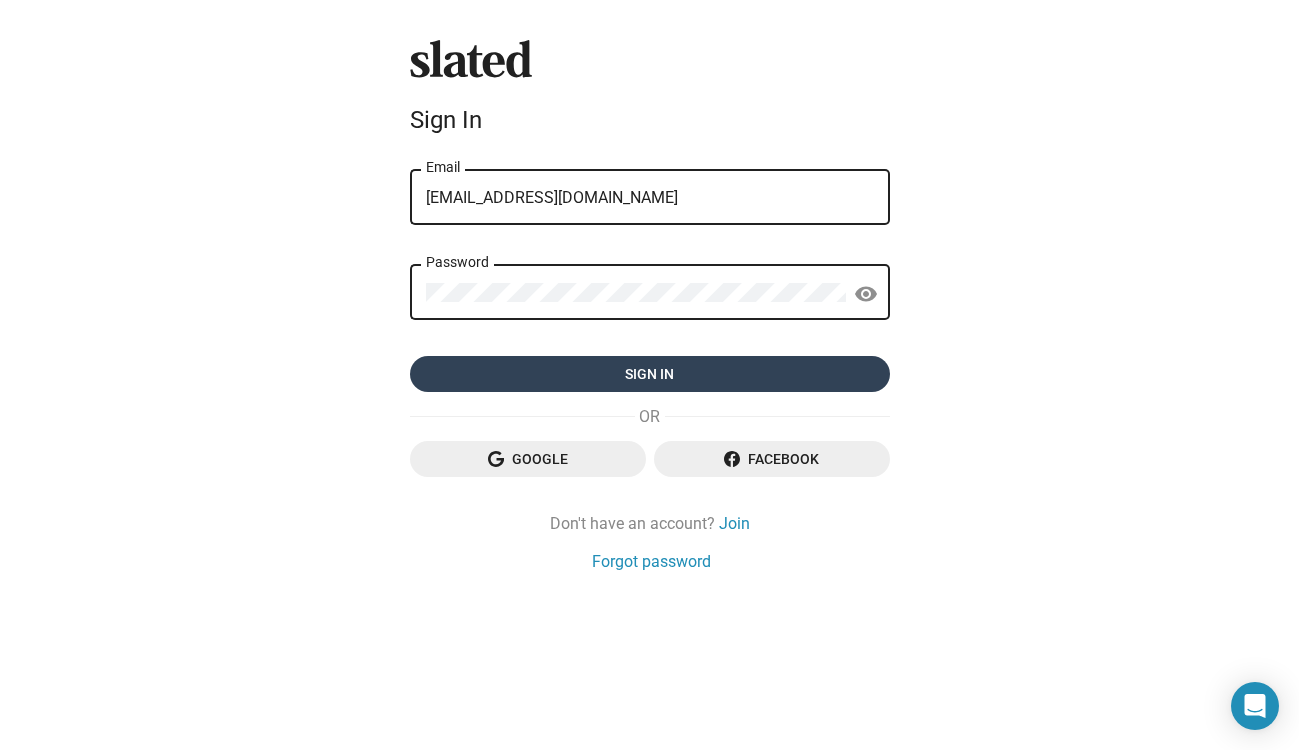 type on "simquiroz@gmail.com" 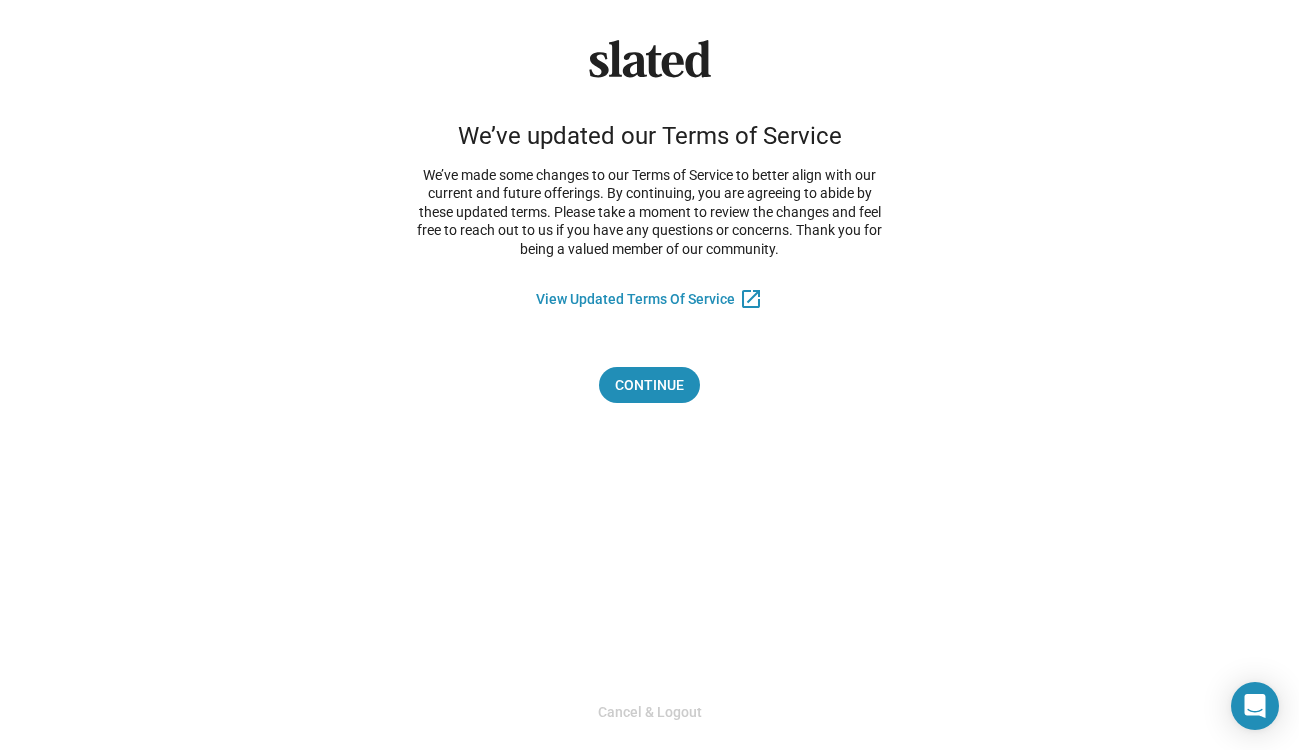 scroll, scrollTop: 0, scrollLeft: 0, axis: both 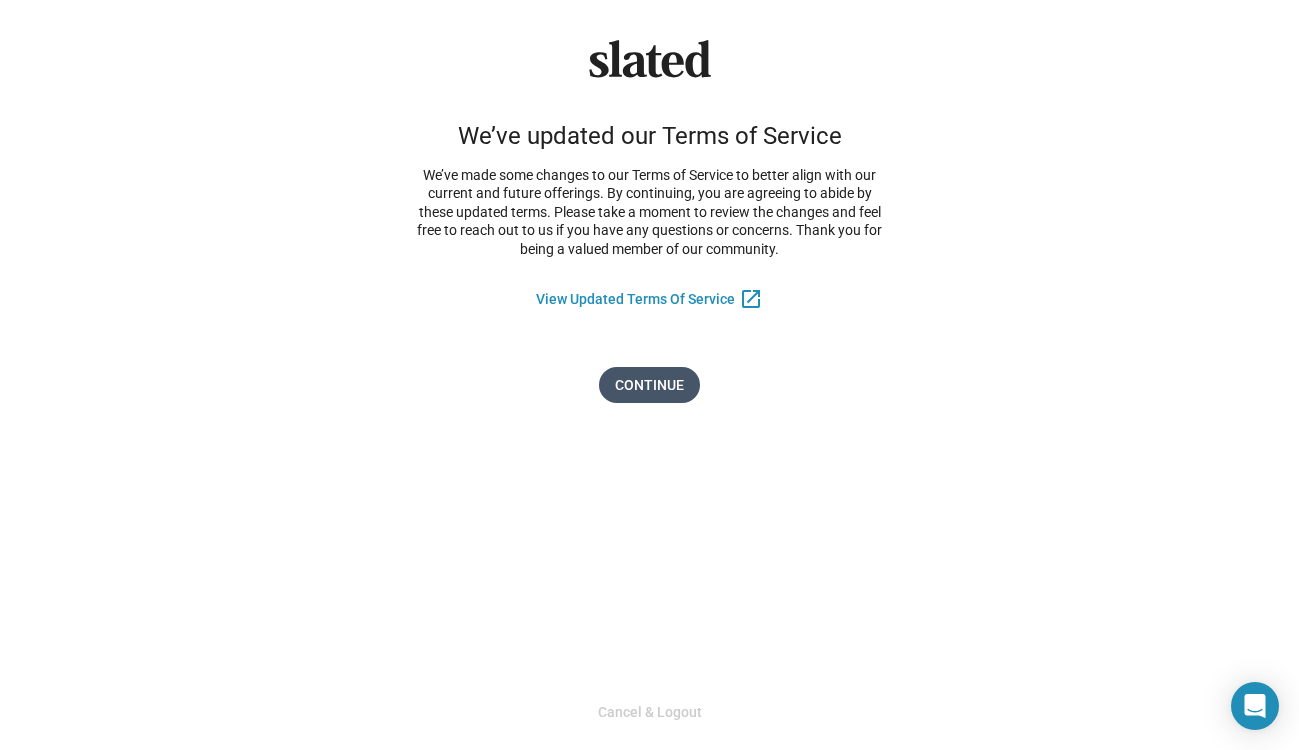 click on "Continue" 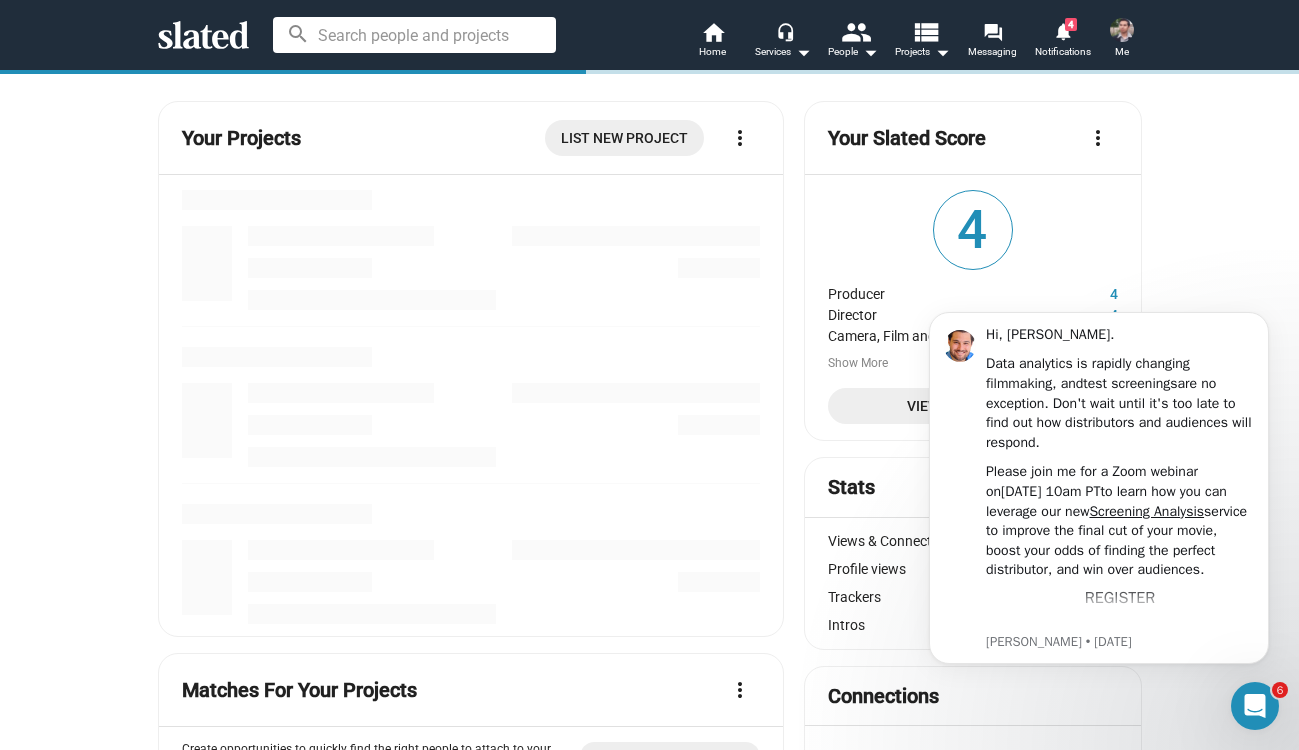 scroll, scrollTop: 0, scrollLeft: 0, axis: both 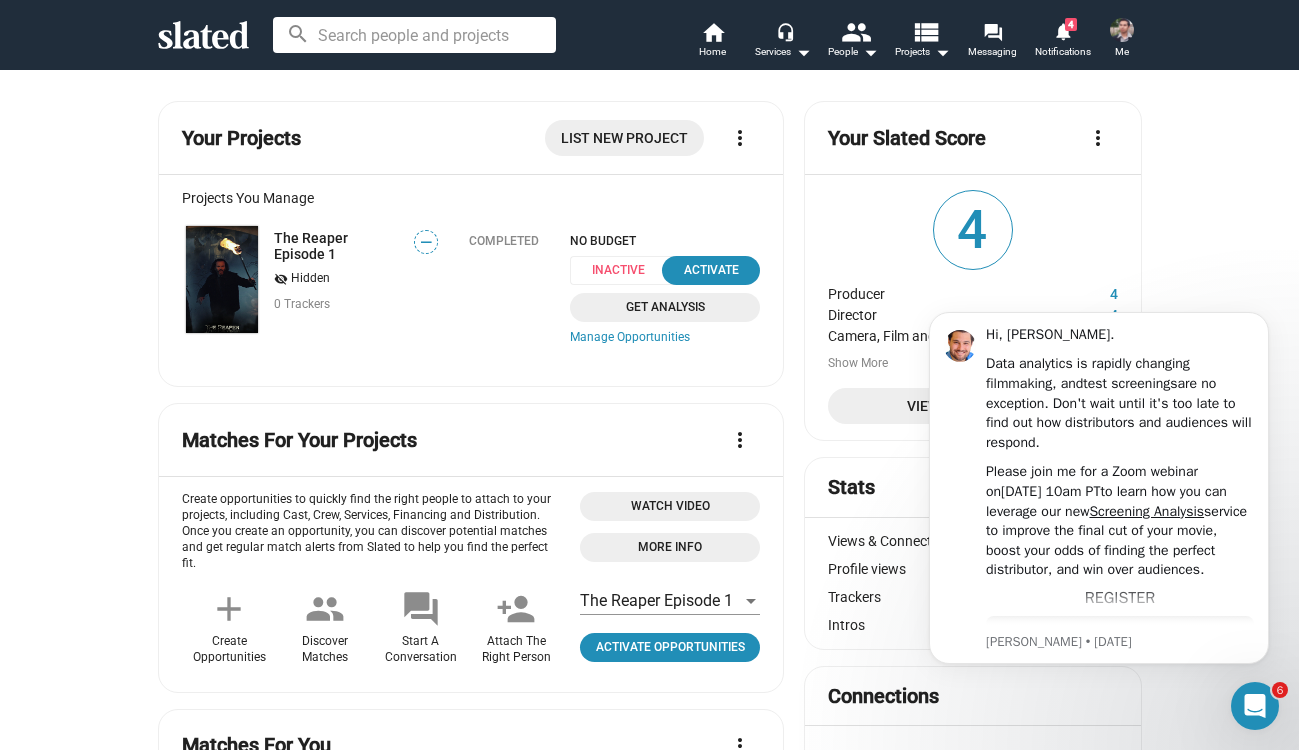 click on "Hi, Simon. Data analytics is rapidly changing filmmaking, and  test screenings  are no exception. Don't wait until it's too late to find out how distributors and audiences will respond. Please join me for a Zoom webinar on  October 28, at 10am PT  to learn how you can leverage our new  Screening Analysis  service to improve the final cut of your movie, boost your odds of finding the perfect distributor, and win over audiences.  REGISTER   A limited number of tickets are available for the interactive Q&A, but additional viewers can watch the conversation live-streamed (or recorded). Best, Greg Gertmenian , Head of Development.    Greg • 193w ago" 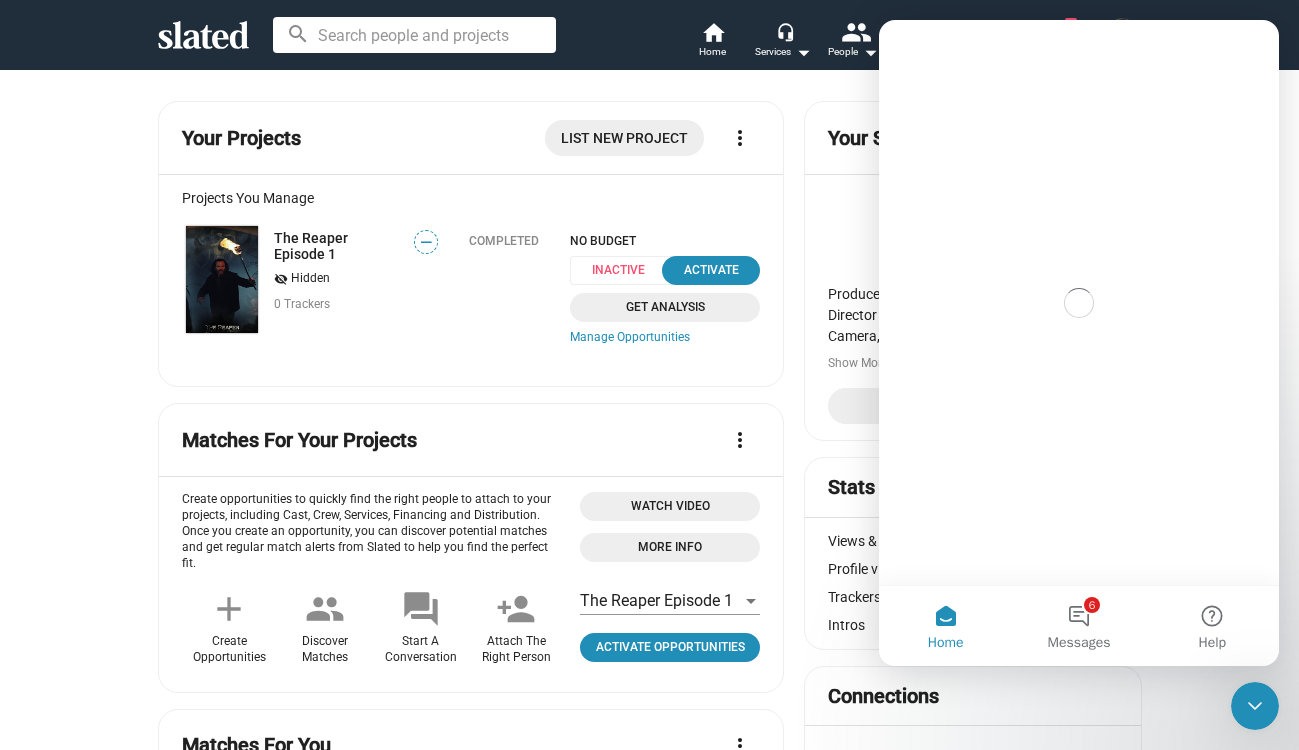 scroll, scrollTop: 0, scrollLeft: 0, axis: both 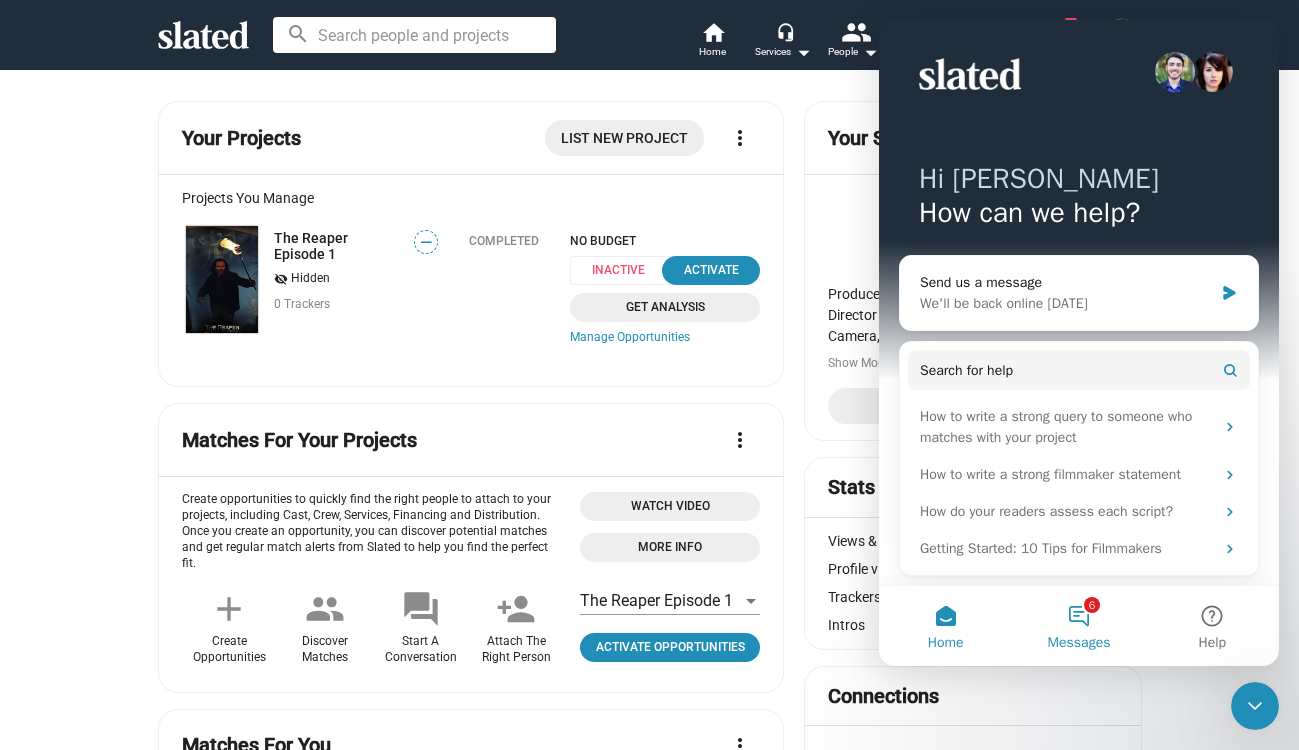click on "6 Messages" at bounding box center (1078, 626) 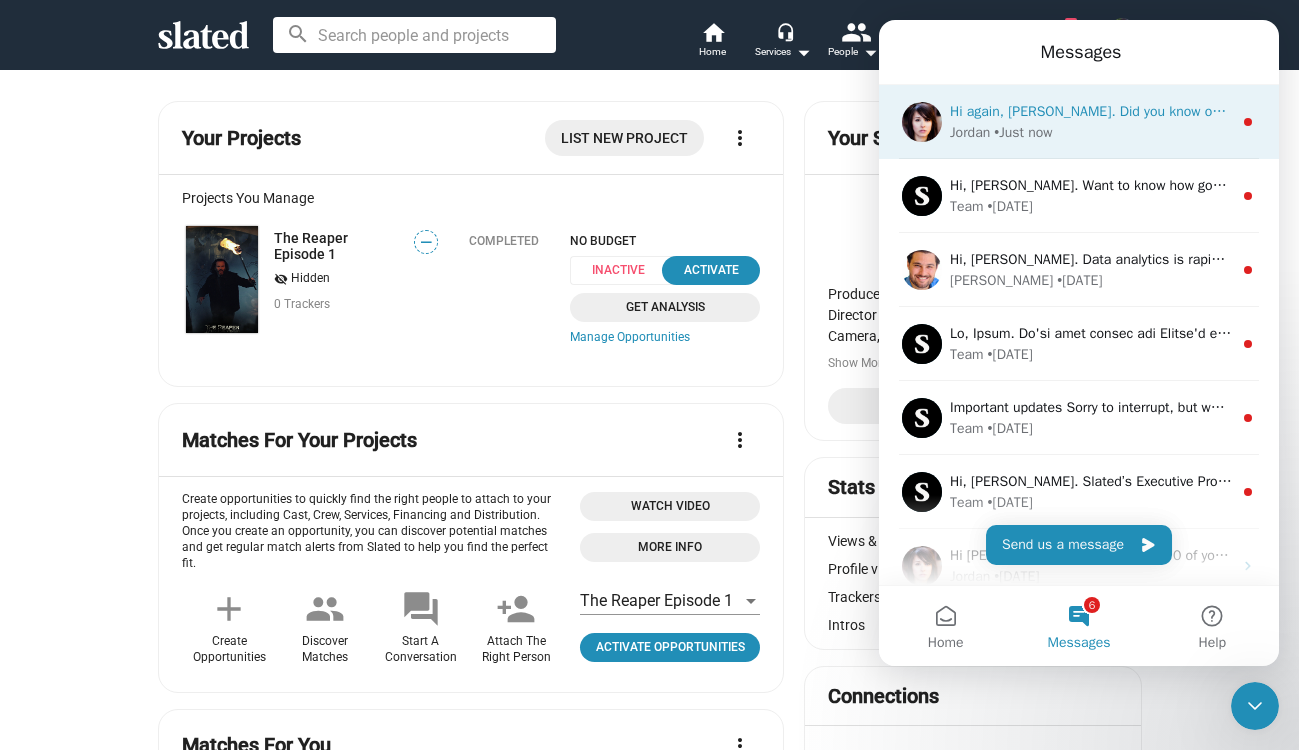 click on "Hi again, Simon. Did you know our Script Scores are highly predictive of critical and financial success? Slated Analytics' Script Analysis service has been calibrated through the process of analyzing hundreds of produced feature-length screenplays. In a study, Slated found the likelihoods of a movie being Certified Fresh, profitable, and Oscar worthy is knowable at the point of development.  Every 5 point increment over 75 in your Slated Script Score significantly boosts your likelihood of critical acclaim and strong financial returns.  To find out the likelihood of your movie being Certified Fresh be sure to activate Slated’s Financial Analysis service, which includes a Rotten Tomatoes Certified Fresh estimator which leverages your Script Score, Team Score, and other key data points to generate an estimate for your project.   Was this helpful? (select below) Jordan •  Just now" at bounding box center (1079, 122) 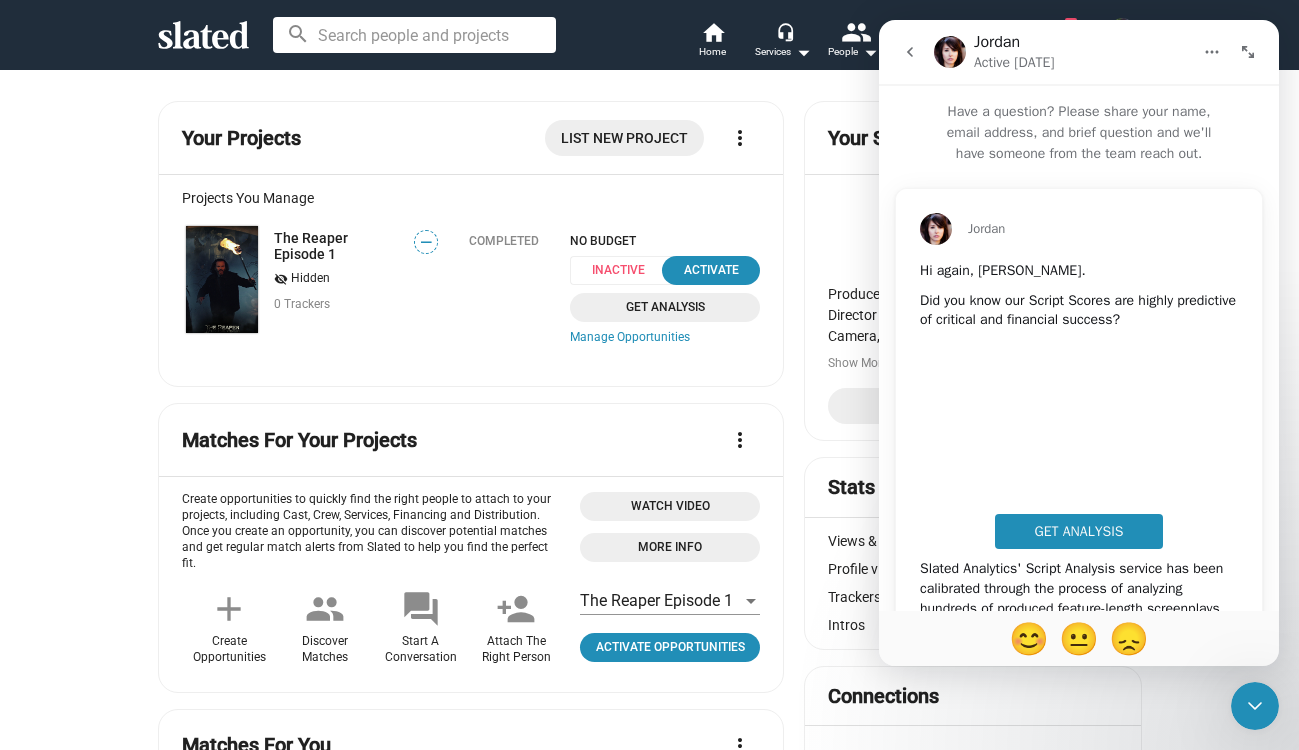 scroll, scrollTop: 397, scrollLeft: 0, axis: vertical 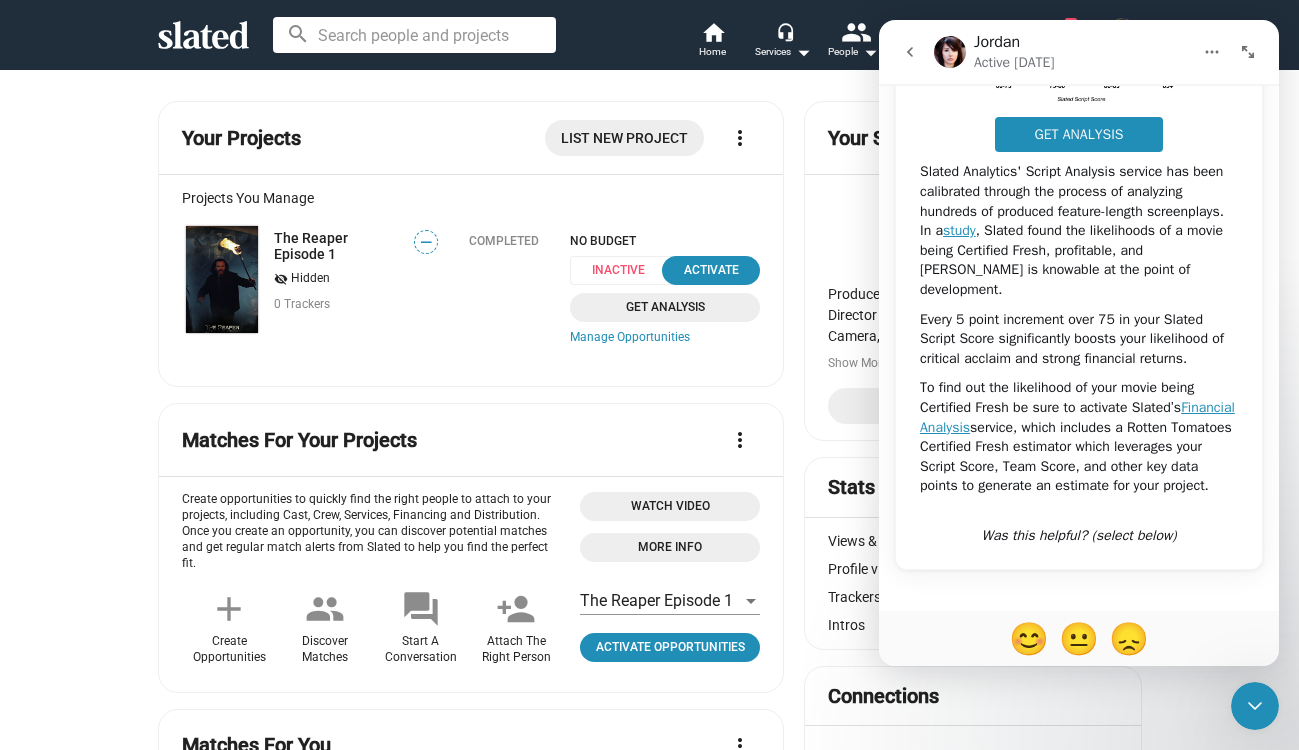 click 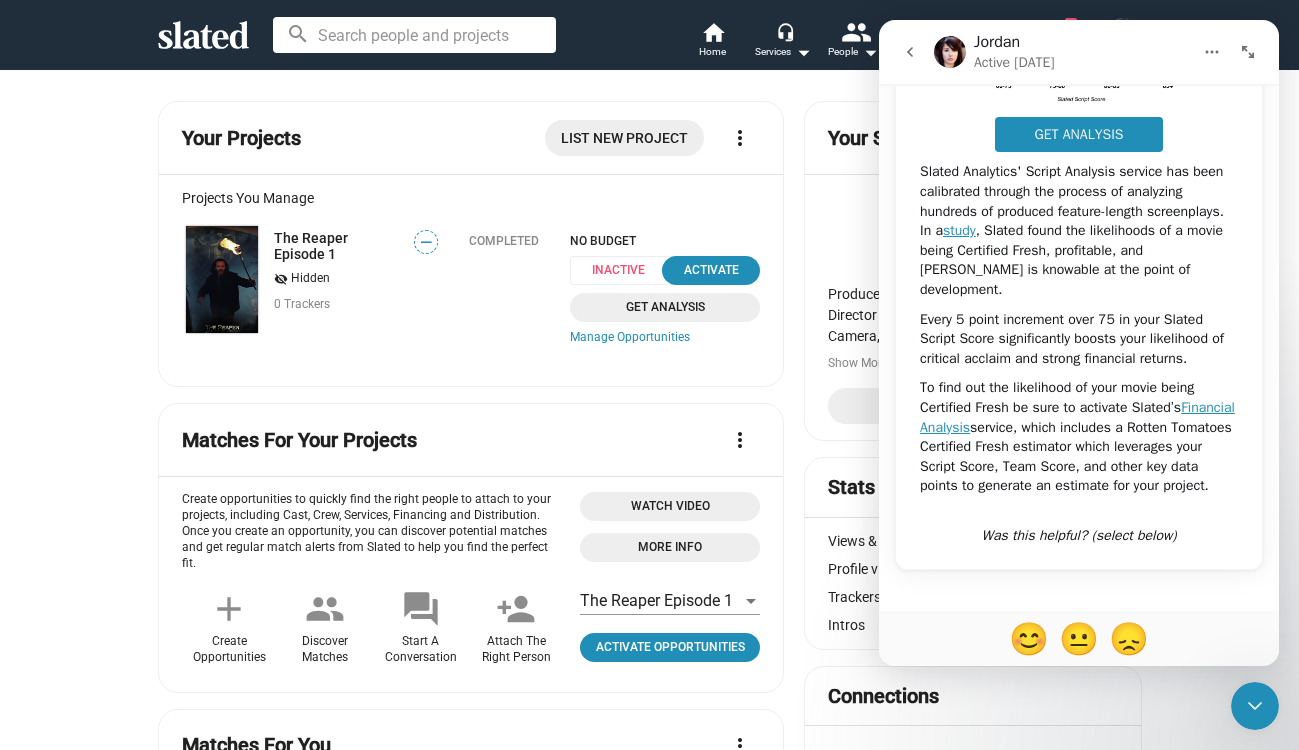 scroll, scrollTop: 0, scrollLeft: 0, axis: both 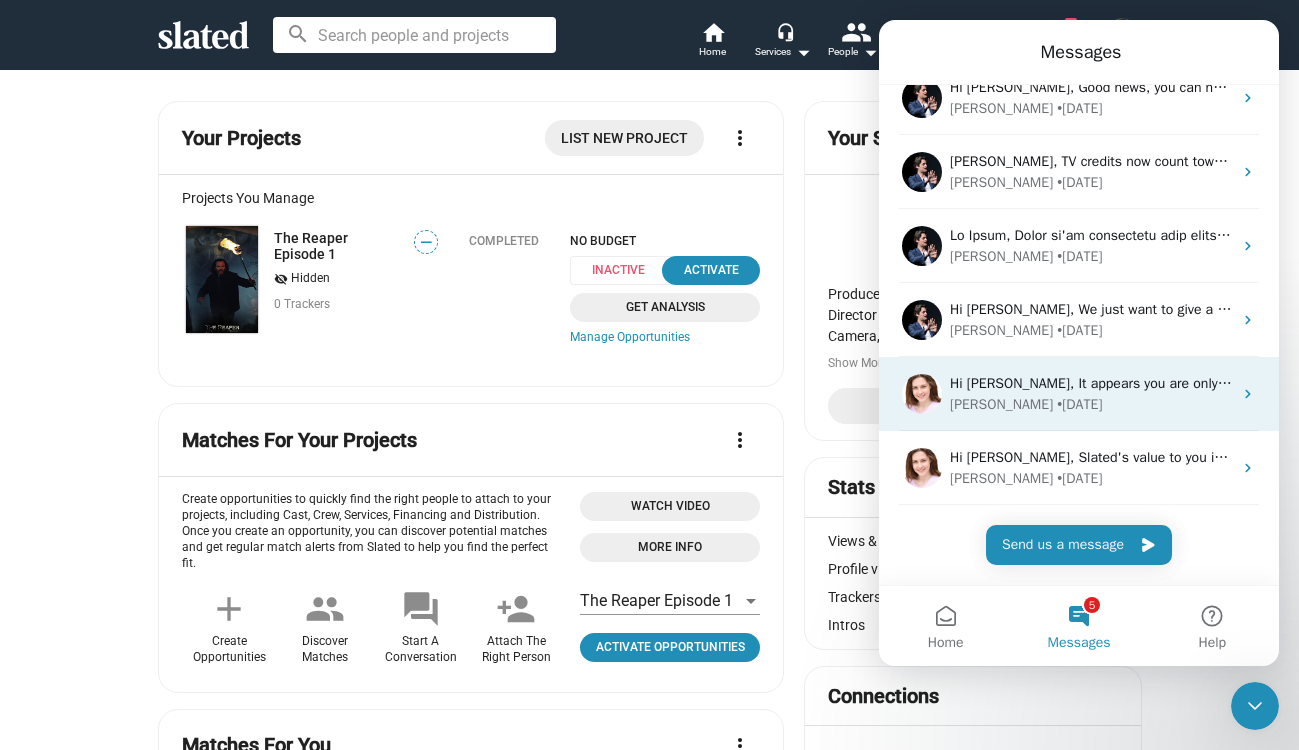 click on "Hi Simon, It appears you are only tracking 3 Slated members. Slated's value to you increases exponentially as your network grows. So, take a moment to link your address books to see who's in that you already know. You’ll also be notified automatically as new contacts & friends join the site.     Was this helpful? (select below) Mary •  441w ago" at bounding box center [1079, 394] 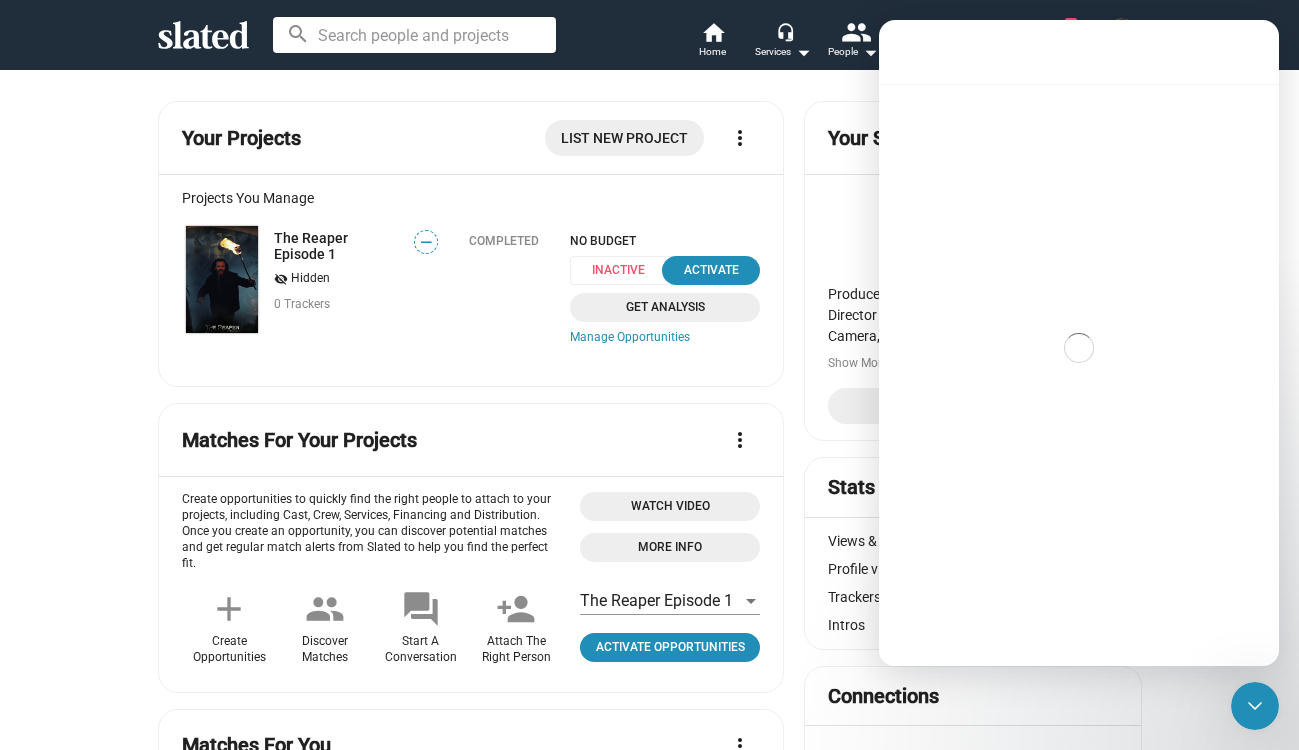 scroll, scrollTop: 757, scrollLeft: 0, axis: vertical 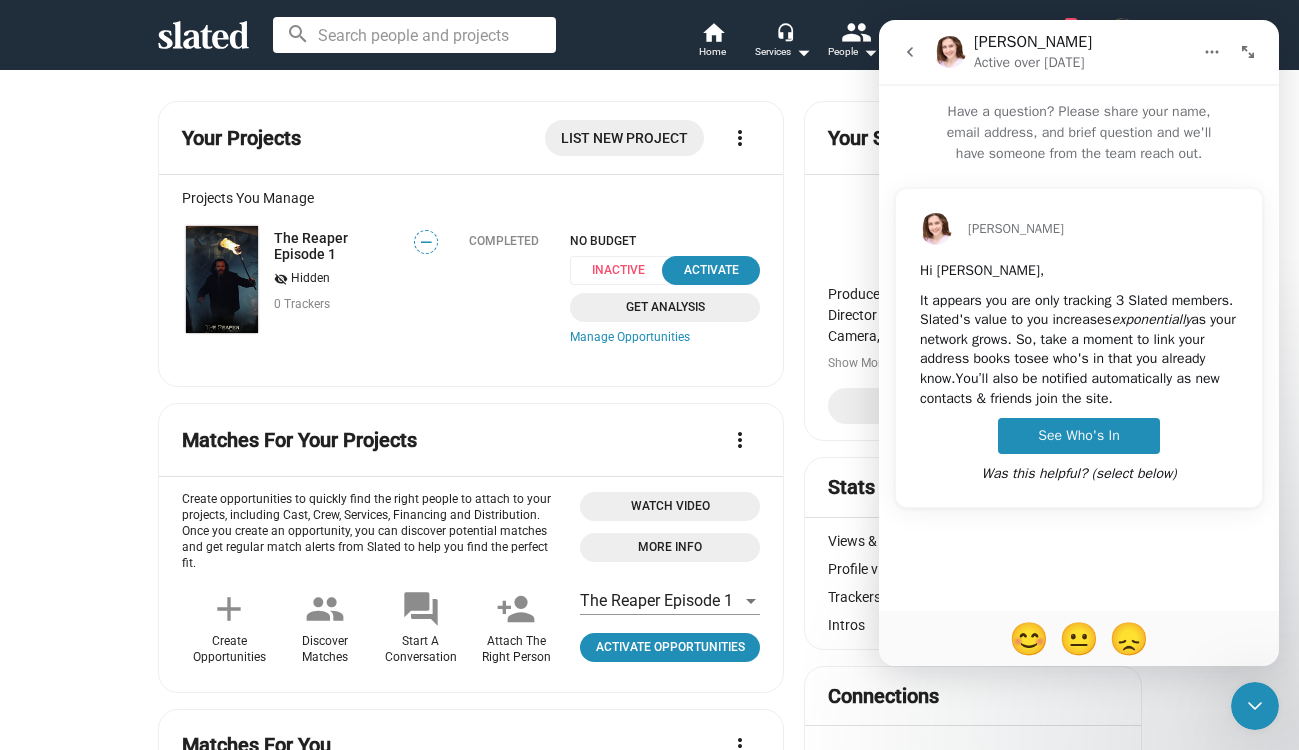click on "Your Projects List New Project more_vert Projects You Manage The Reaper Episode 1 visibility_off   Hidden 0 Trackers — Completed NO BUDGET Inactive  Activate  Get Analysis Manage Opportunities Matches For Your Projects  more_vert  Create opportunities to quickly find the right people to attach to your projects, including Cast, Crew, Services, Financing and Distribution. Once you create an opportunity, you can discover potential matches and get regular match alerts from Slated to help you find the perfect fit.  add Create Opportunities people Discover Matches forum Start A Conversation person_add Attach The Right Person Watch Video More Info The Reaper Episode 1 Activate Opportunities Matches For You  more_vert Massacre Island 50 Horror | English Packaging $0 $2M Packaging $0 $2M  Eight American tourists  marooned on a supposedly deserted Caribbean island are hunted by an entity that may or may not be human.  Seeking: Director   Send Interest  favorite_border Save Archive The Vanishing Game 19 Development 1" 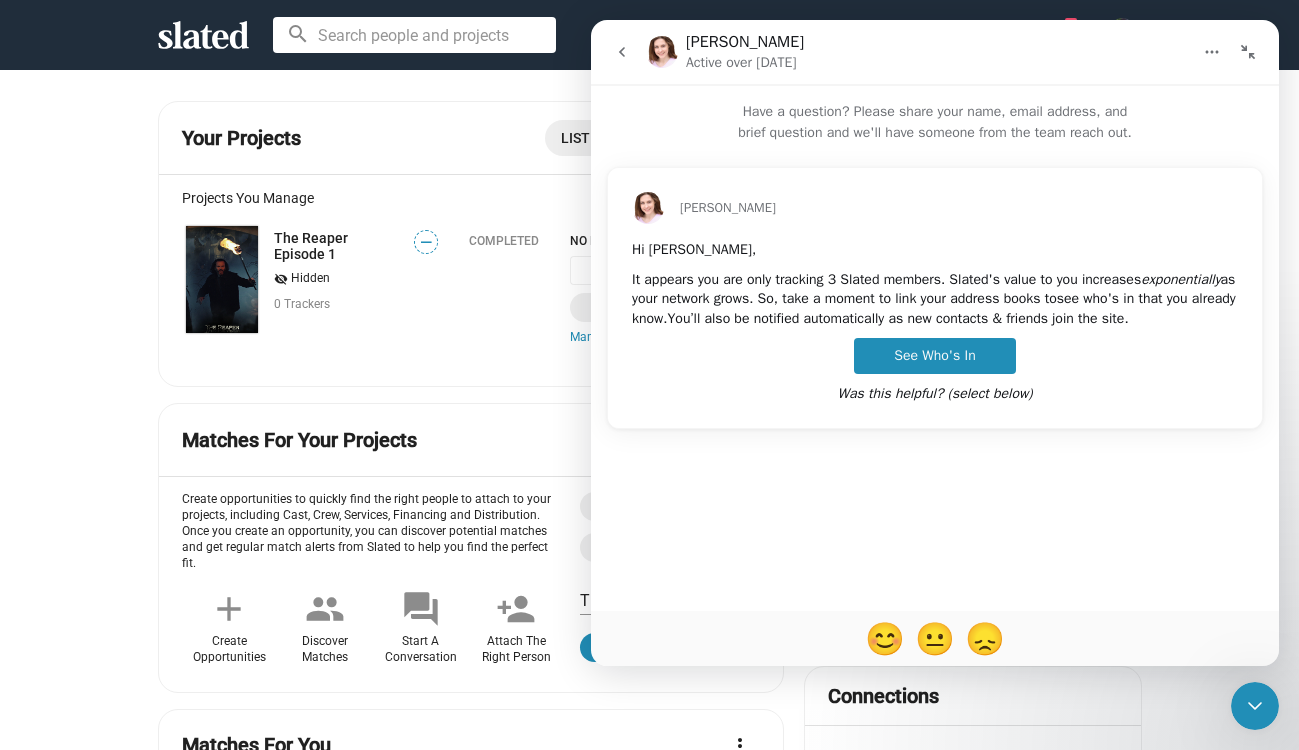 click 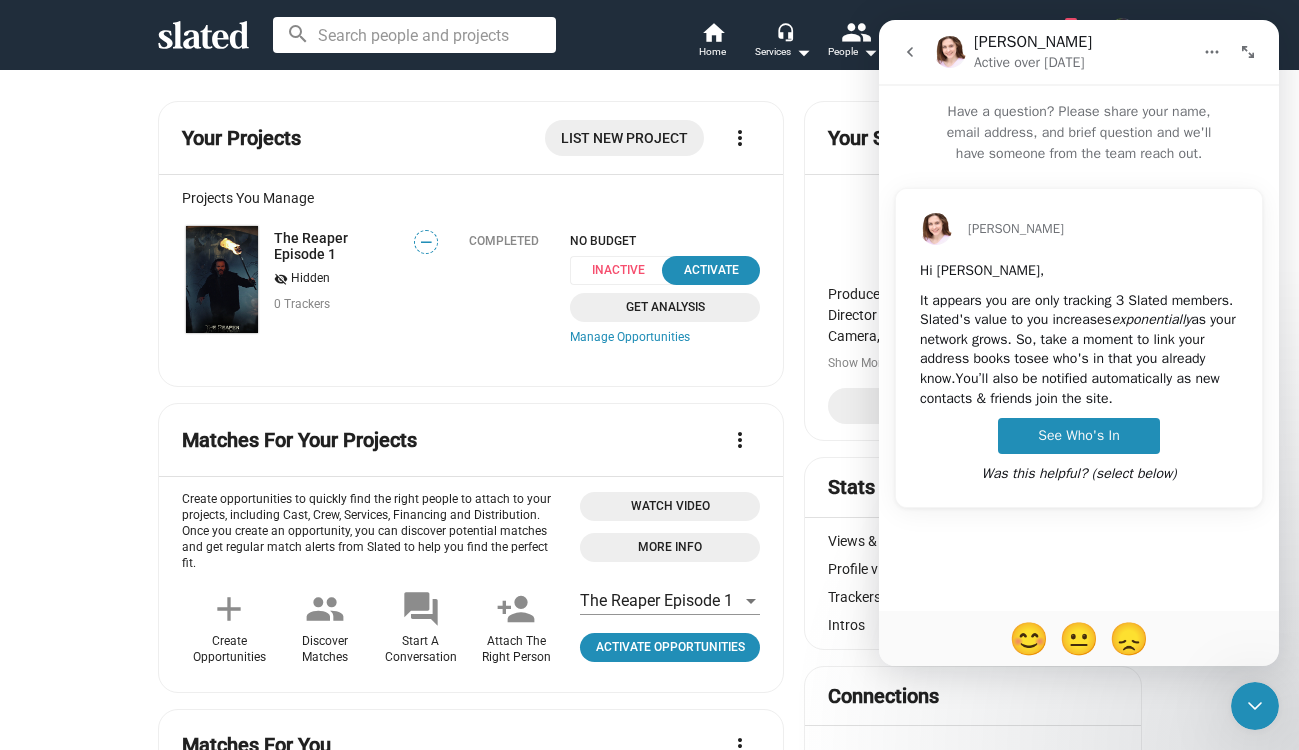 click on "Matches For Your Projects  more_vert  Create opportunities to quickly find the right people to attach to your projects, including Cast, Crew, Services, Financing and Distribution. Once you create an opportunity, you can discover potential matches and get regular match alerts from Slated to help you find the perfect fit.  add Create Opportunities people Discover Matches forum Start A Conversation person_add Attach The Right Person Watch Video More Info The Reaper Episode 1 Activate Opportunities" 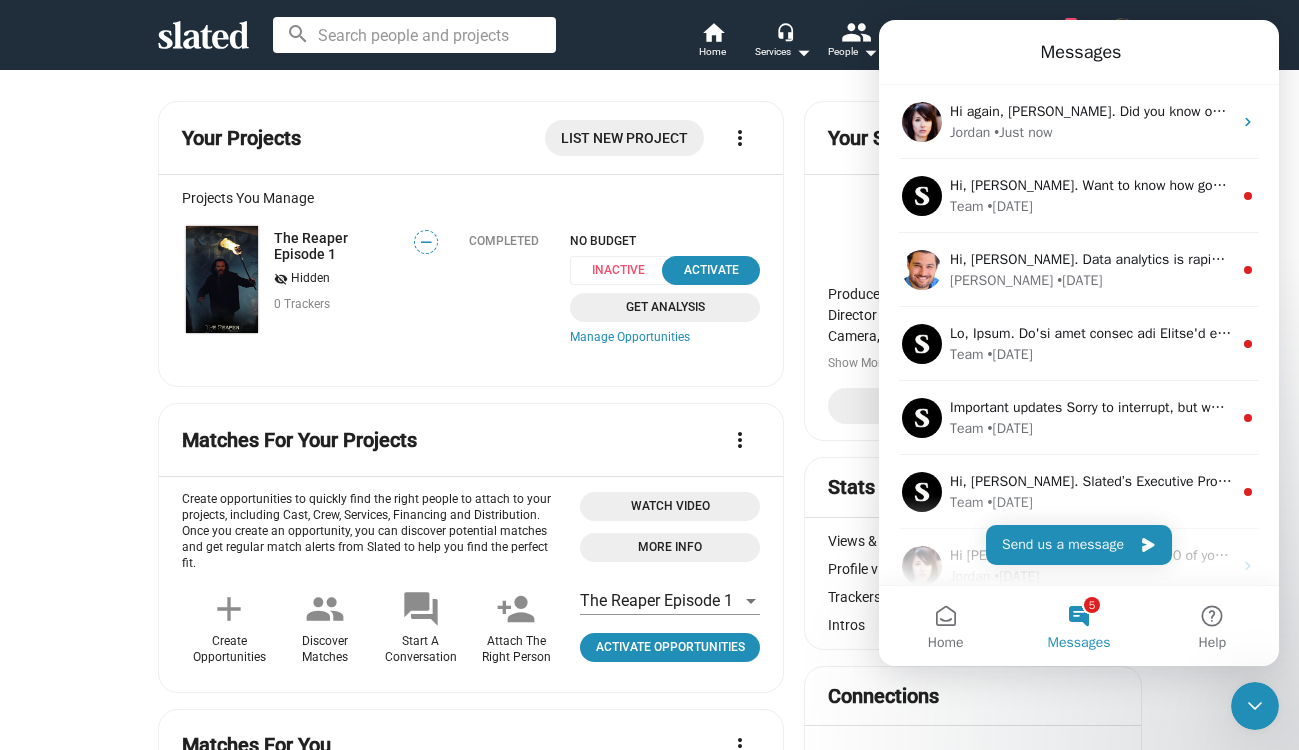 click on "5 Messages" at bounding box center (1078, 626) 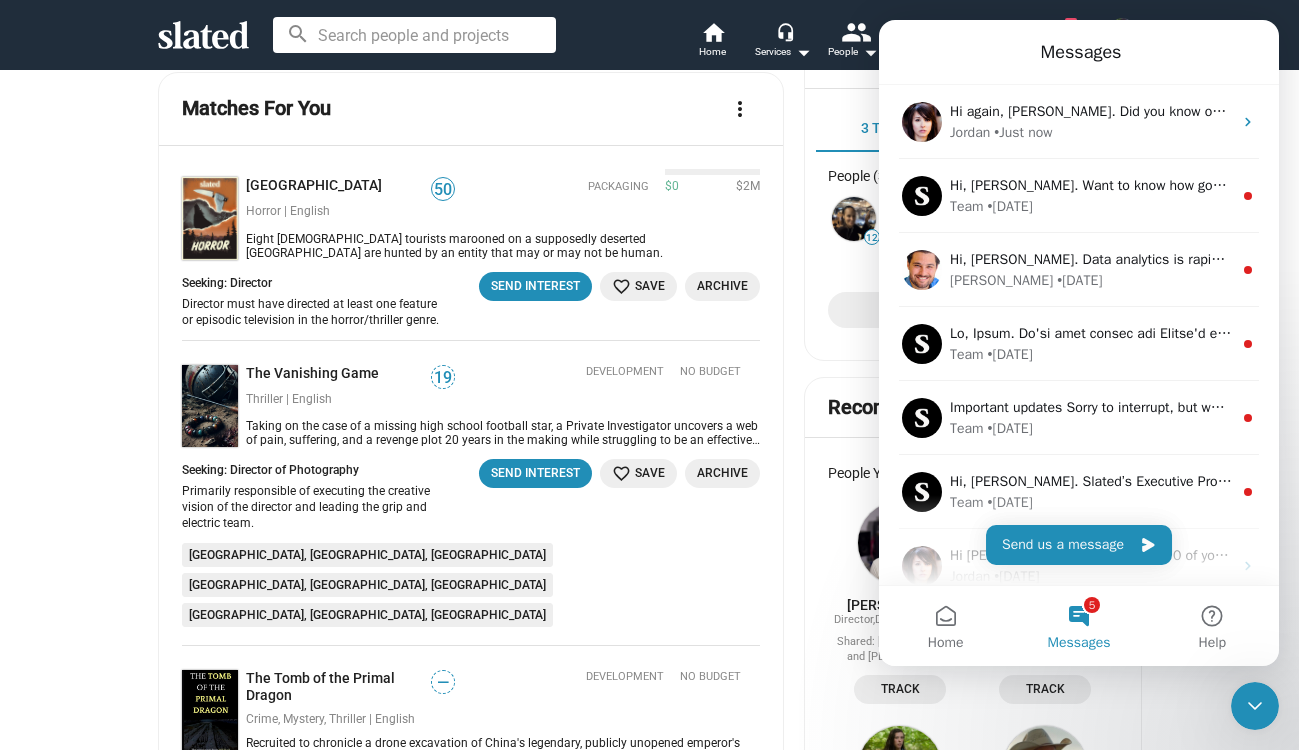 scroll, scrollTop: 641, scrollLeft: 0, axis: vertical 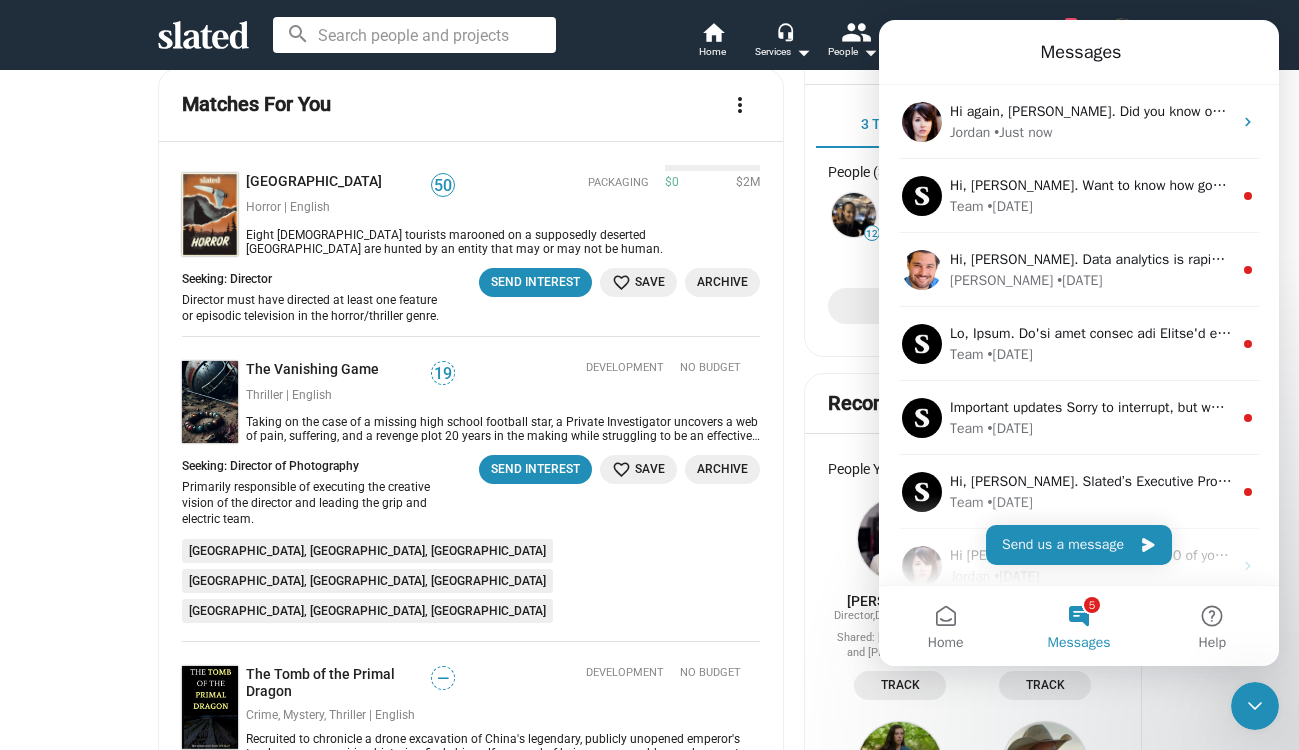 click at bounding box center (1255, 706) 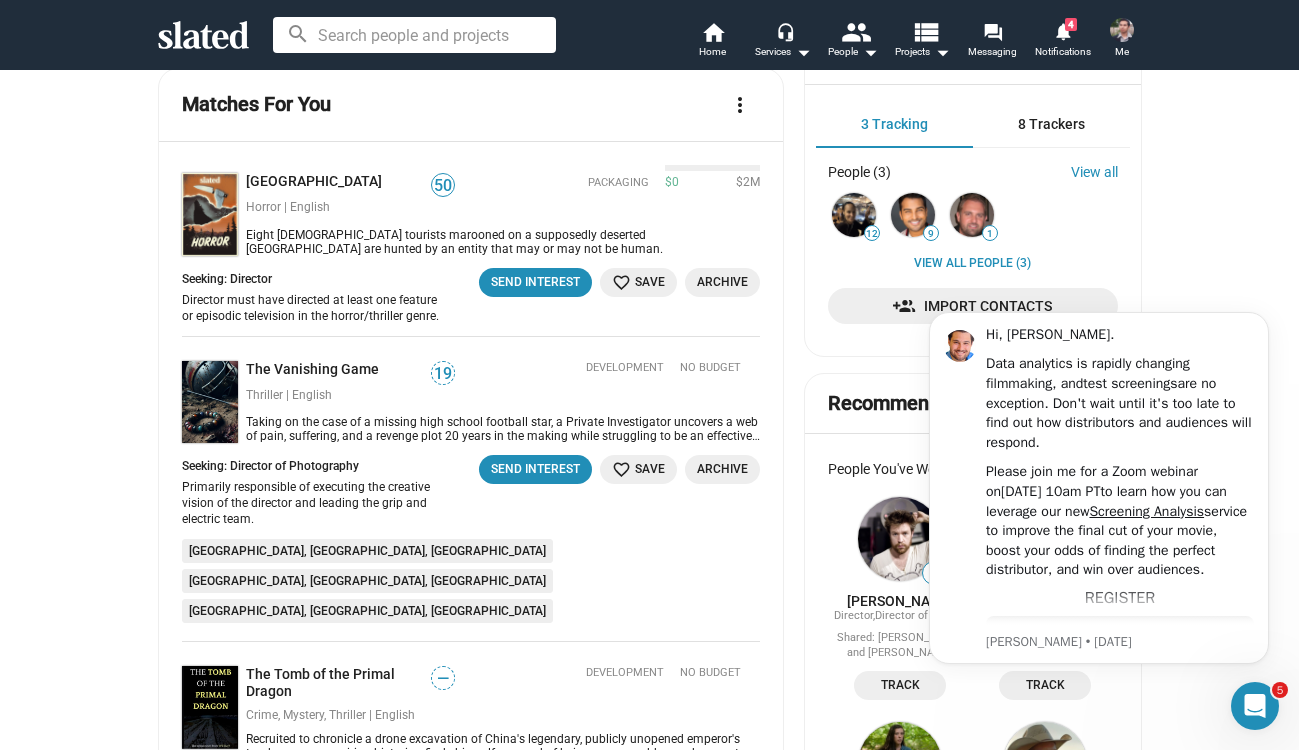 scroll, scrollTop: 0, scrollLeft: 0, axis: both 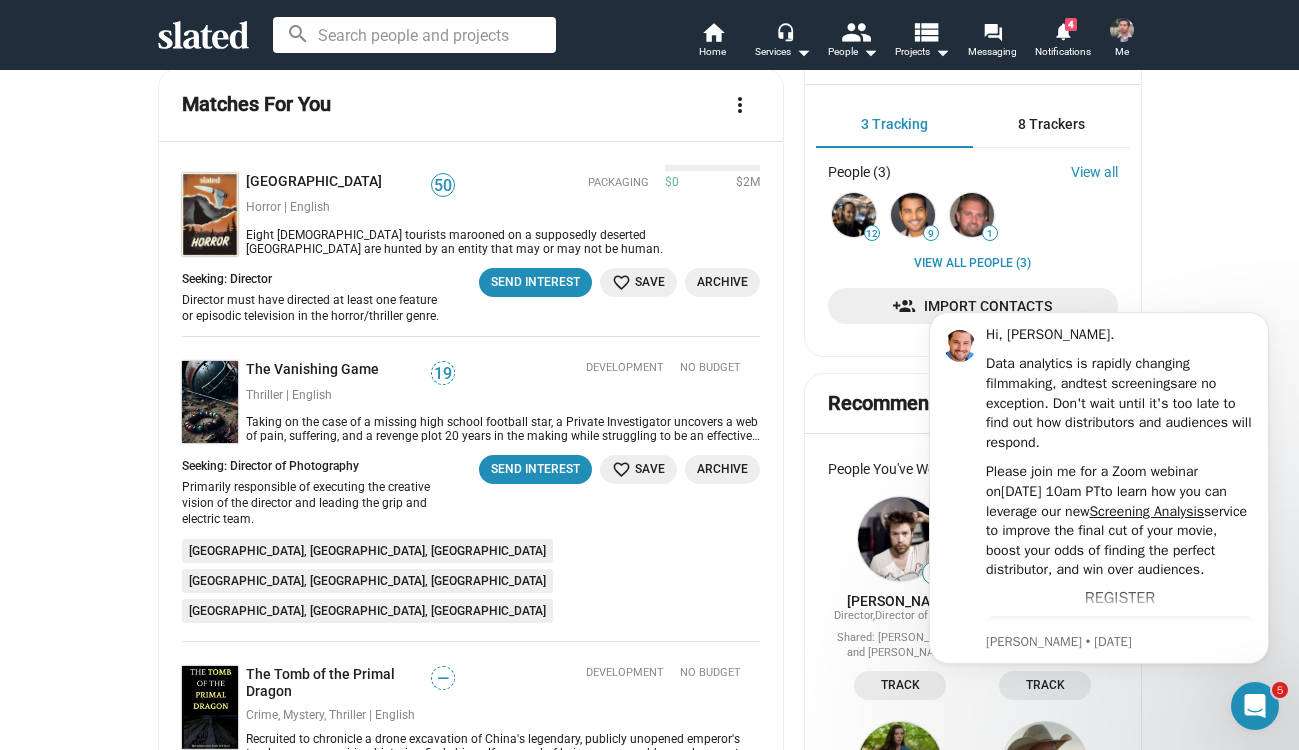 click on "Your Projects List New Project more_vert Projects You Manage The Reaper Episode 1 visibility_off   Hidden 0 Trackers — Completed NO BUDGET Inactive  Activate  Get Analysis Manage Opportunities Matches For Your Projects  more_vert  Create opportunities to quickly find the right people to attach to your projects, including Cast, Crew, Services, Financing and Distribution. Once you create an opportunity, you can discover potential matches and get regular match alerts from Slated to help you find the perfect fit.  add Create Opportunities people Discover Matches forum Start A Conversation person_add Attach The Right Person Watch Video More Info The Reaper Episode 1 Activate Opportunities Matches For You  more_vert Massacre Island 50 Horror | English Packaging $0 $2M Packaging $0 $2M  Eight American tourists  marooned on a supposedly deserted Caribbean island are hunted by an entity that may or may not be human.  Seeking: Director   Send Interest  favorite_border Save Archive The Vanishing Game 19 Development 1" 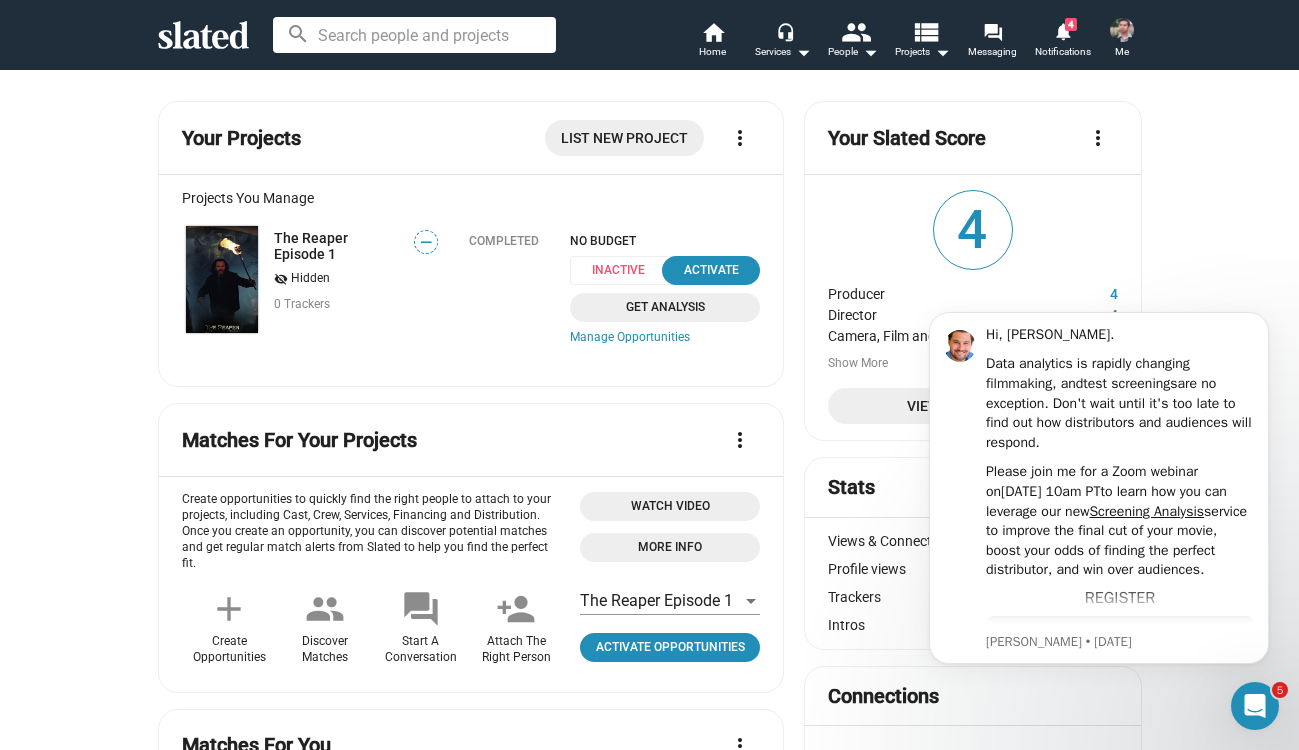 scroll, scrollTop: 0, scrollLeft: 0, axis: both 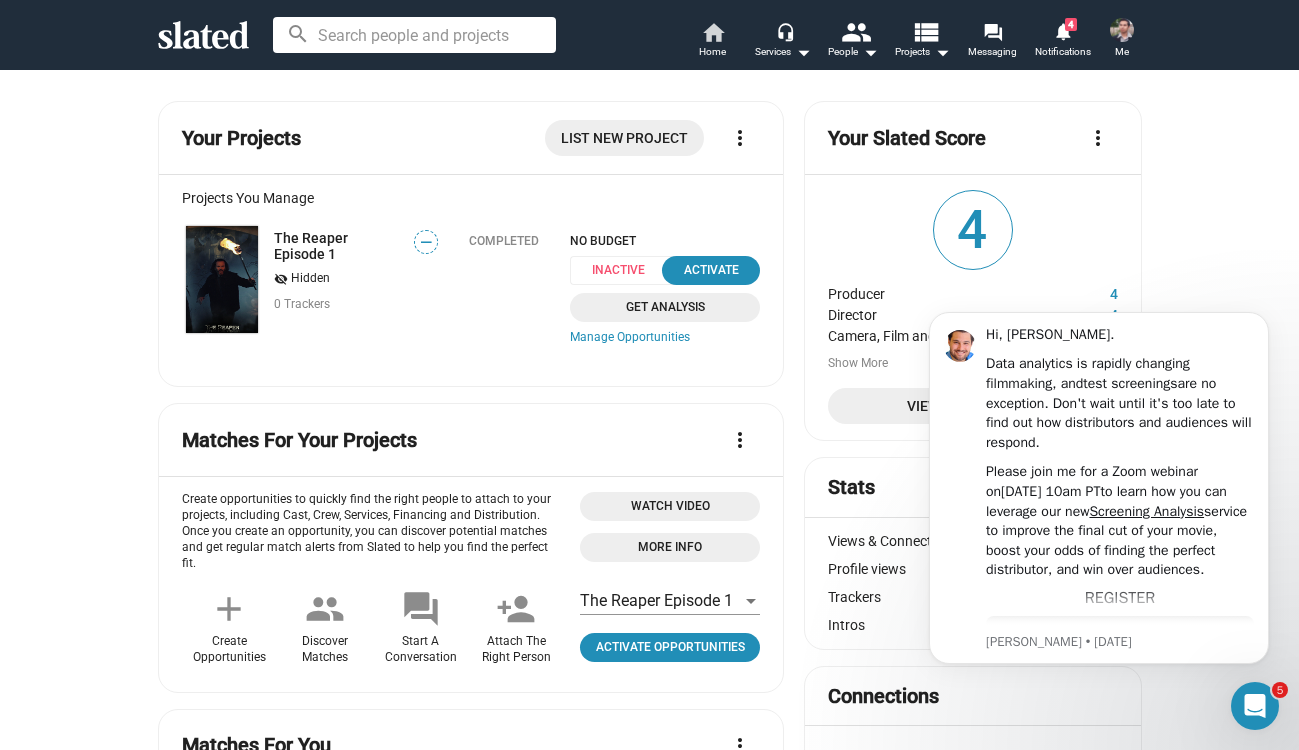 click on "home Home" at bounding box center [713, 42] 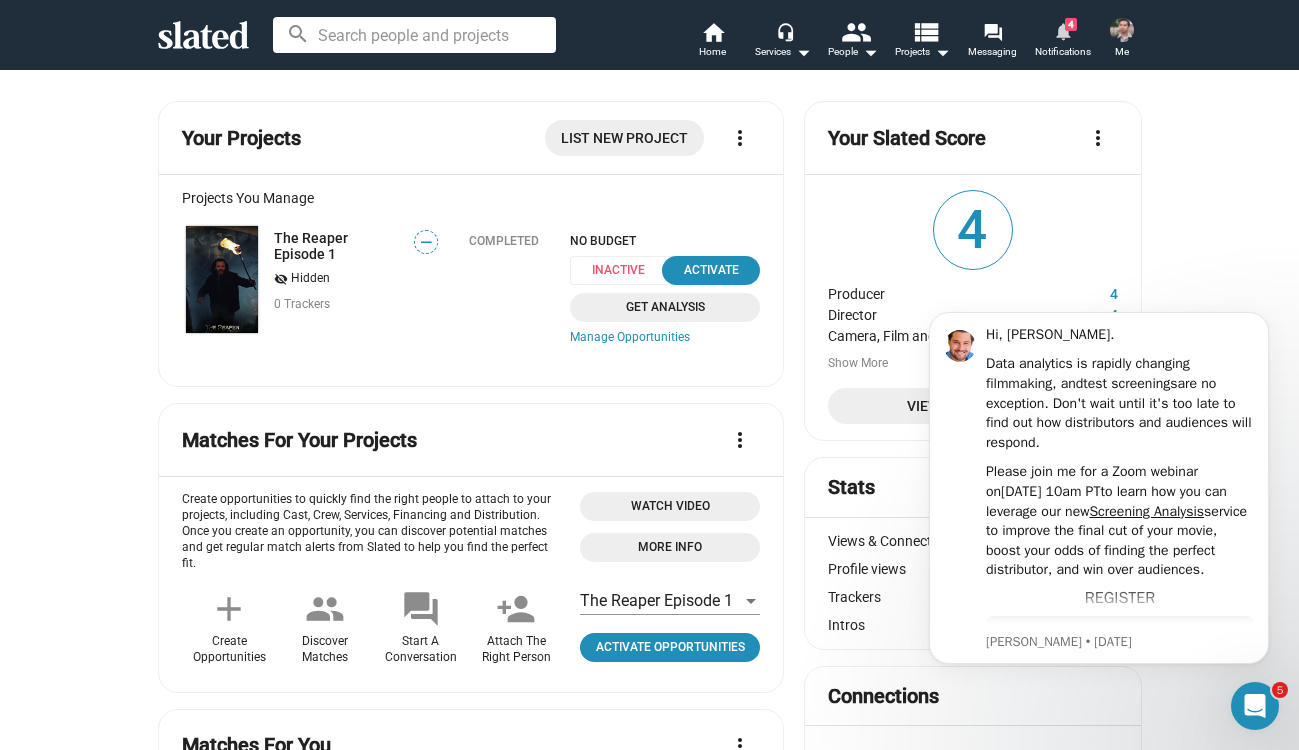 click on "Notifications" at bounding box center (1063, 52) 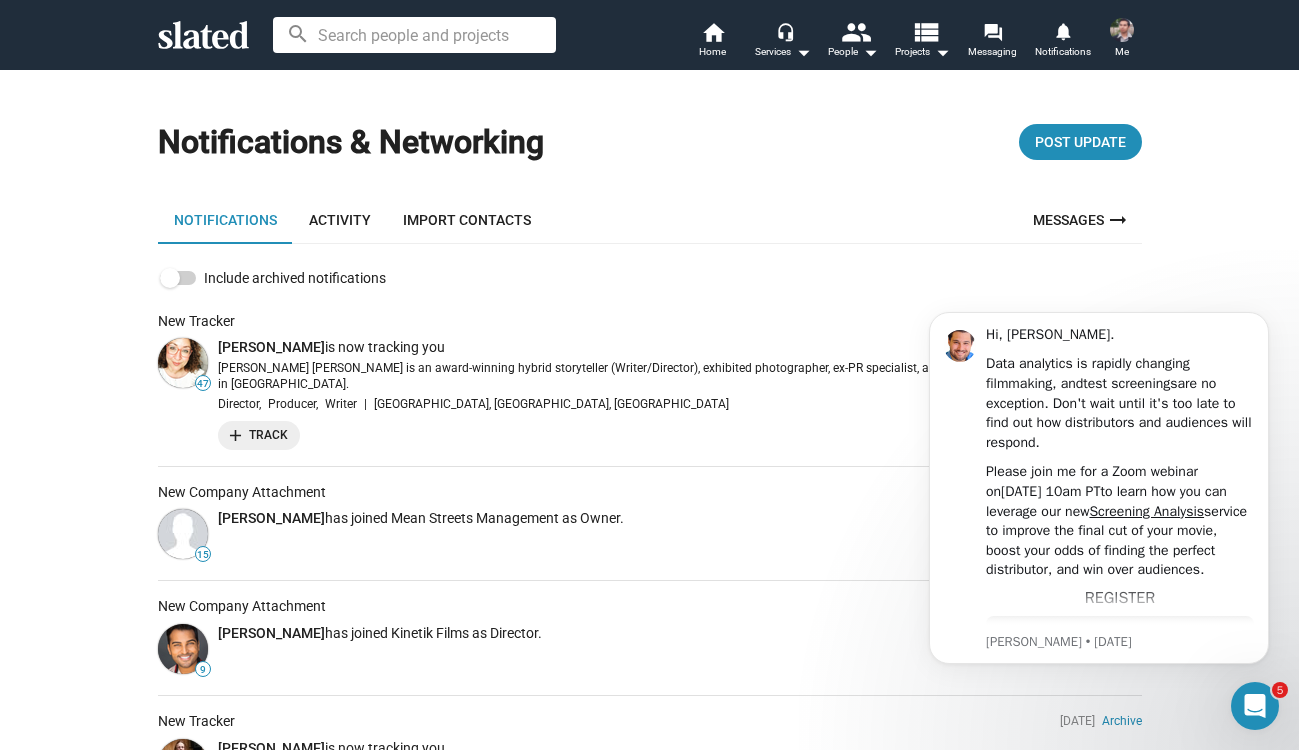 click 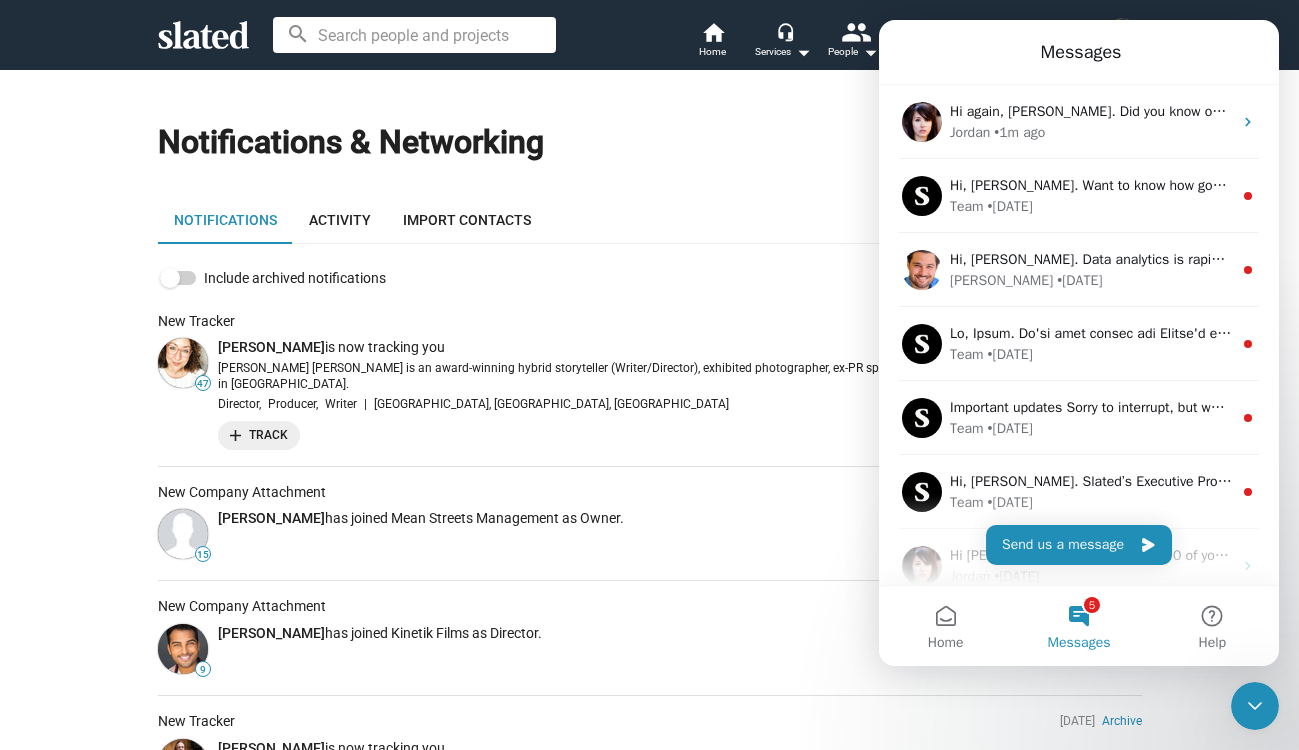 click 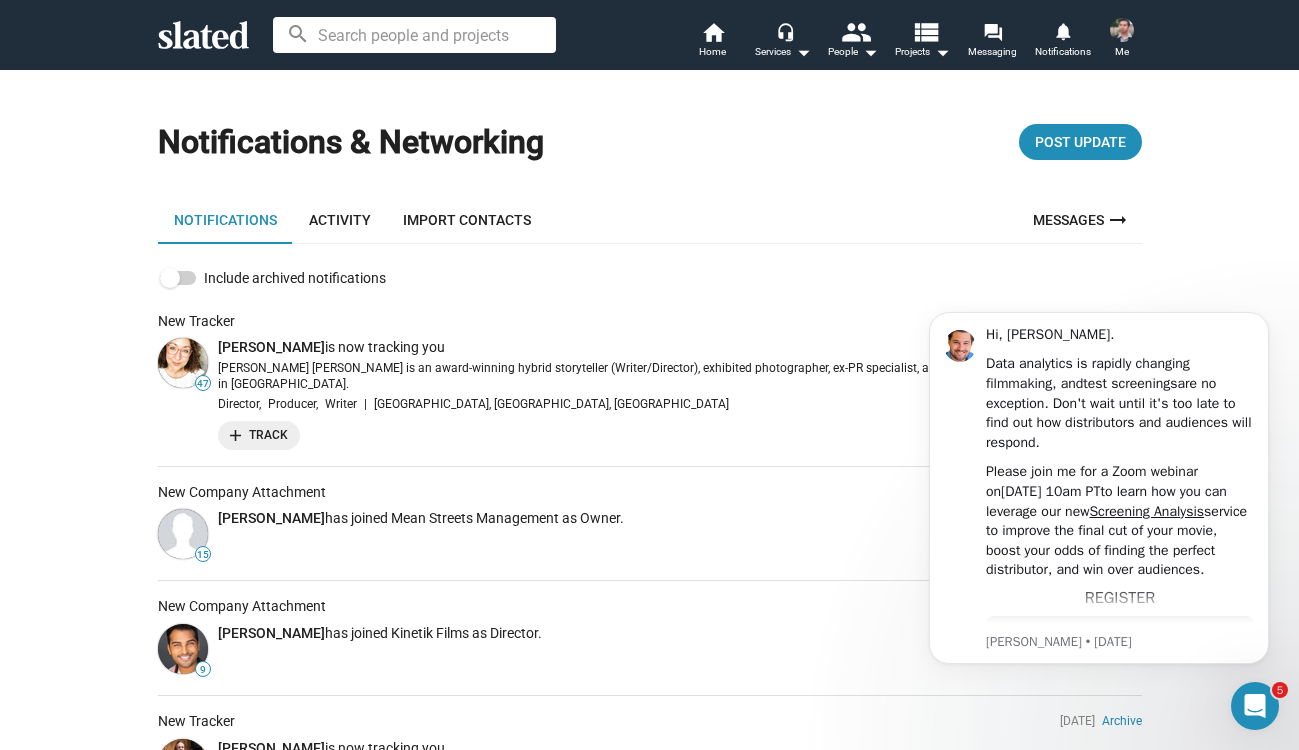 scroll, scrollTop: 0, scrollLeft: 0, axis: both 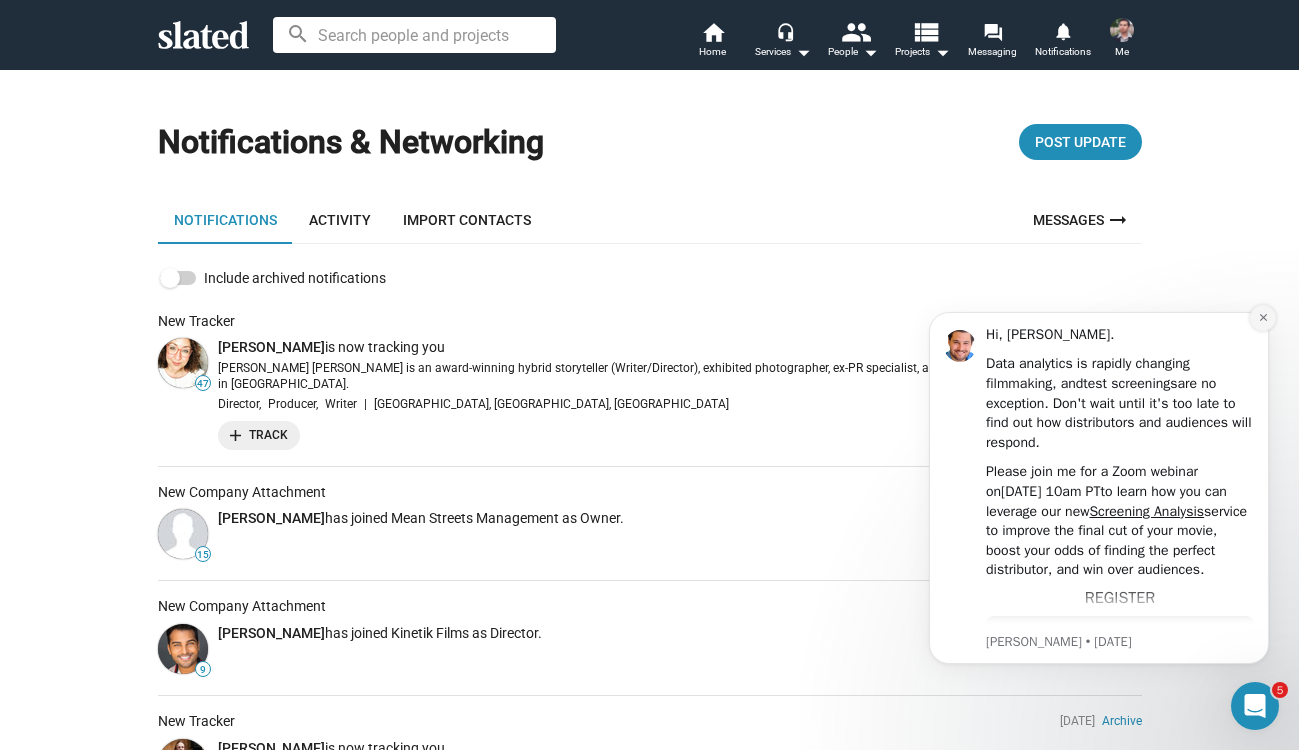 click at bounding box center [1263, 318] 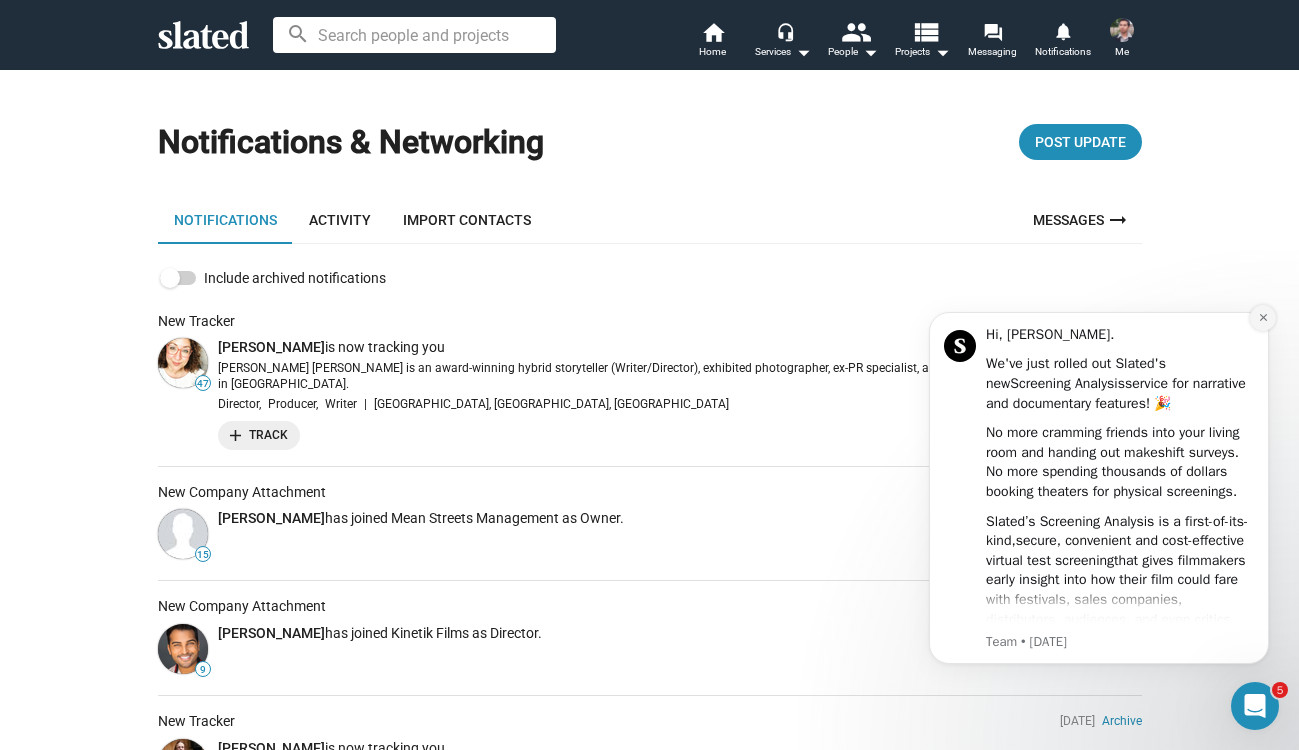 click 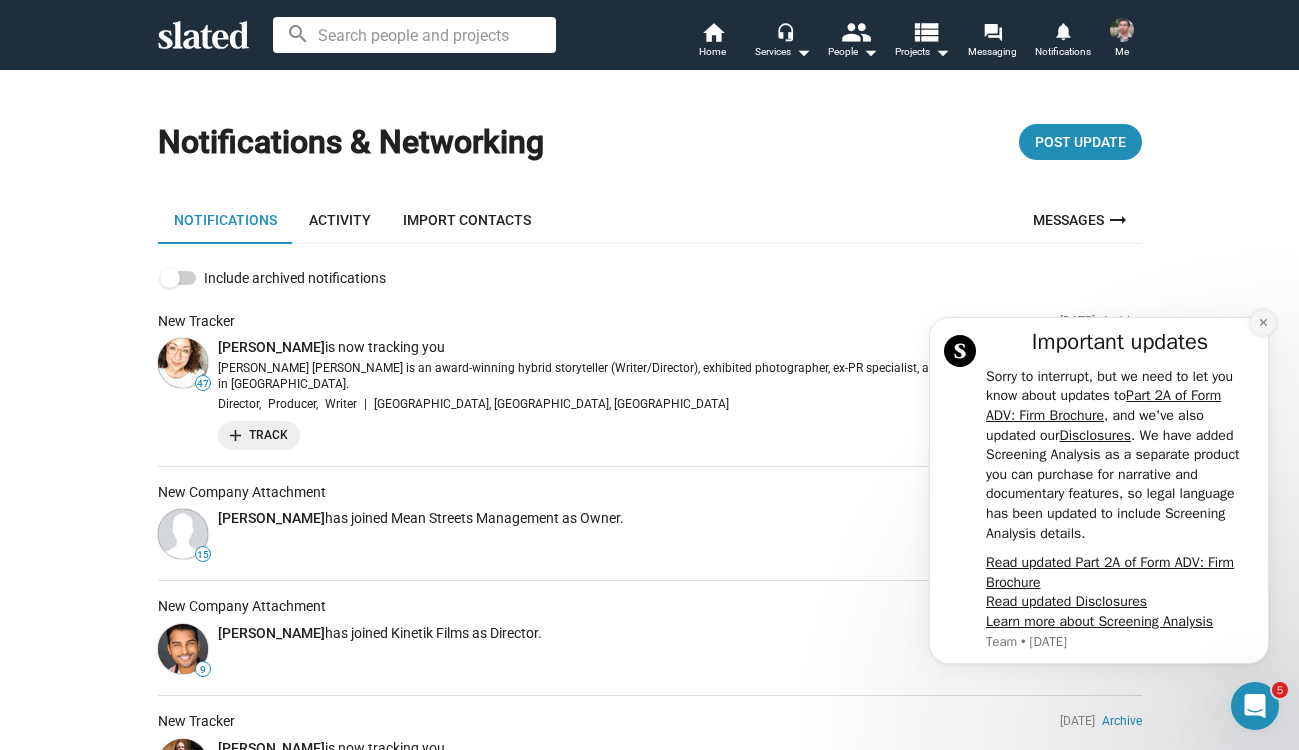 click 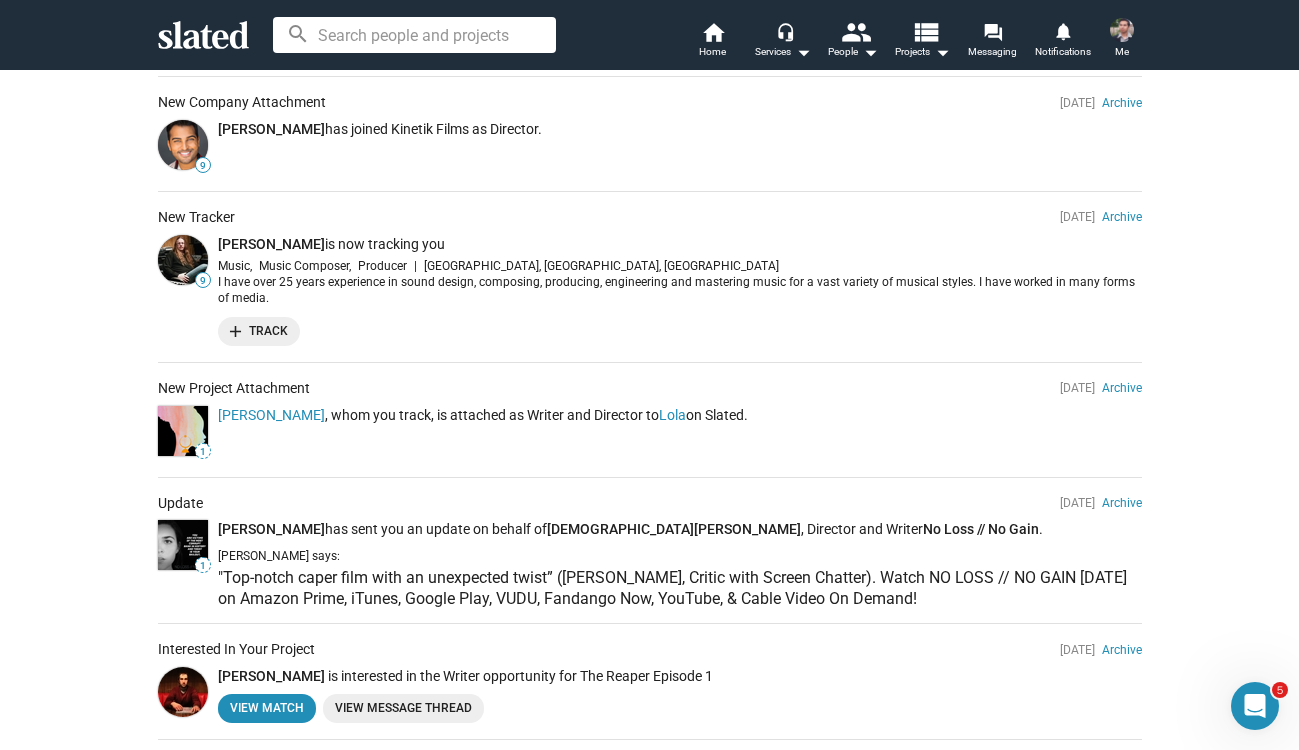 scroll, scrollTop: 912, scrollLeft: 0, axis: vertical 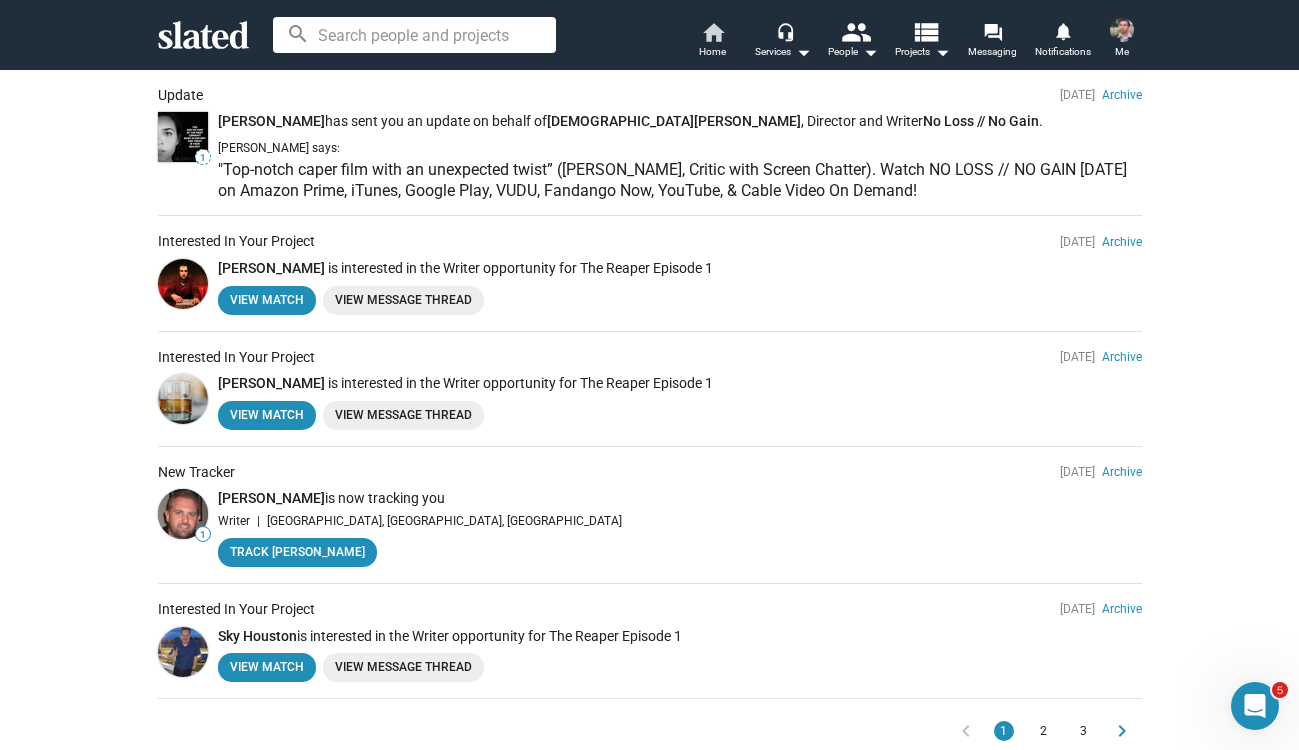 click on "home Home" at bounding box center [713, 42] 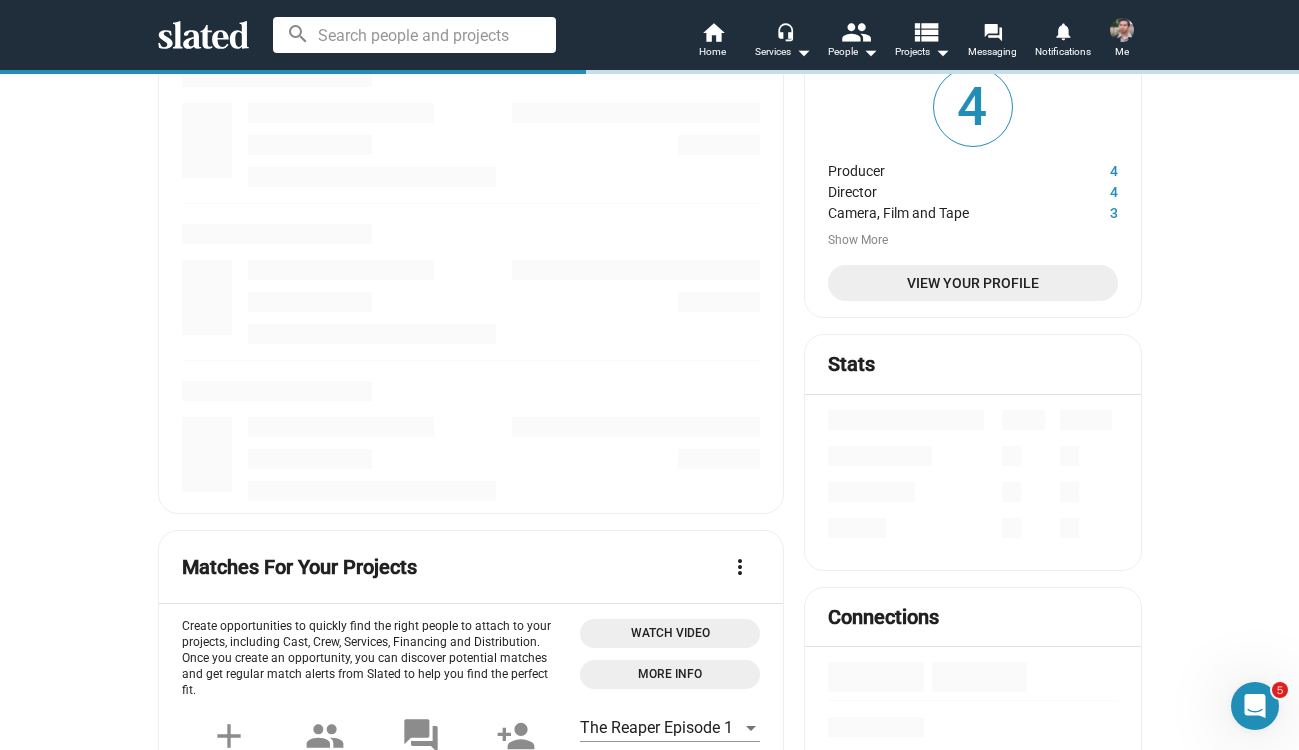 scroll, scrollTop: 0, scrollLeft: 0, axis: both 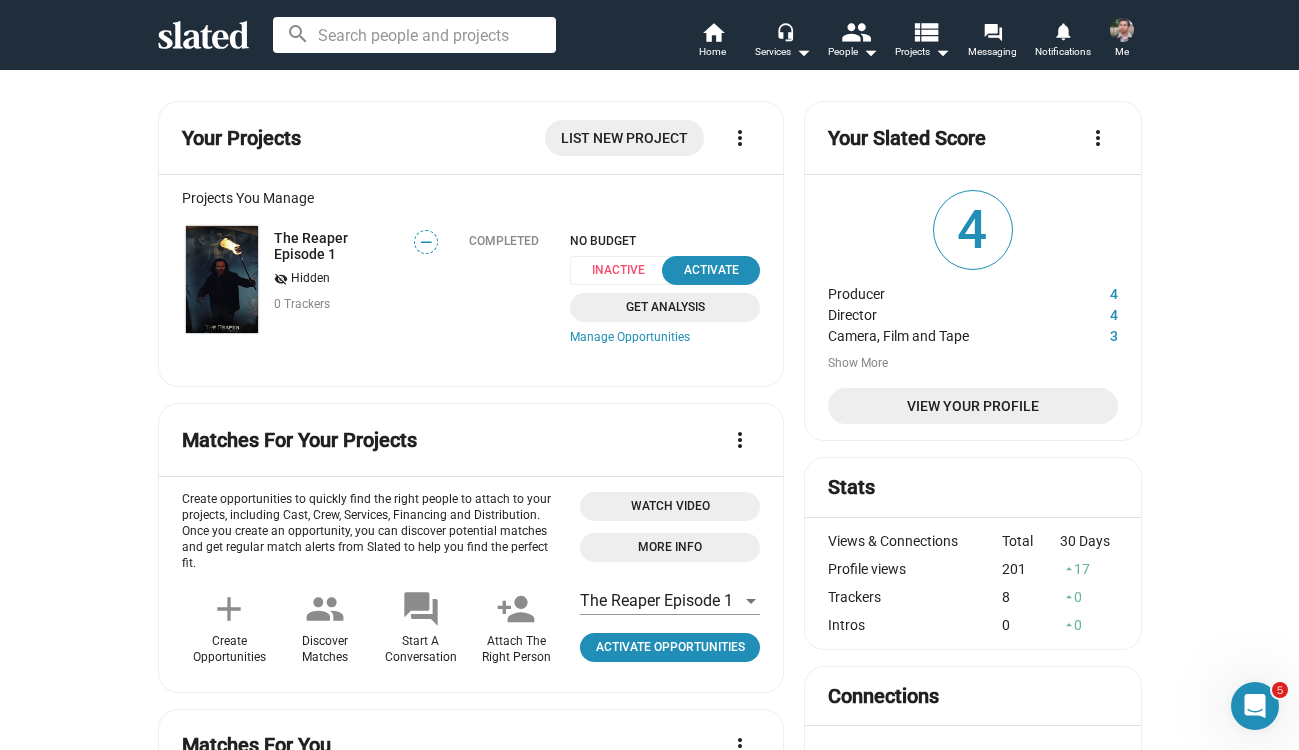 click on "Me" at bounding box center (1122, 40) 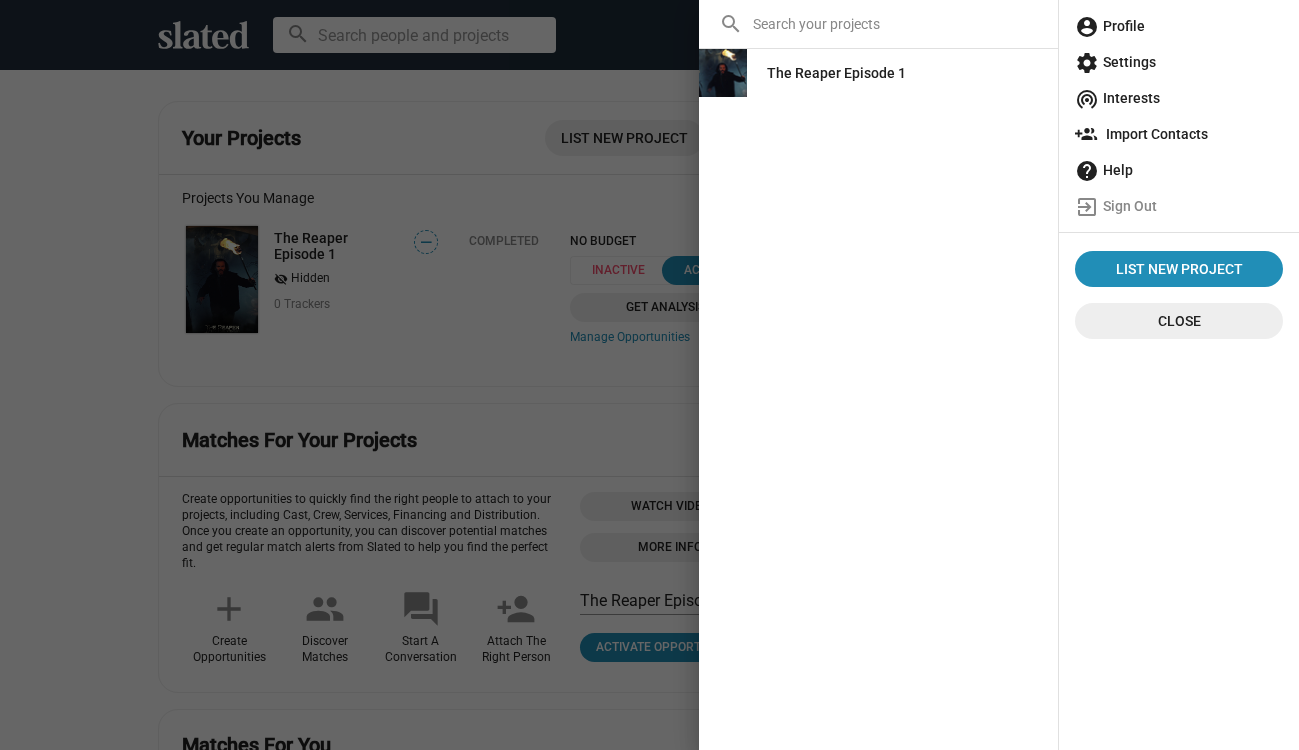 click on "account_circle  Profile" 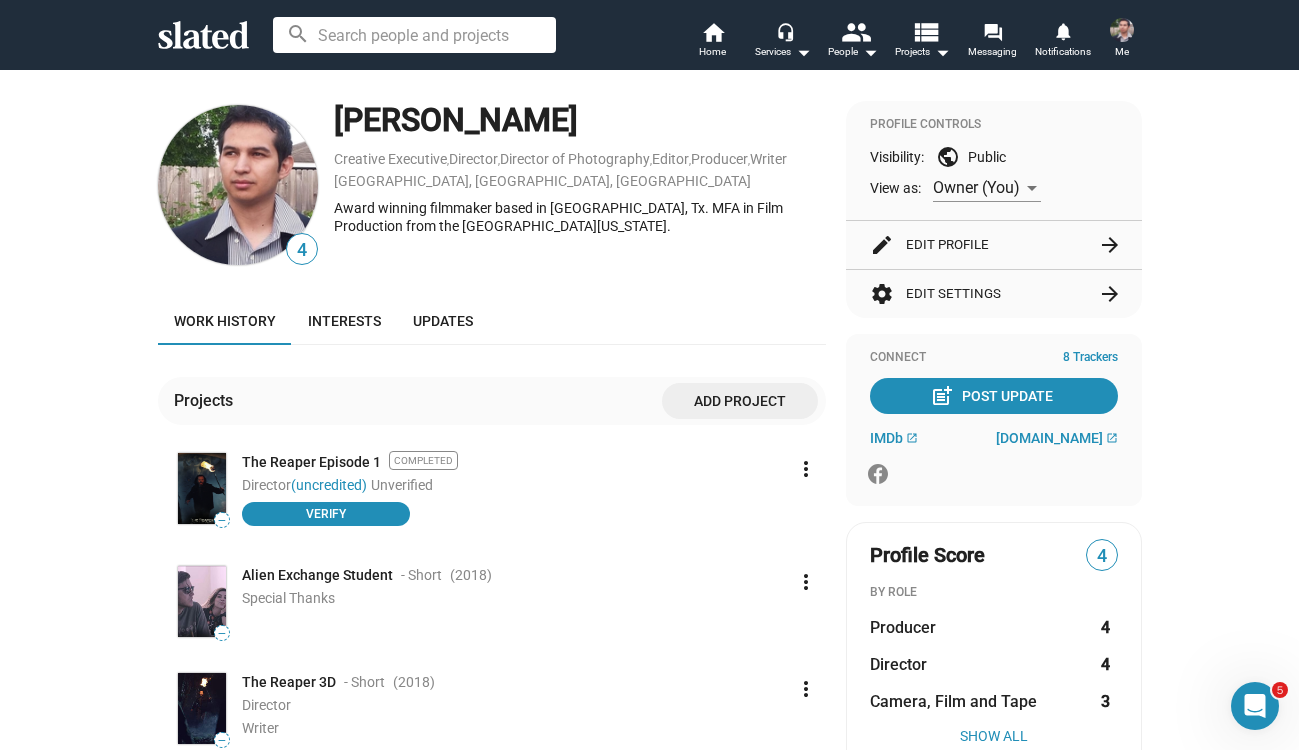 click on "Owner (You)" 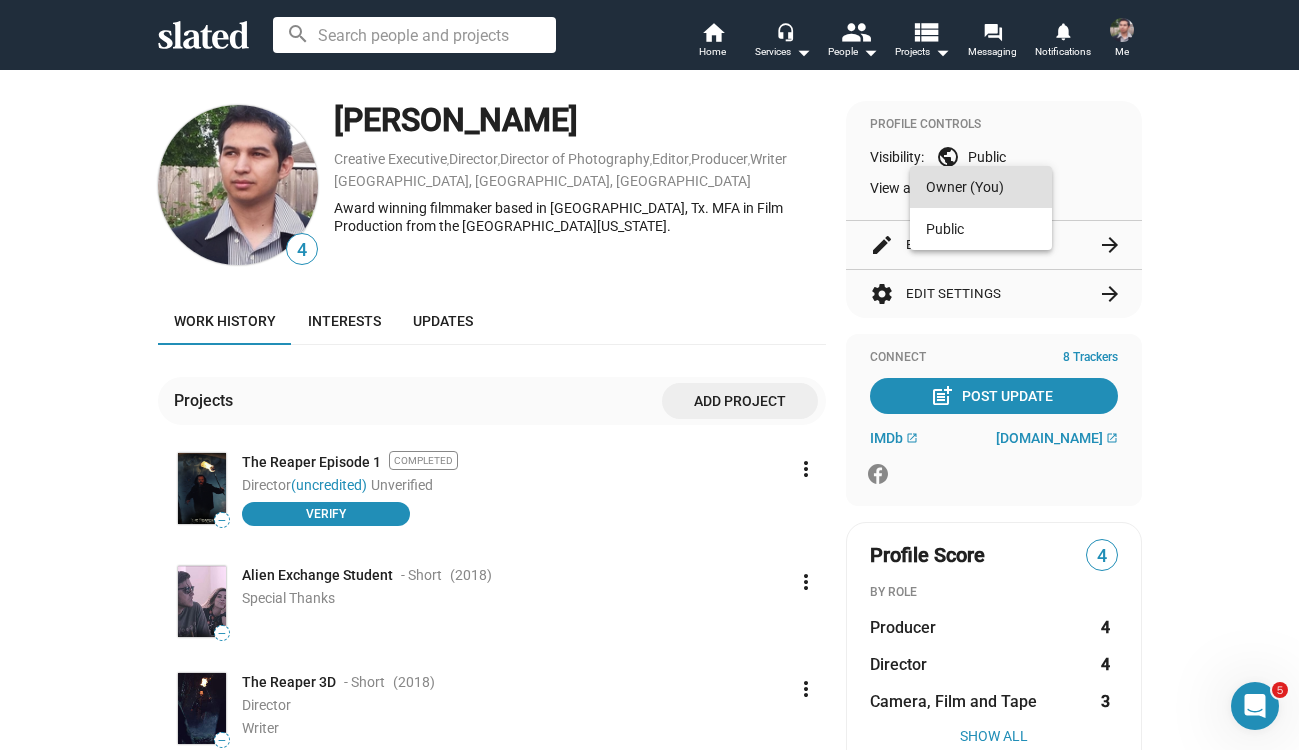 click at bounding box center (649, 375) 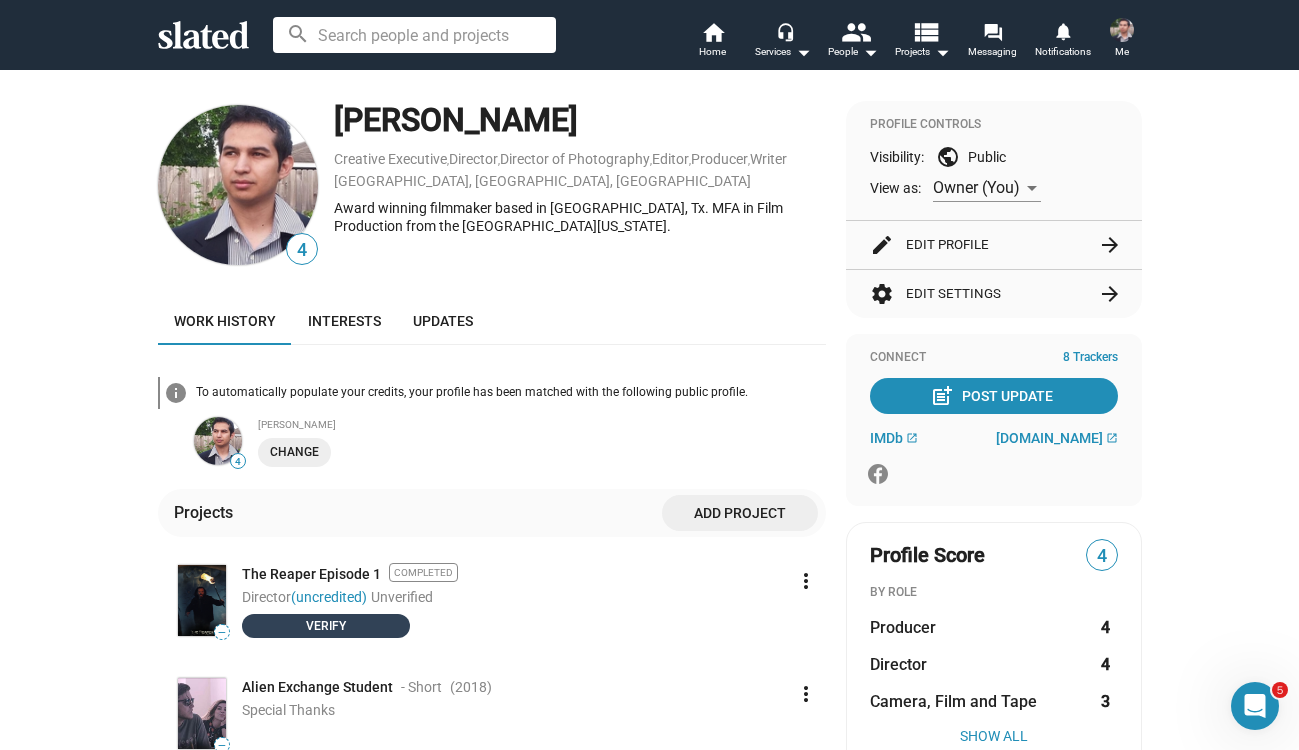 click on "Verify" 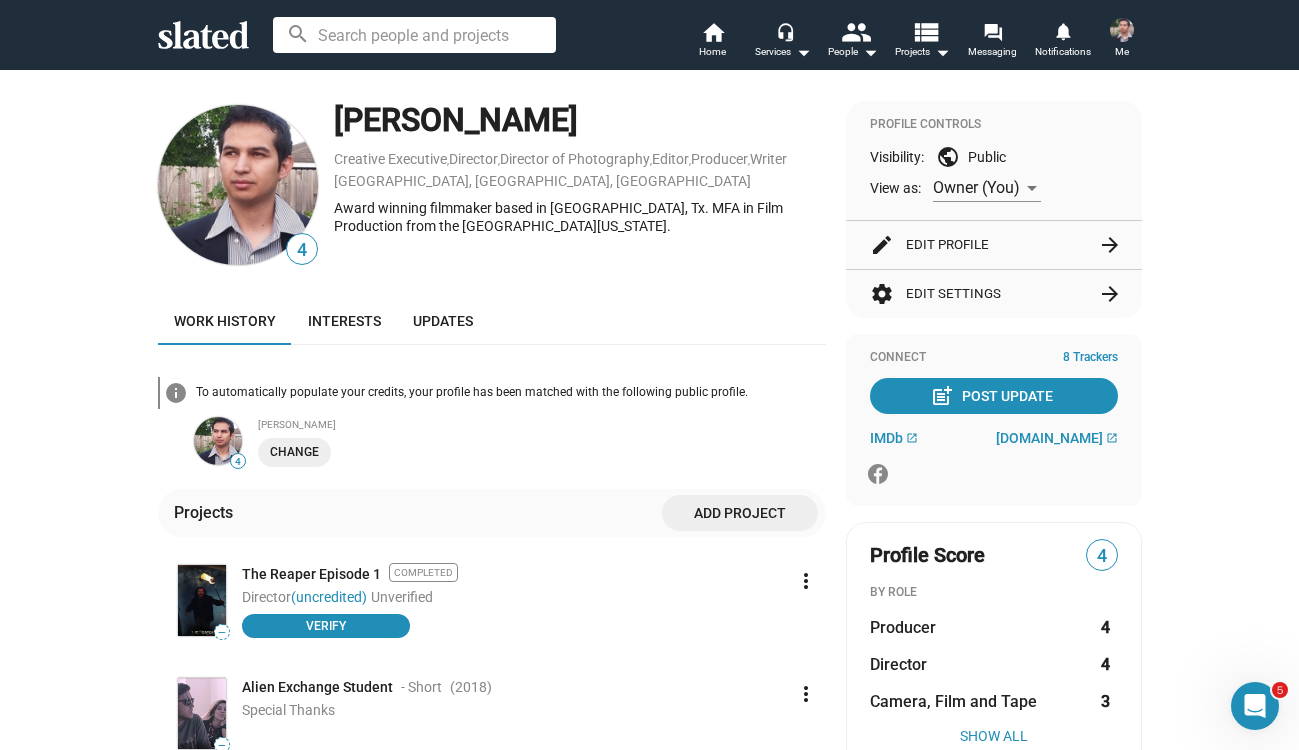 scroll, scrollTop: 30, scrollLeft: 0, axis: vertical 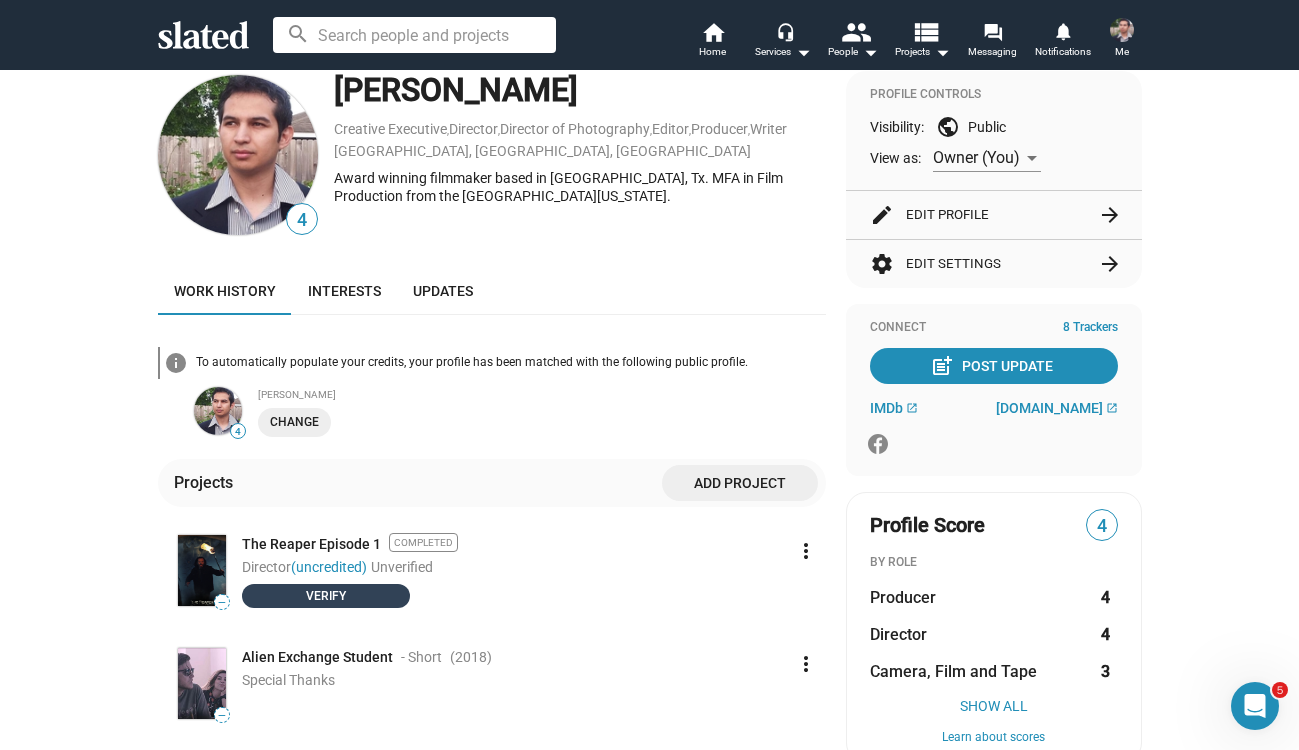 click on "Verify" 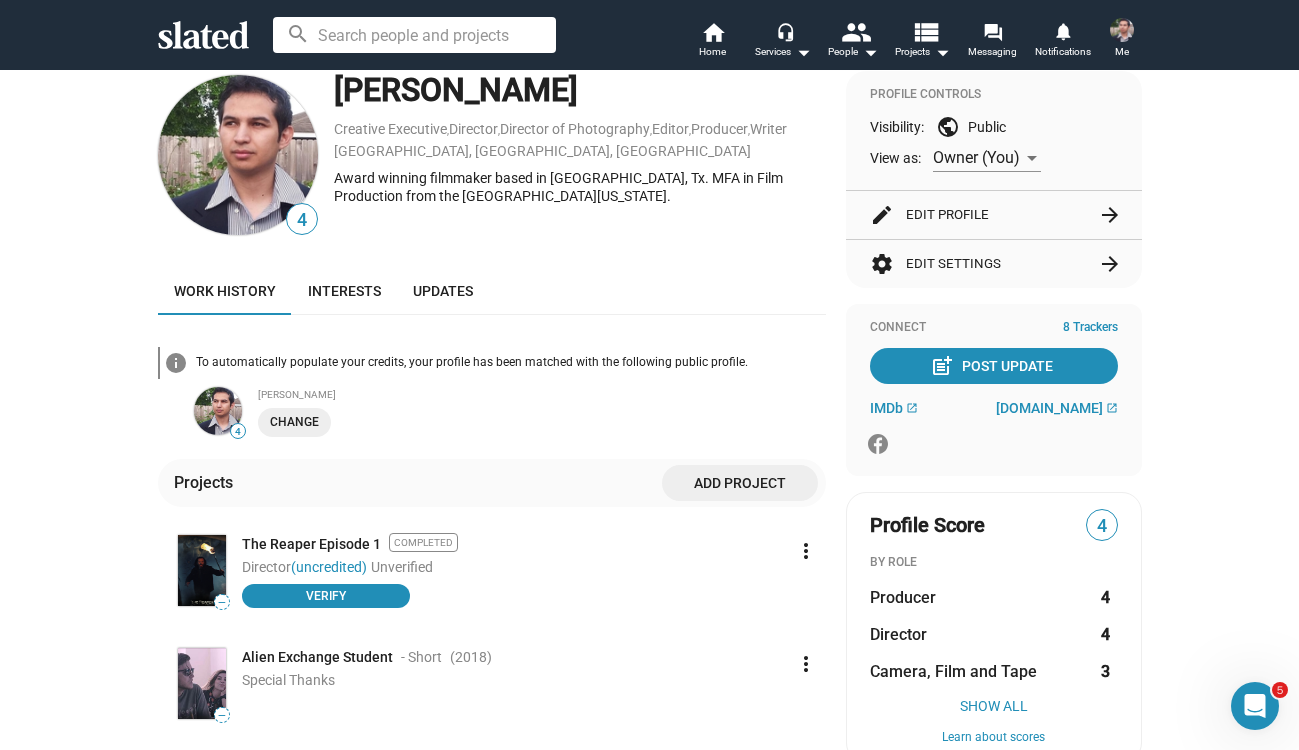 click 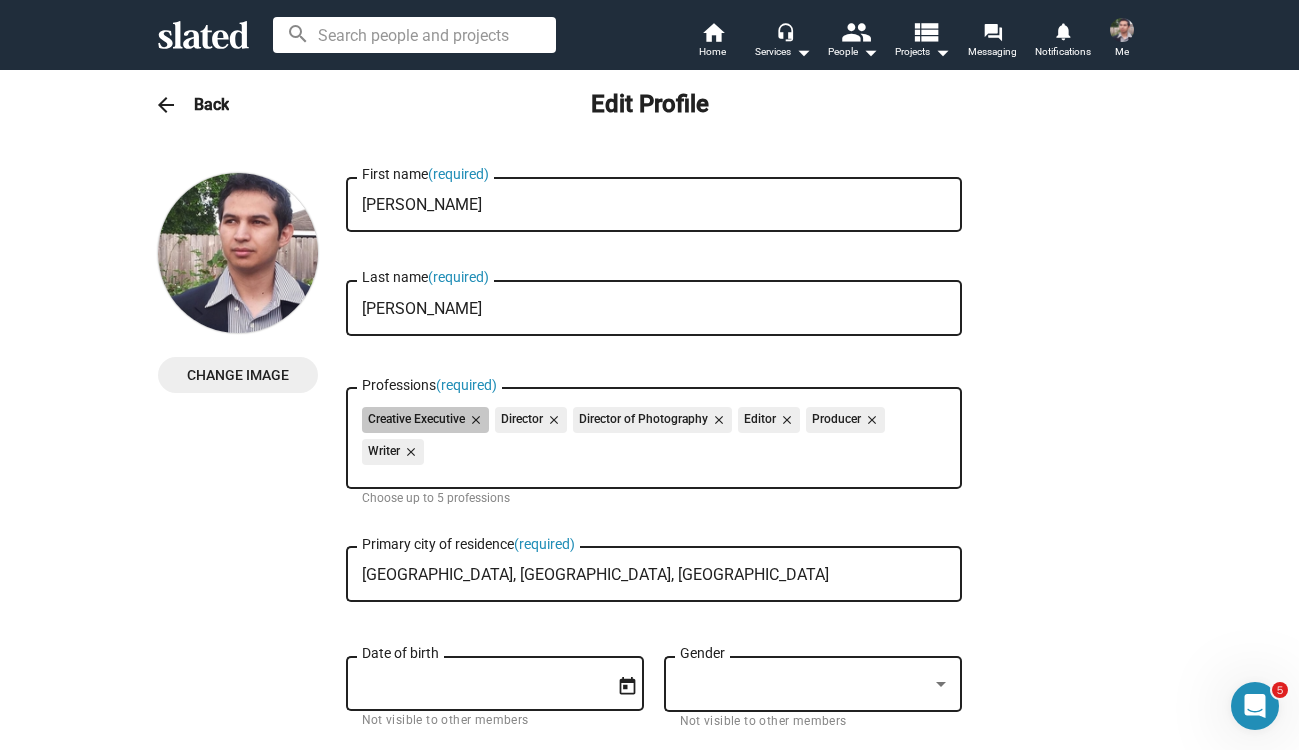 click on "Creative Executive close Director close Director of Photography close Editor close Producer close Writer close" at bounding box center [654, 439] 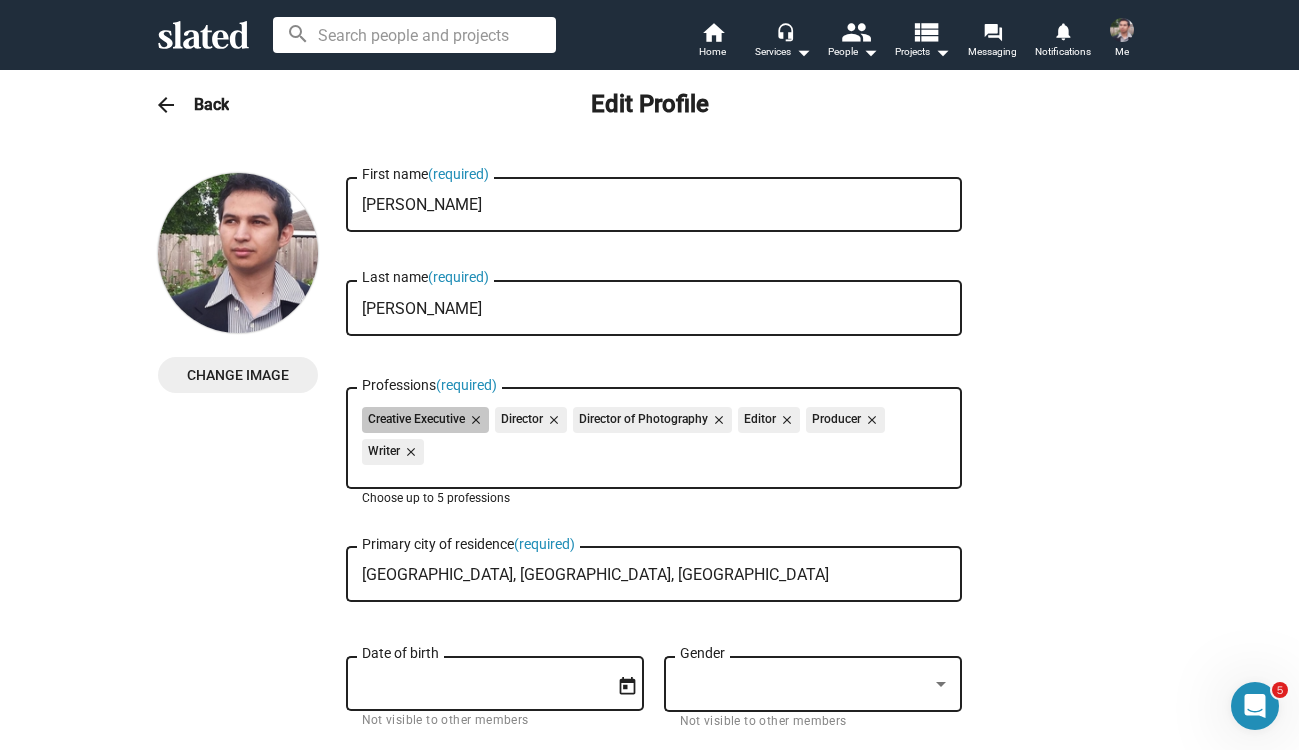 click on "Creative Executive close Director close Director of Photography close Editor close Producer close Writer close" at bounding box center (654, 439) 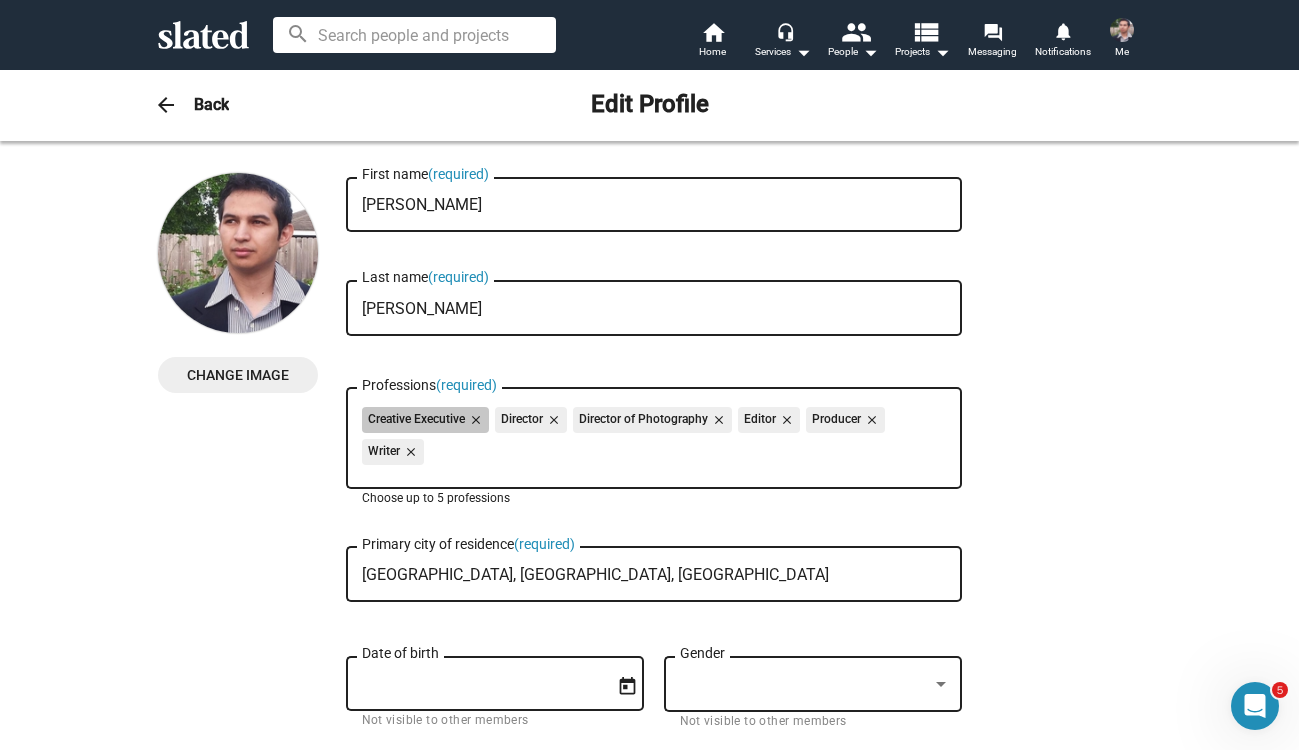 scroll, scrollTop: 205, scrollLeft: 0, axis: vertical 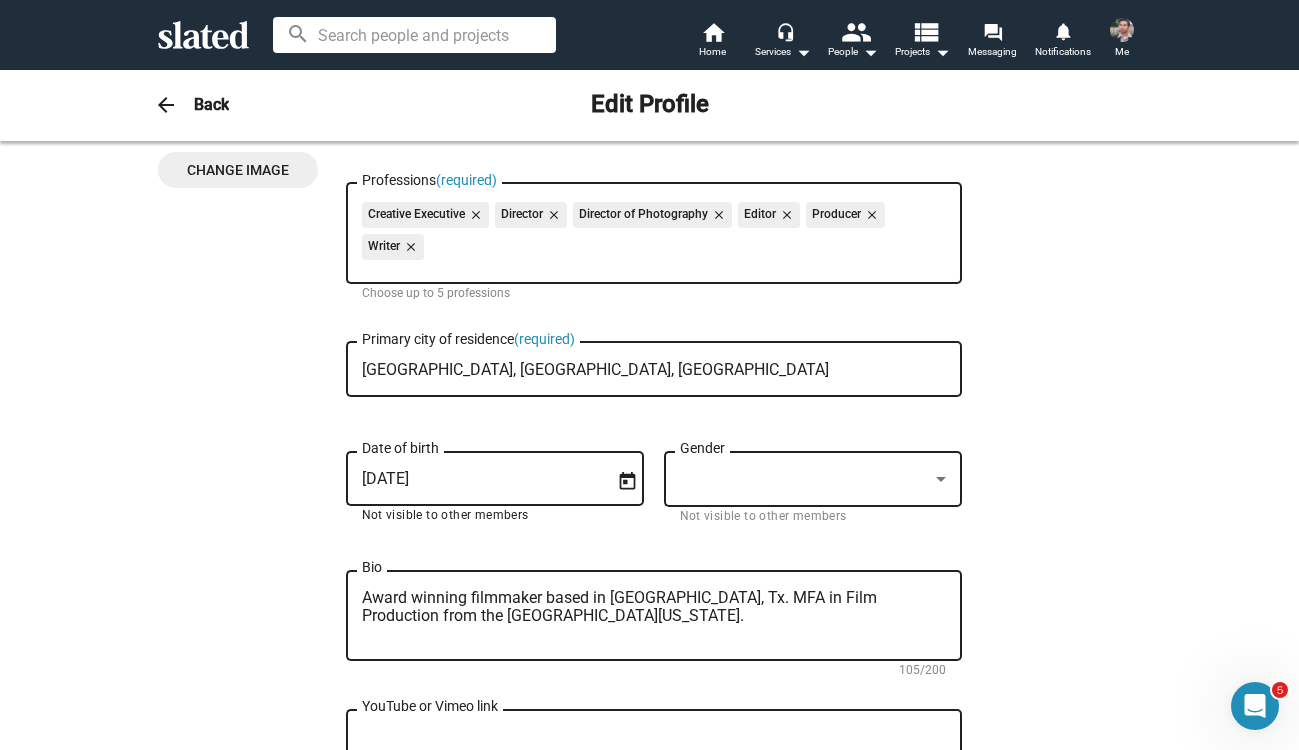 type on "8/2/1987" 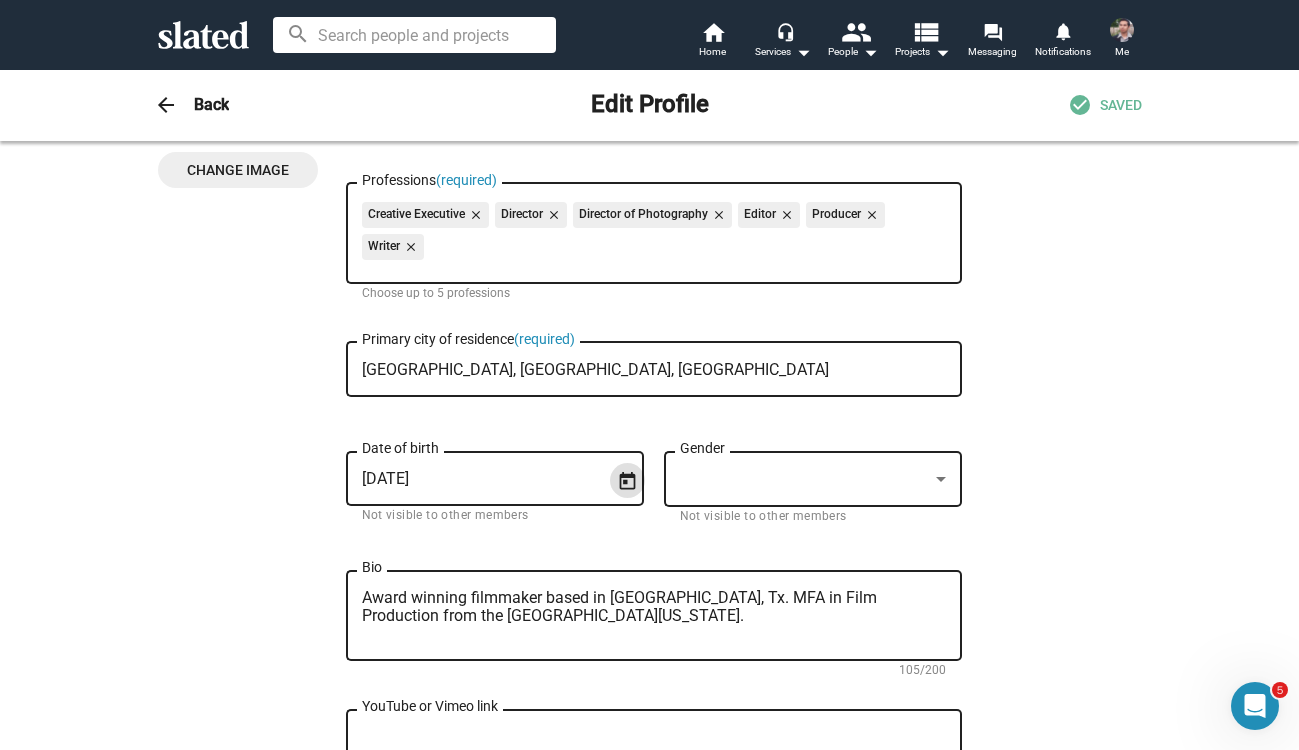 click at bounding box center [804, 479] 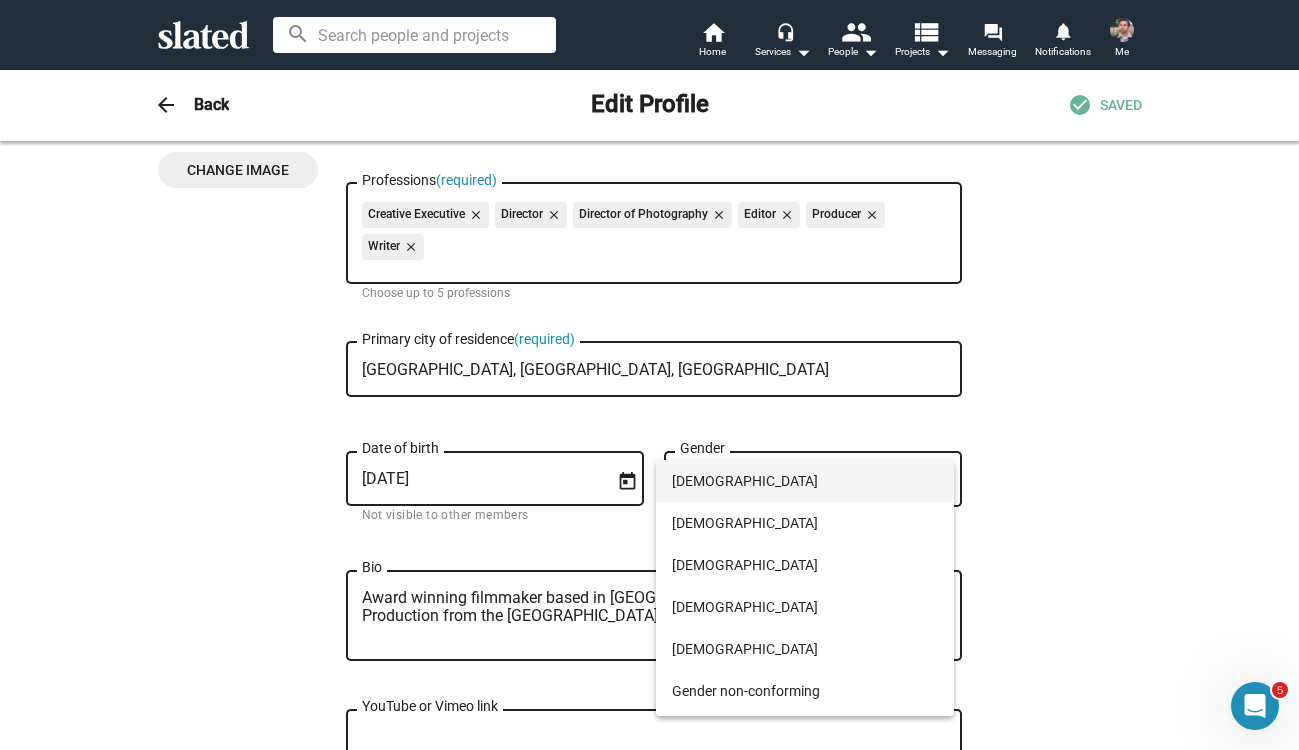 click on "Male" at bounding box center (805, 481) 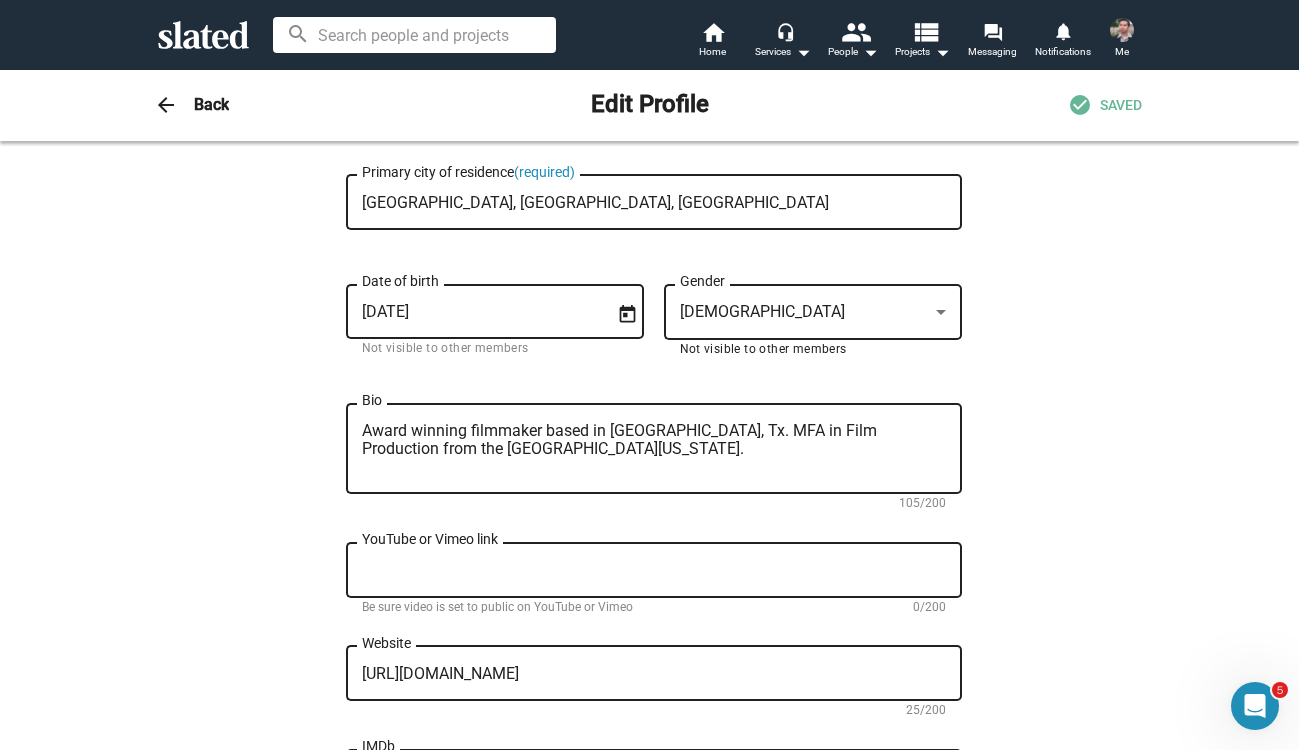 scroll, scrollTop: 382, scrollLeft: 0, axis: vertical 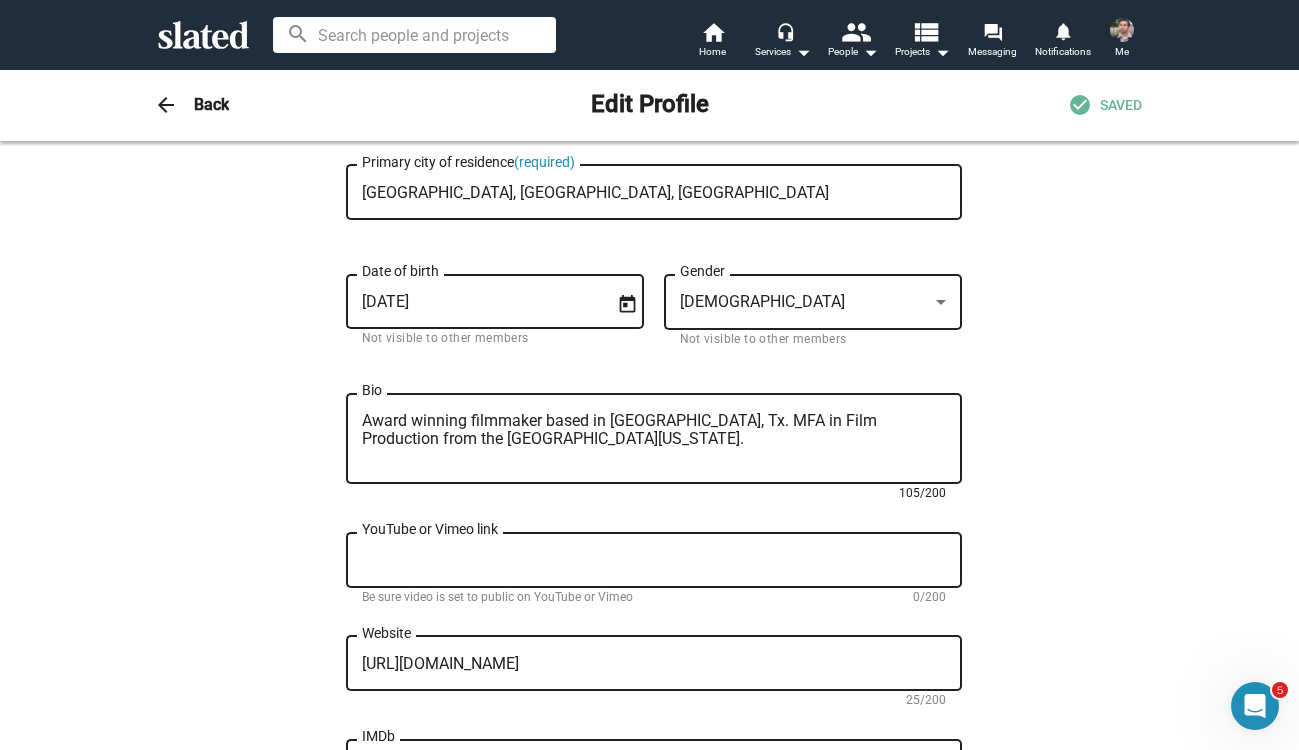 click on "Award winning filmmaker based in Austin, Tx. MFA in Film Production from the University of Texas Austin." at bounding box center (654, 439) 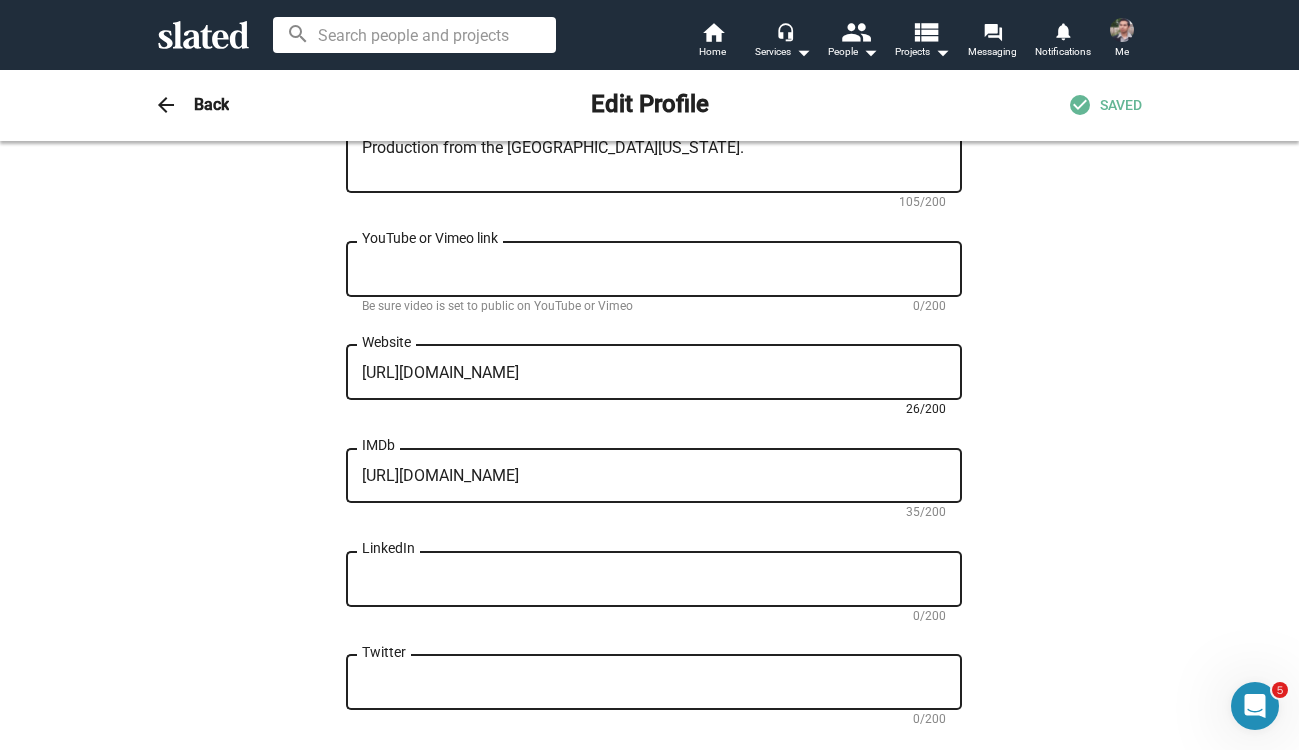 scroll, scrollTop: 702, scrollLeft: 0, axis: vertical 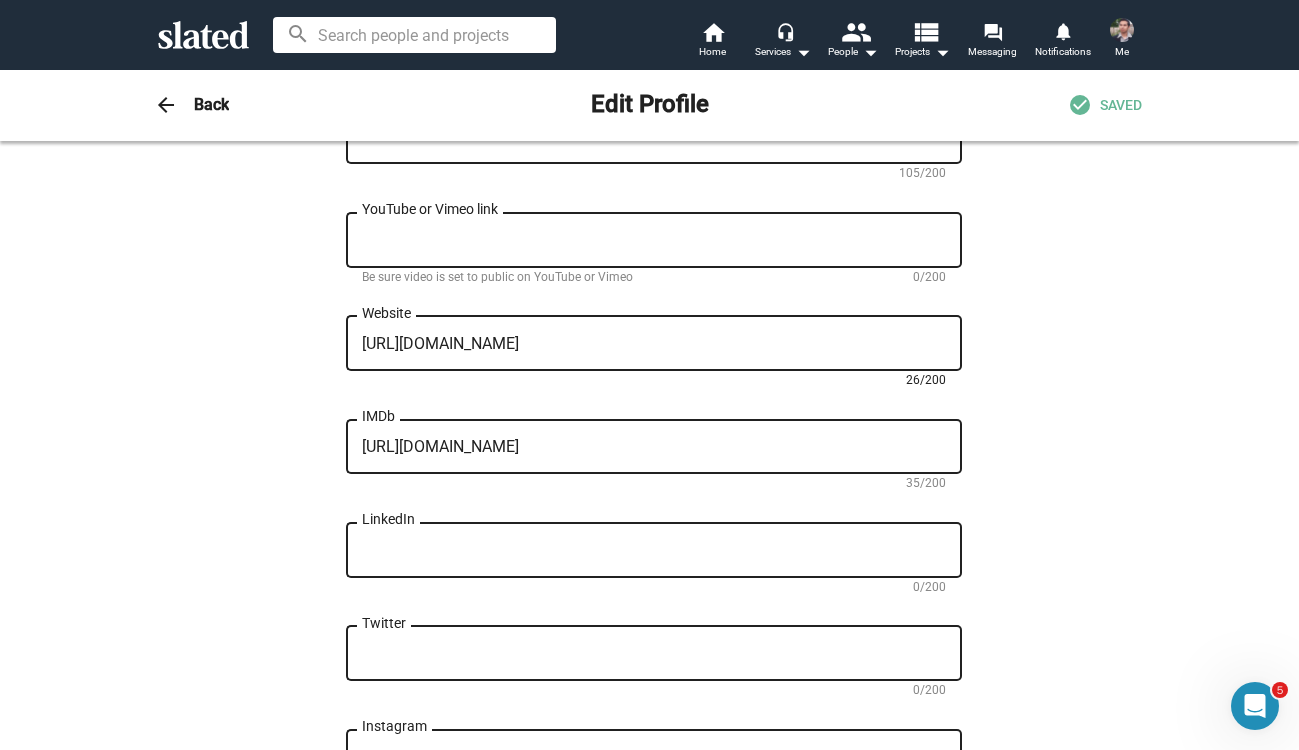 type on "http://www.simonquiroz.com" 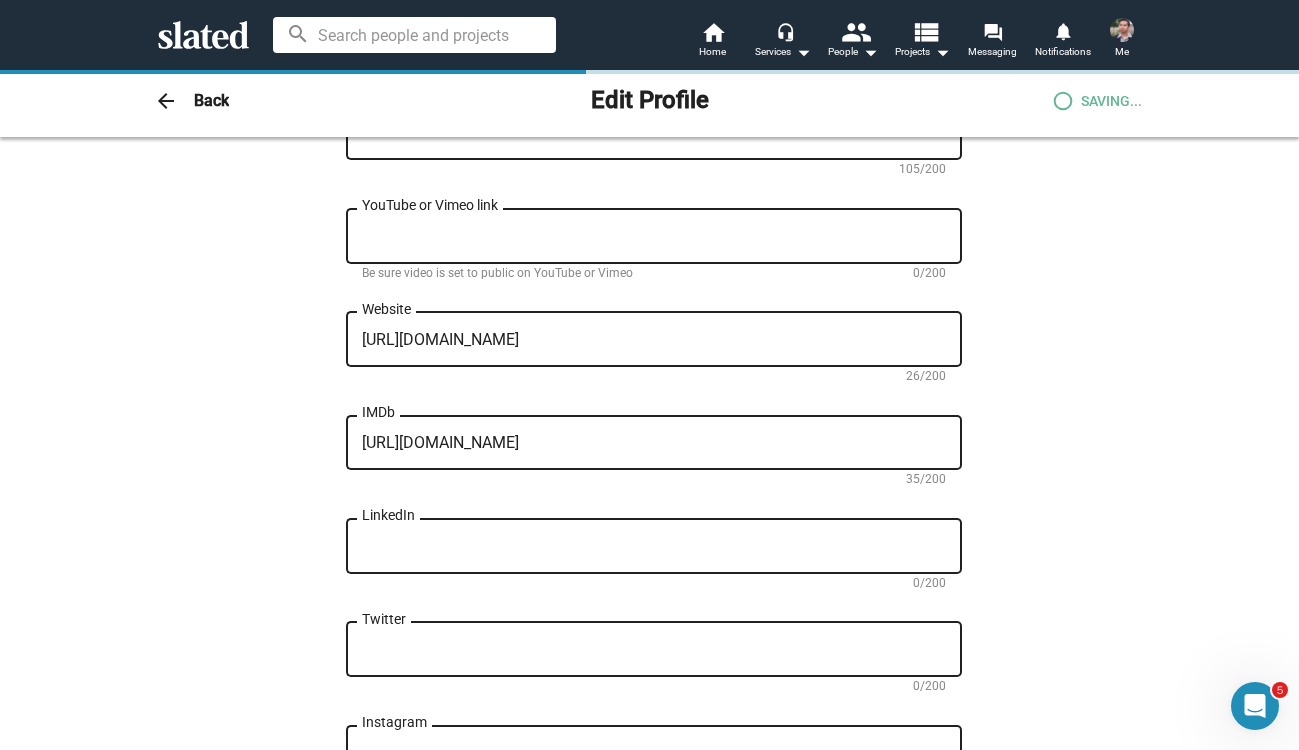 click on "LinkedIn" at bounding box center (654, 547) 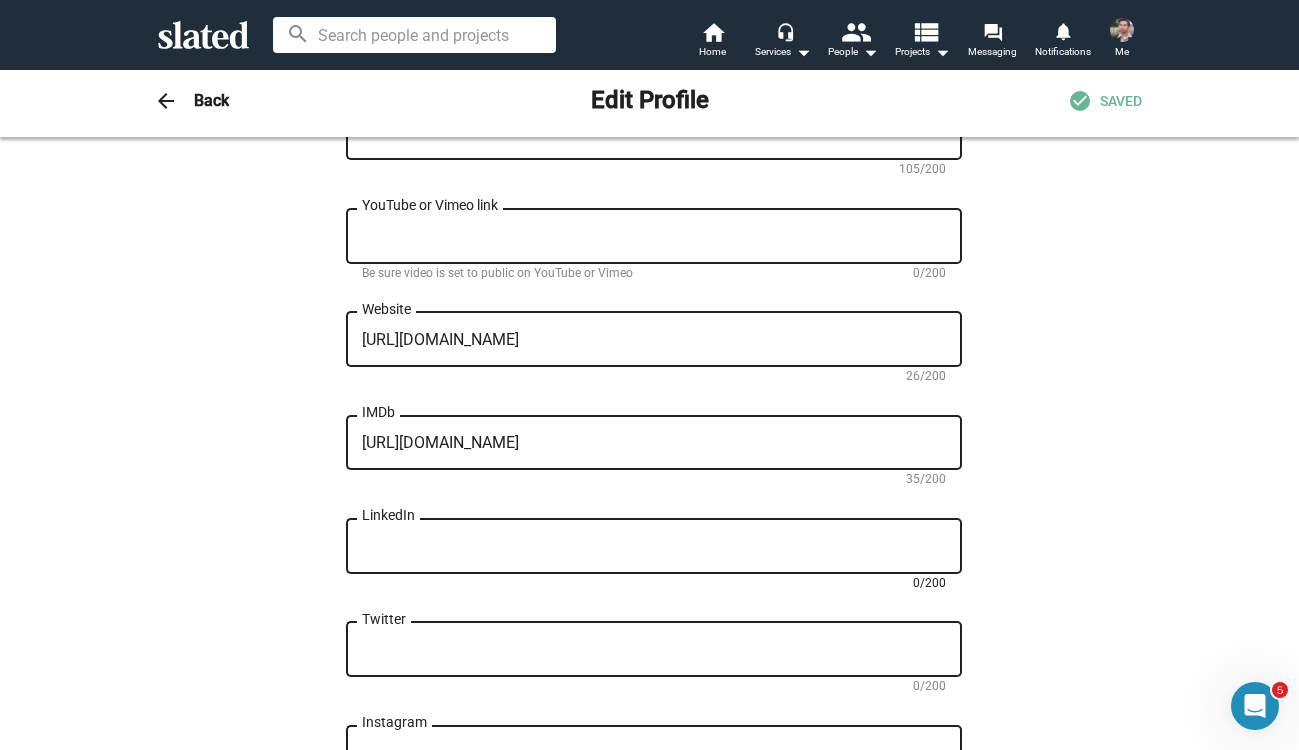 paste on "www.linkedin.com/in/simon-q-970a058" 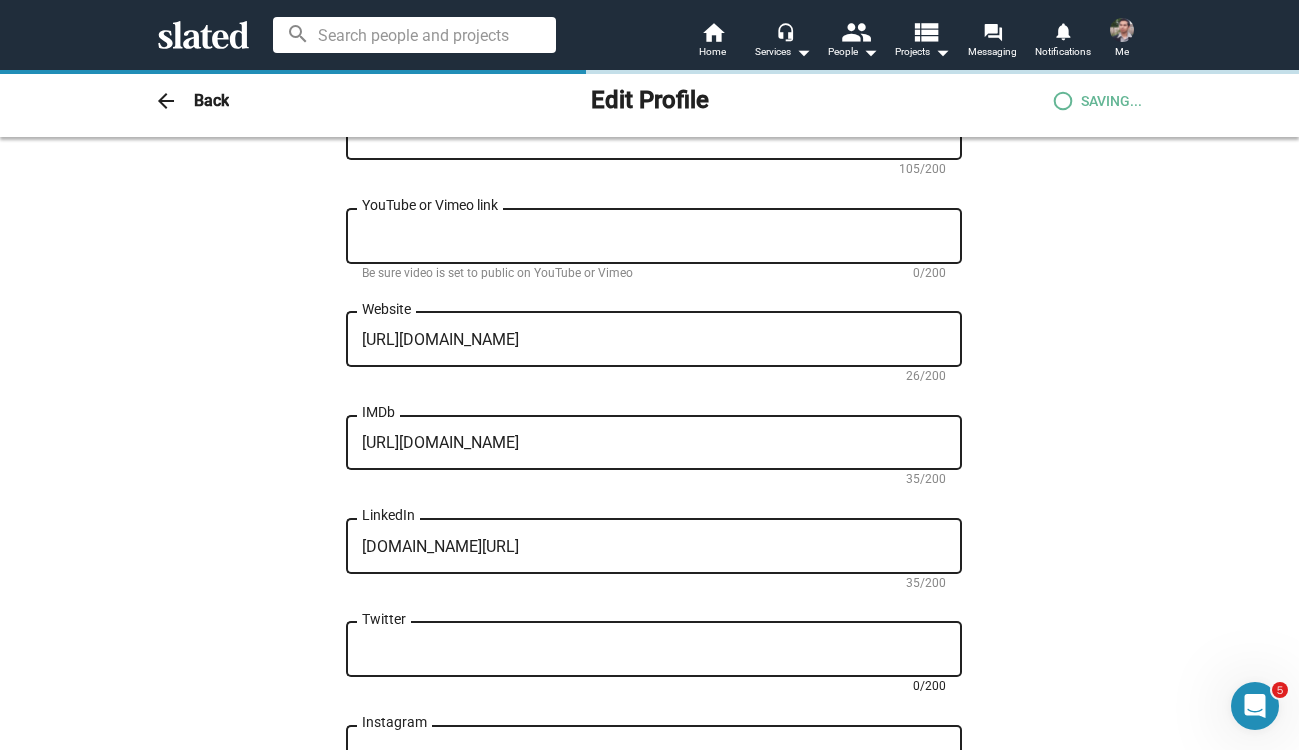 type on "https://www.linkedin.com/in/simon-q-970a058" 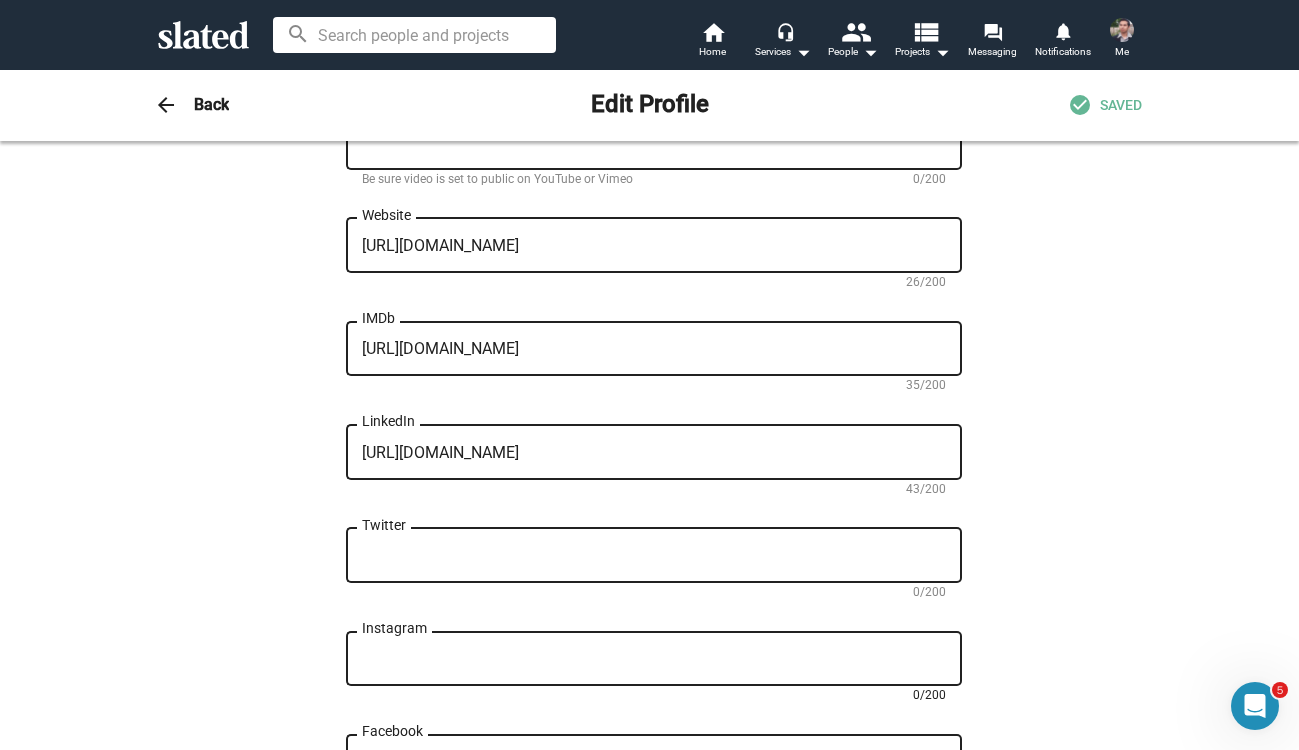 scroll, scrollTop: 798, scrollLeft: 0, axis: vertical 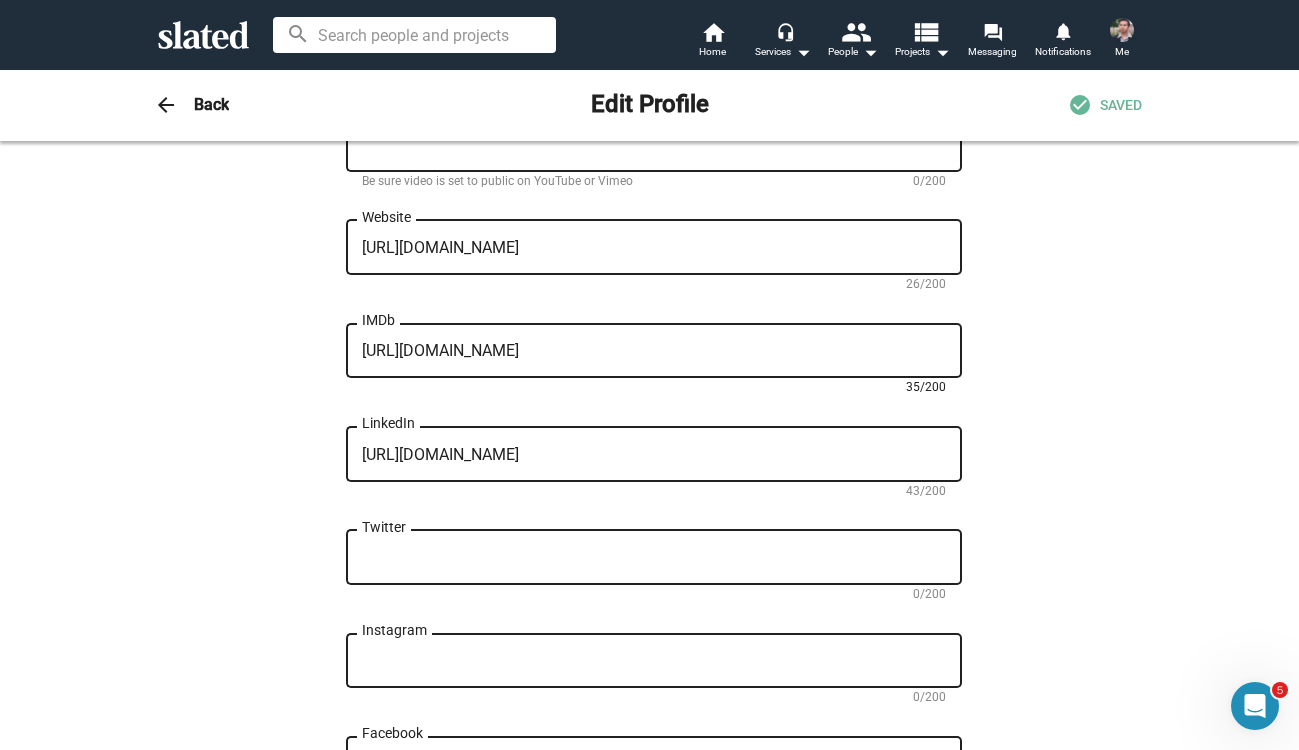 drag, startPoint x: 674, startPoint y: 360, endPoint x: 246, endPoint y: 341, distance: 428.4215 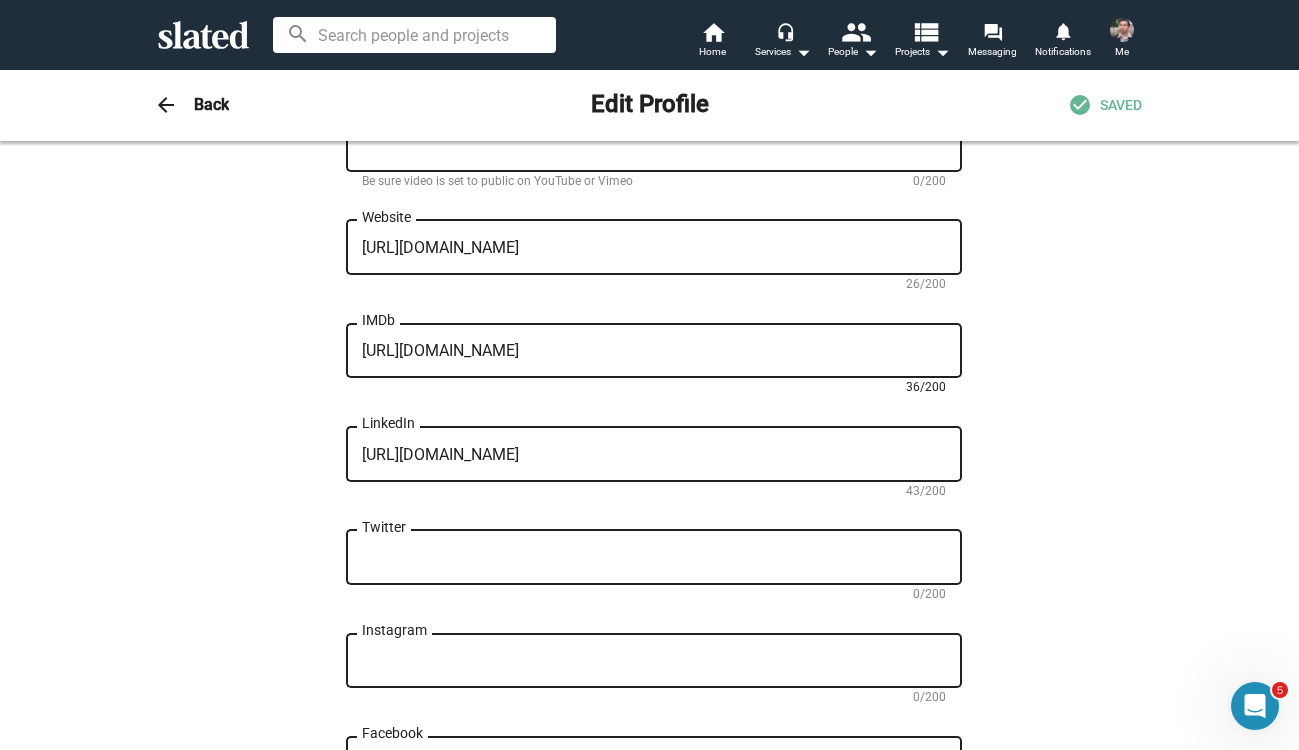 type on "https://www.imdb.com/name/nm3418115/" 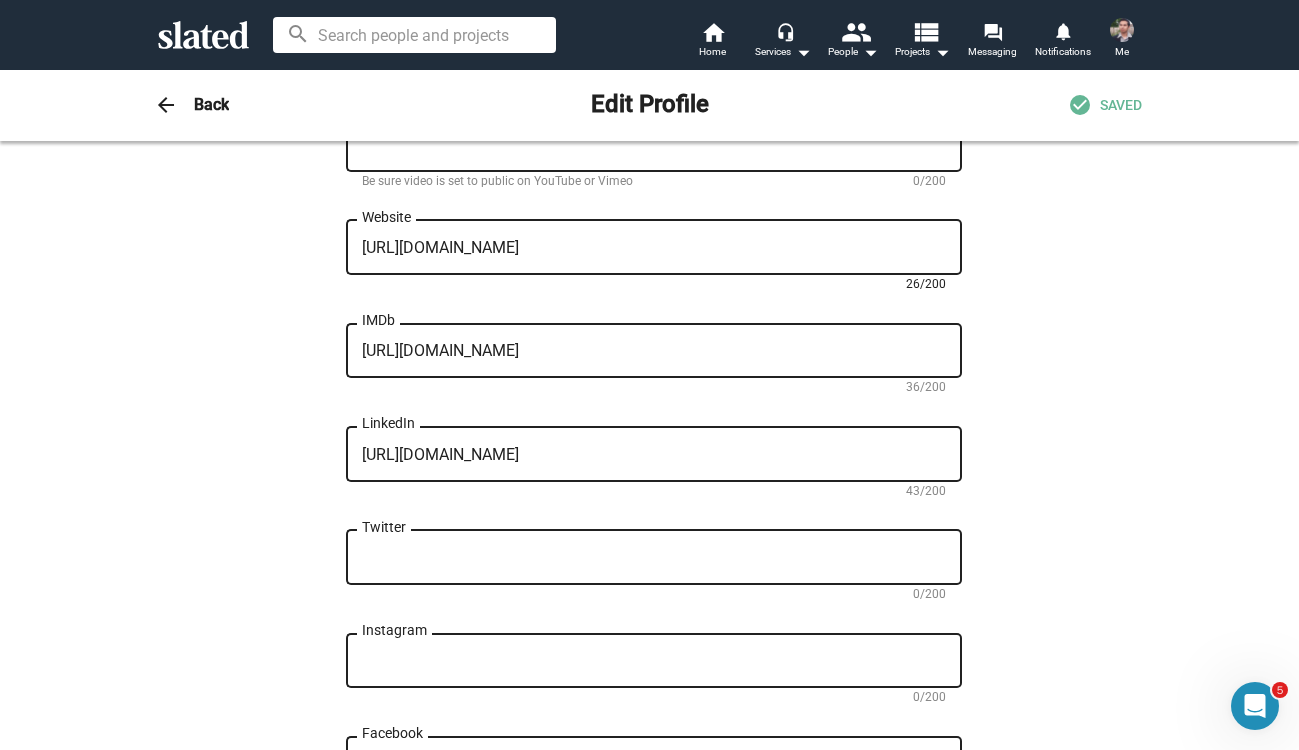 click on "http://www.simonquiroz.com" at bounding box center (654, 248) 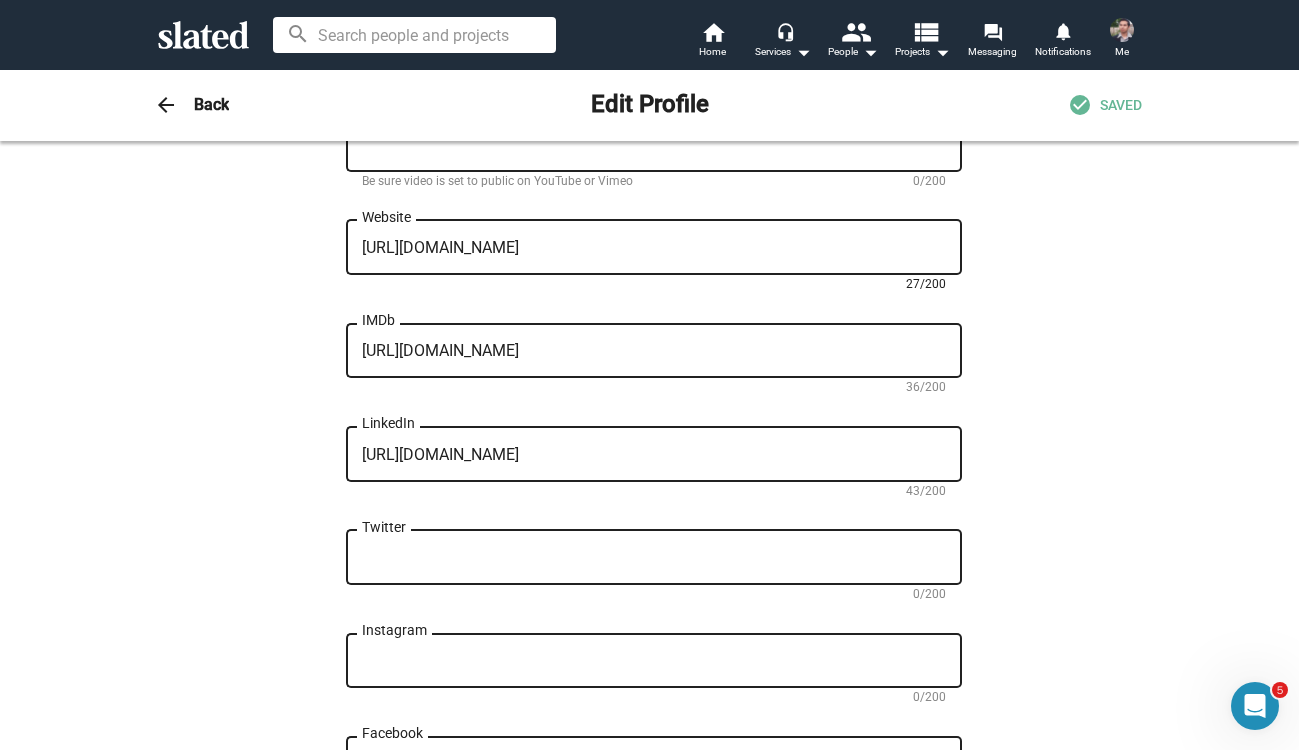 type on "https://www.simonquiroz.com" 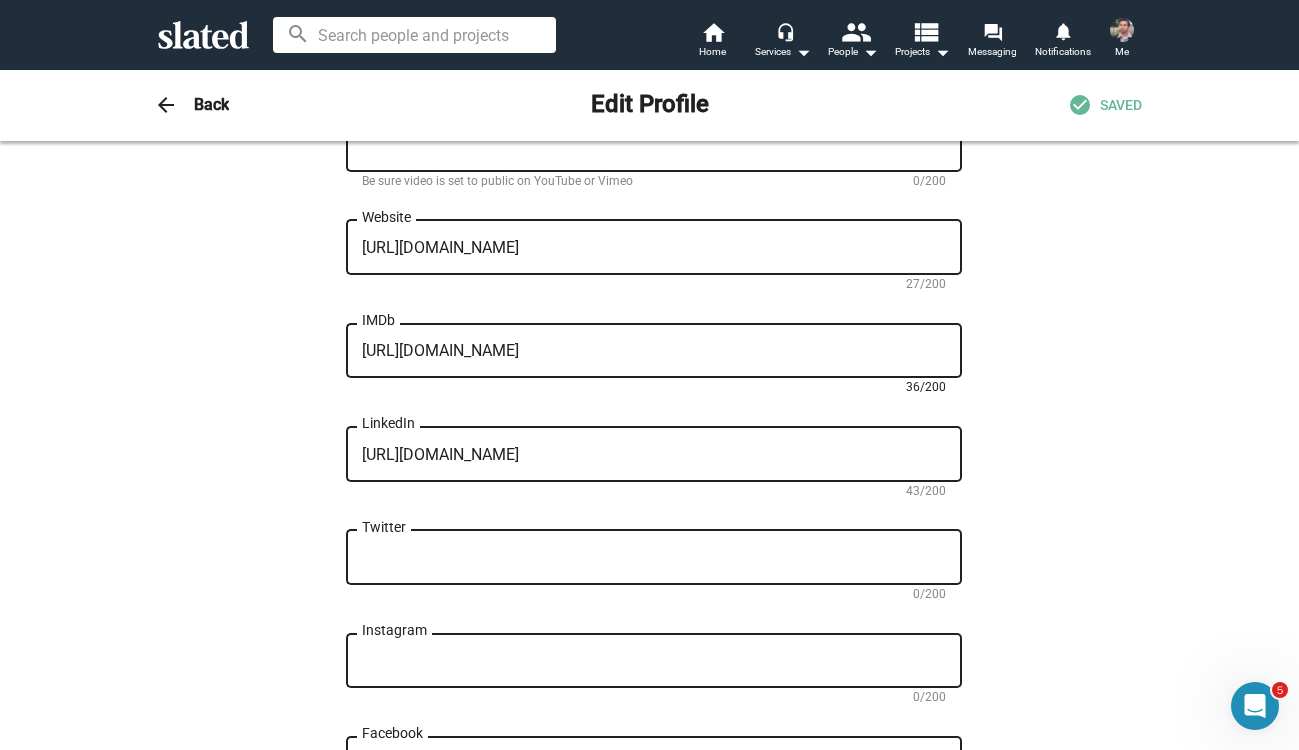 click on "Change Image Change Image Simon First name  (required) Quiroz Last name  (required) Creative Executive close Director close Director of Photography close Editor close Producer close Writer close Professions  (required) Choose up to 5 professions Los Angeles, CA, US Primary city of residence  (required) 8/2/1987 Date of birth Not visible to other members Male Gender Not visible to other members Award winning filmmaker based in Austin, Tx. MFA in Film Production from the University of Texas Austin. Bio 105/200 YouTube or Vimeo link Be sure video is set to public on YouTube or Vimeo 0/200 https://www.simonquiroz.com Website 27/200 https://www.imdb.com/name/nm3418115/ IMDb 36/200 https://www.linkedin.com/in/simon-q-970a058 LinkedIn 43/200 Twitter 0/200 Instagram 0/200 https://www.facebook.com/app_scoped_user_id/10104618490679484/ Facebook 62/200   I'm an investor  (apply for investor status)" at bounding box center (650, 113) 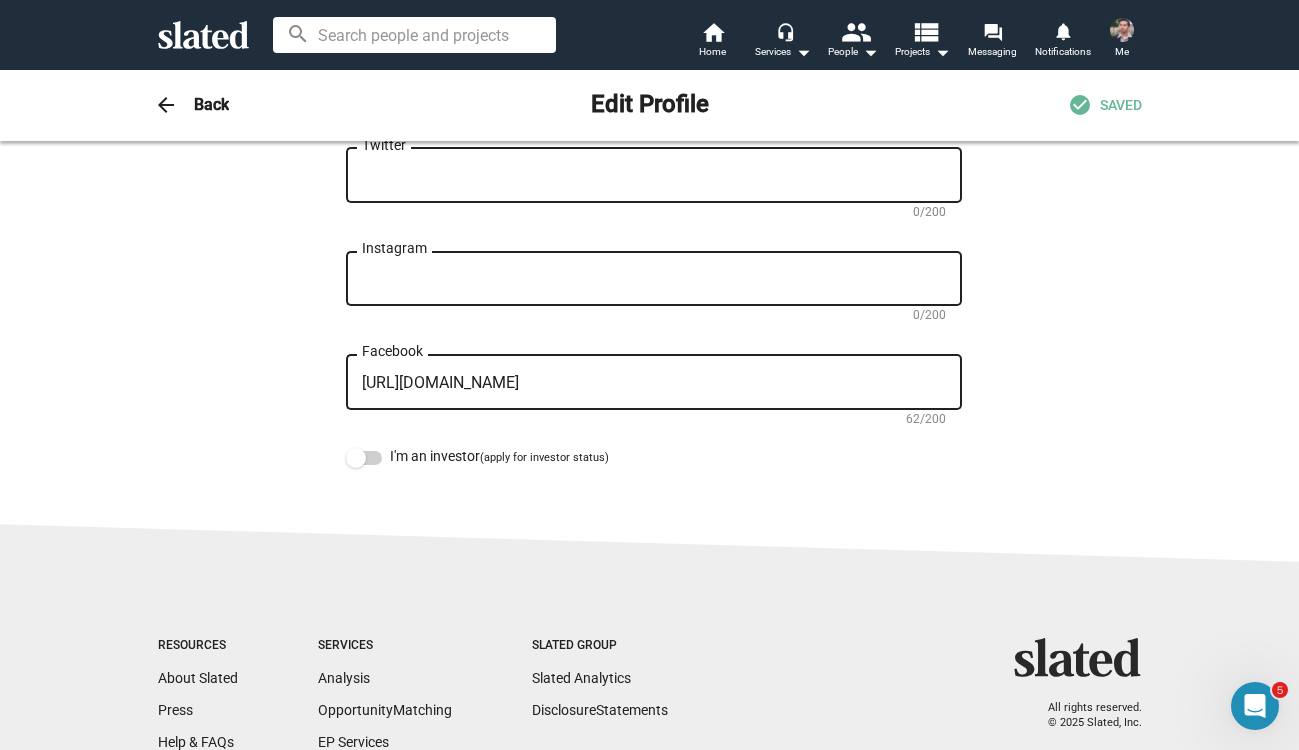 scroll, scrollTop: 1161, scrollLeft: 0, axis: vertical 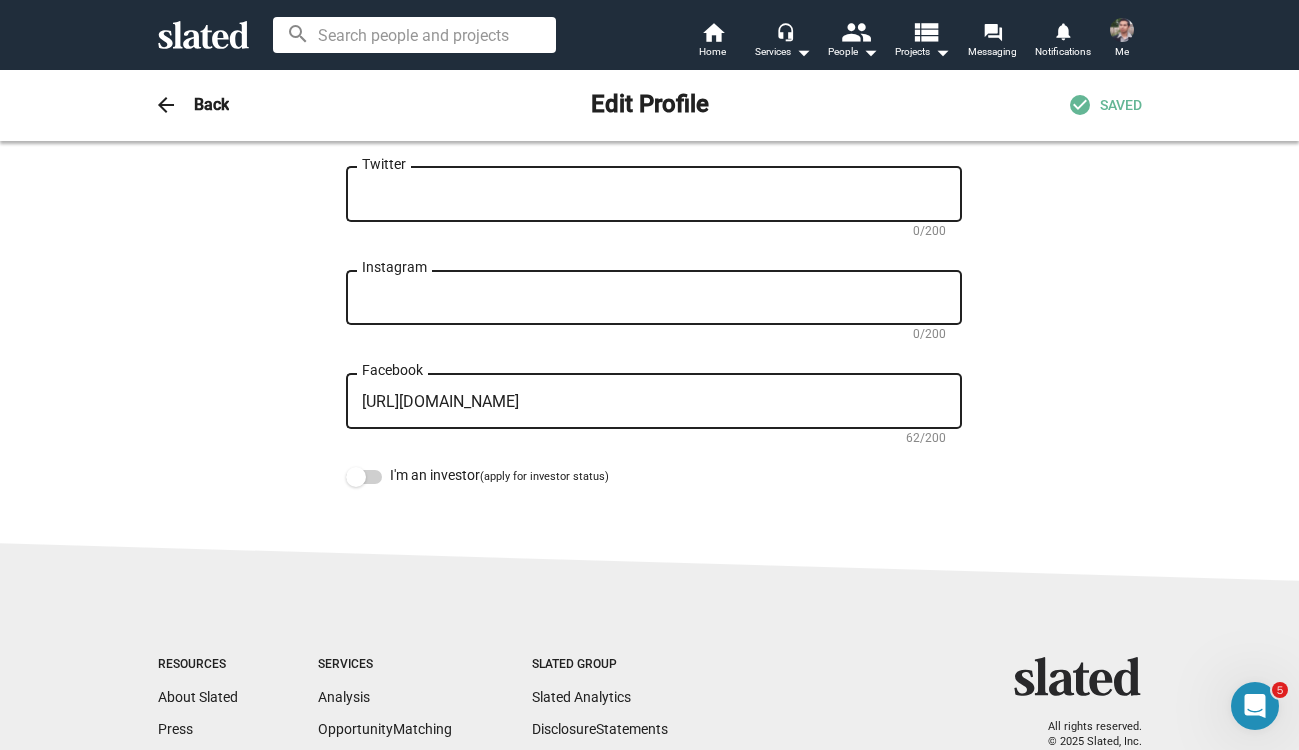 click on "https://www.facebook.com/app_scoped_user_id/10104618490679484/" at bounding box center [654, 402] 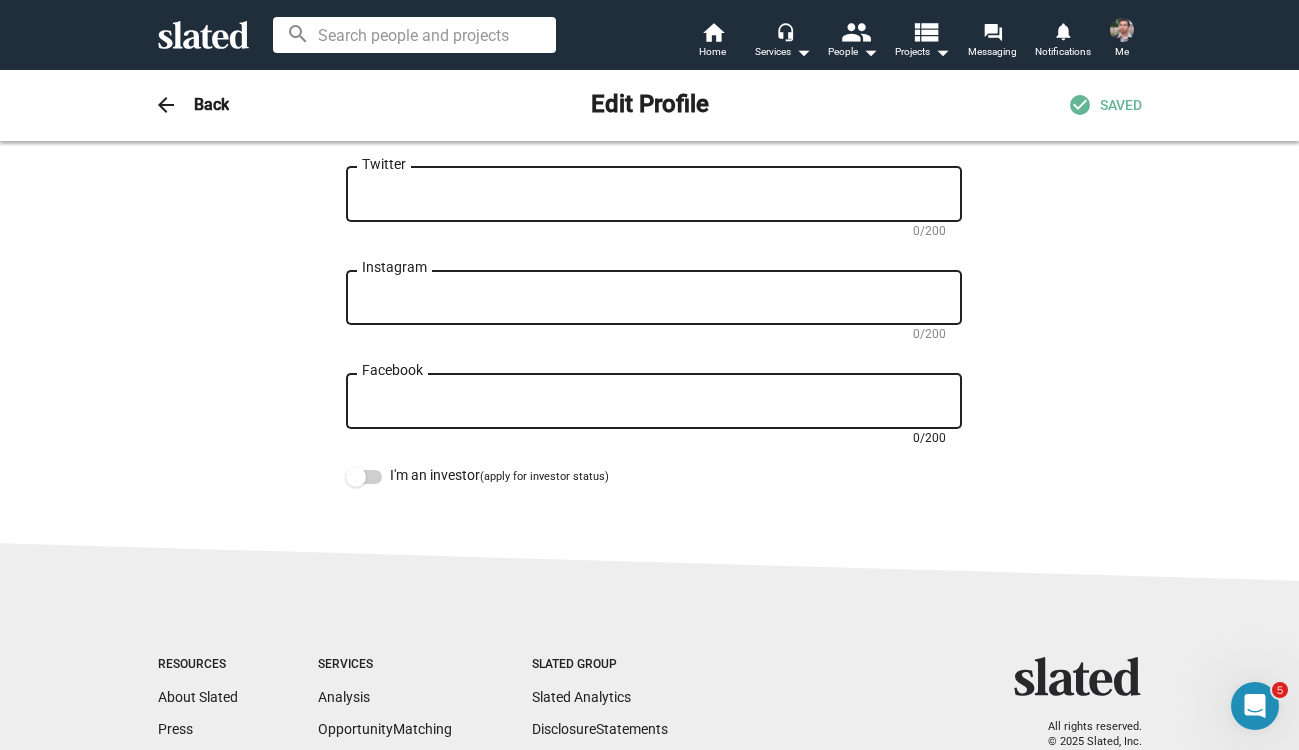 type 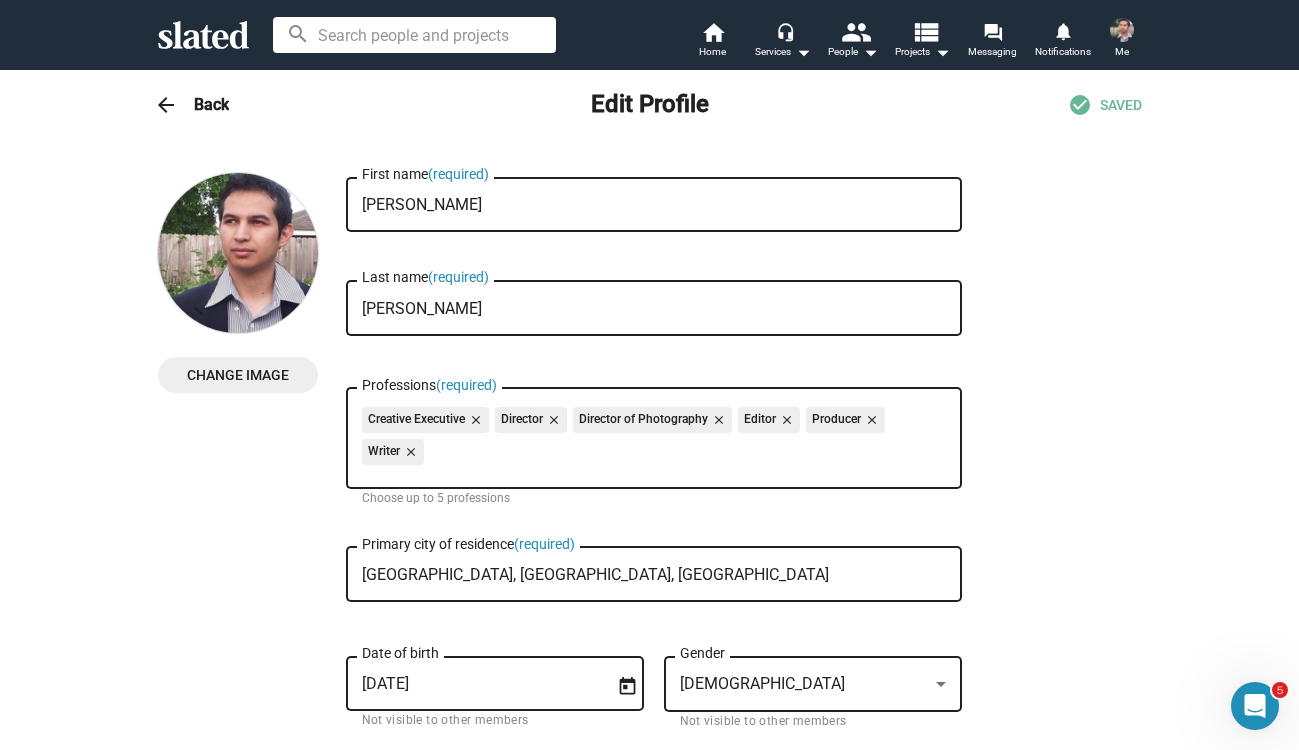 scroll, scrollTop: 0, scrollLeft: 0, axis: both 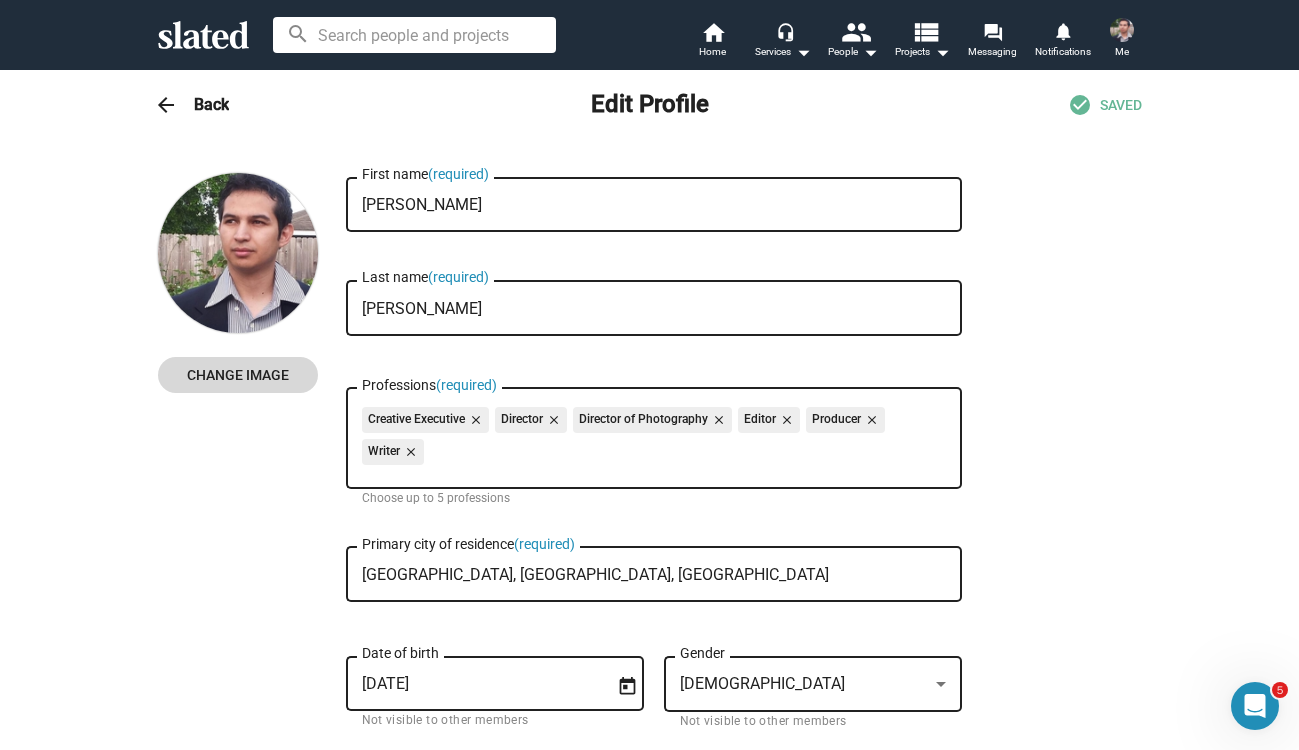 click on "Change Image" at bounding box center (238, 375) 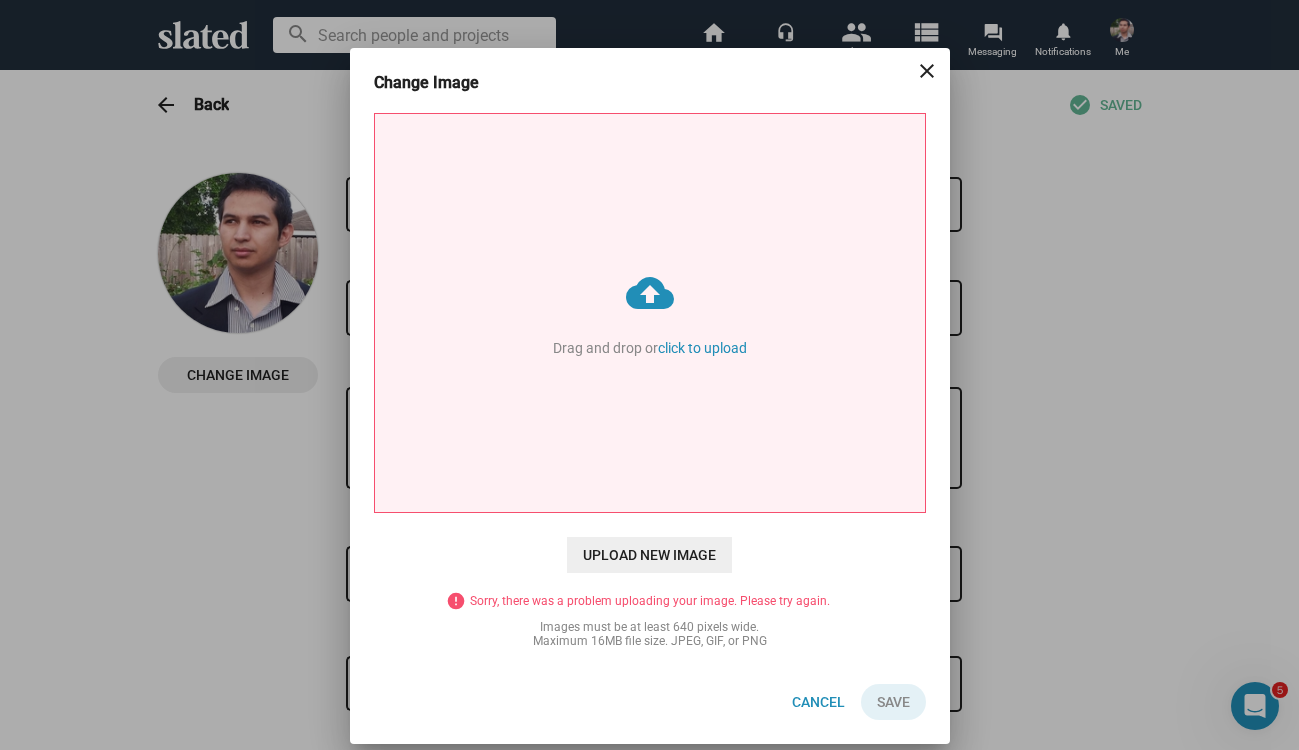type on "C:\fakepath\SQHeadshot_111424.png" 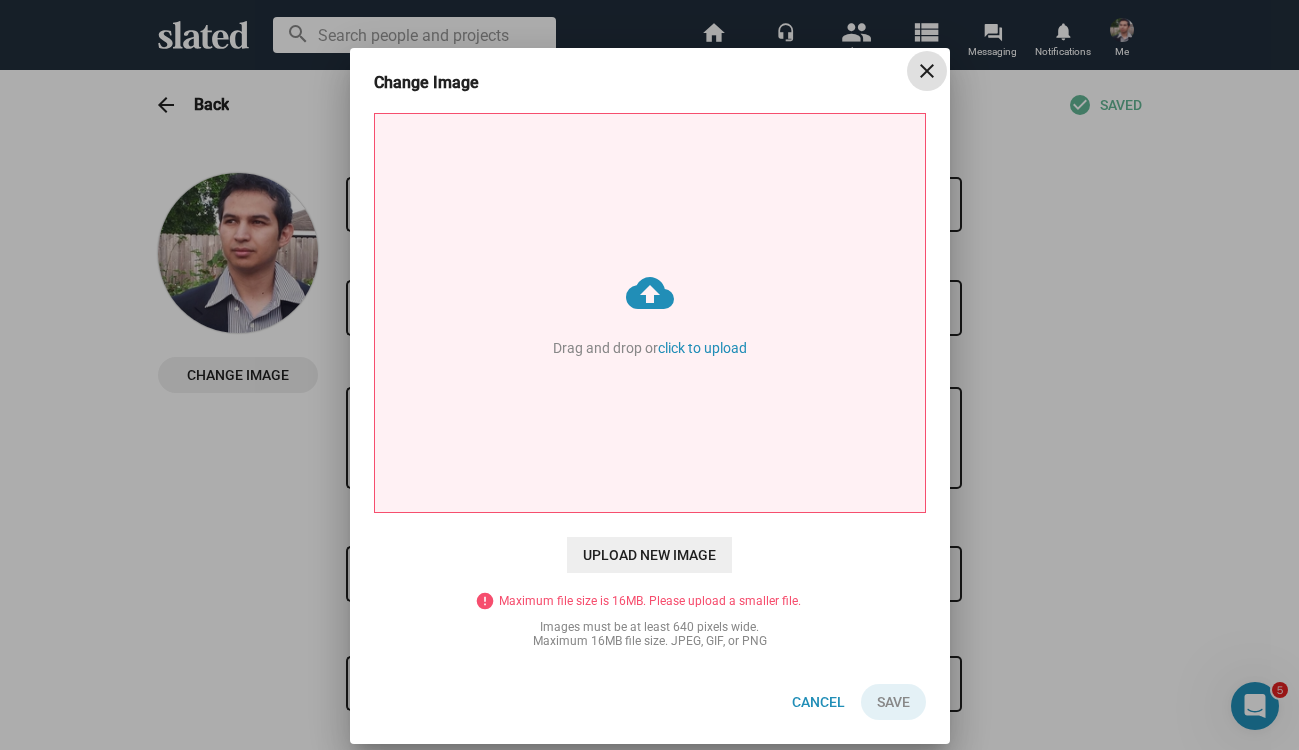 type 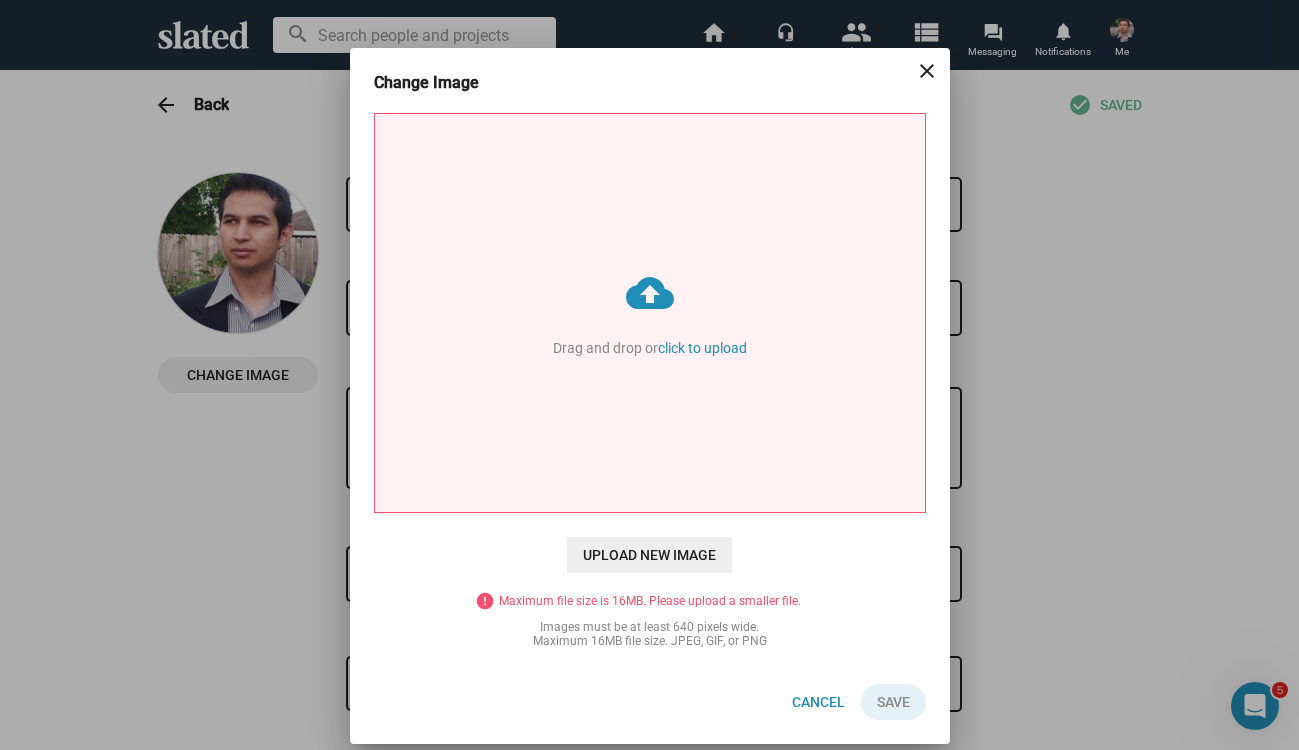type on "C:\fakepath\SQHeadshot_111424_LR.png" 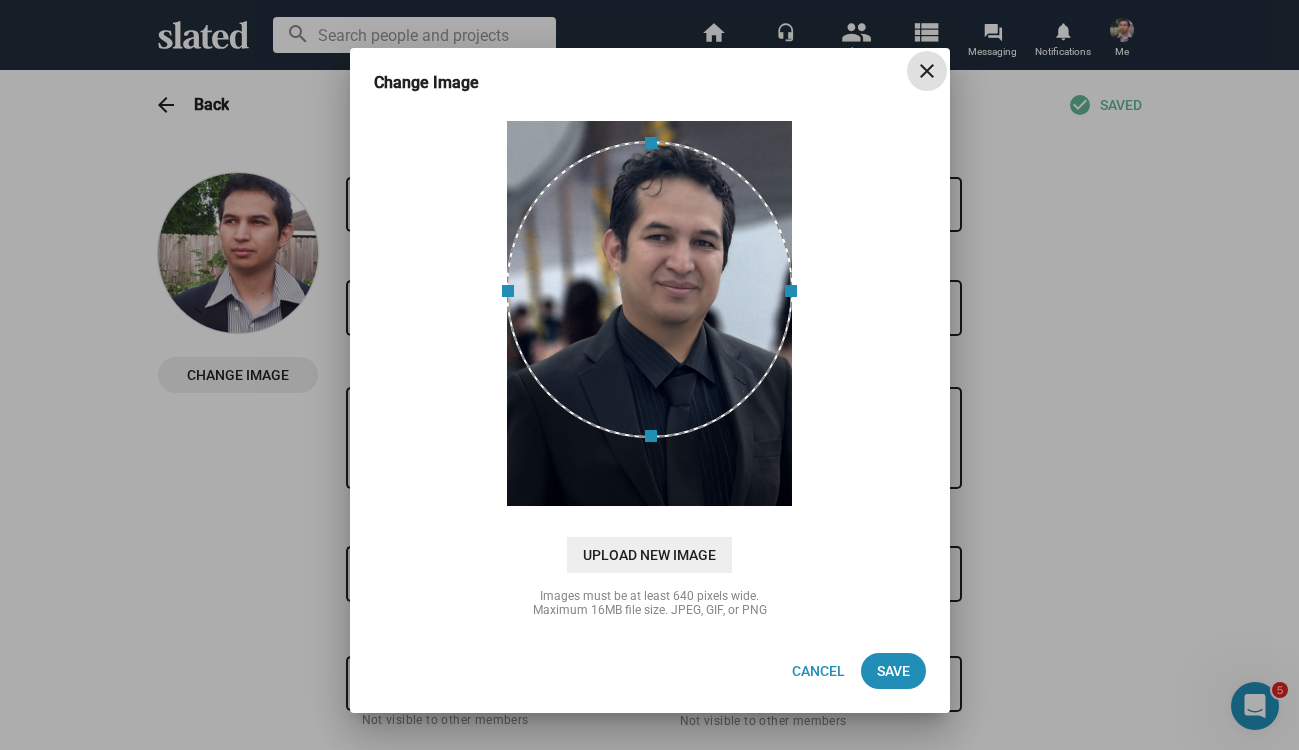 drag, startPoint x: 652, startPoint y: 334, endPoint x: 662, endPoint y: 303, distance: 32.572994 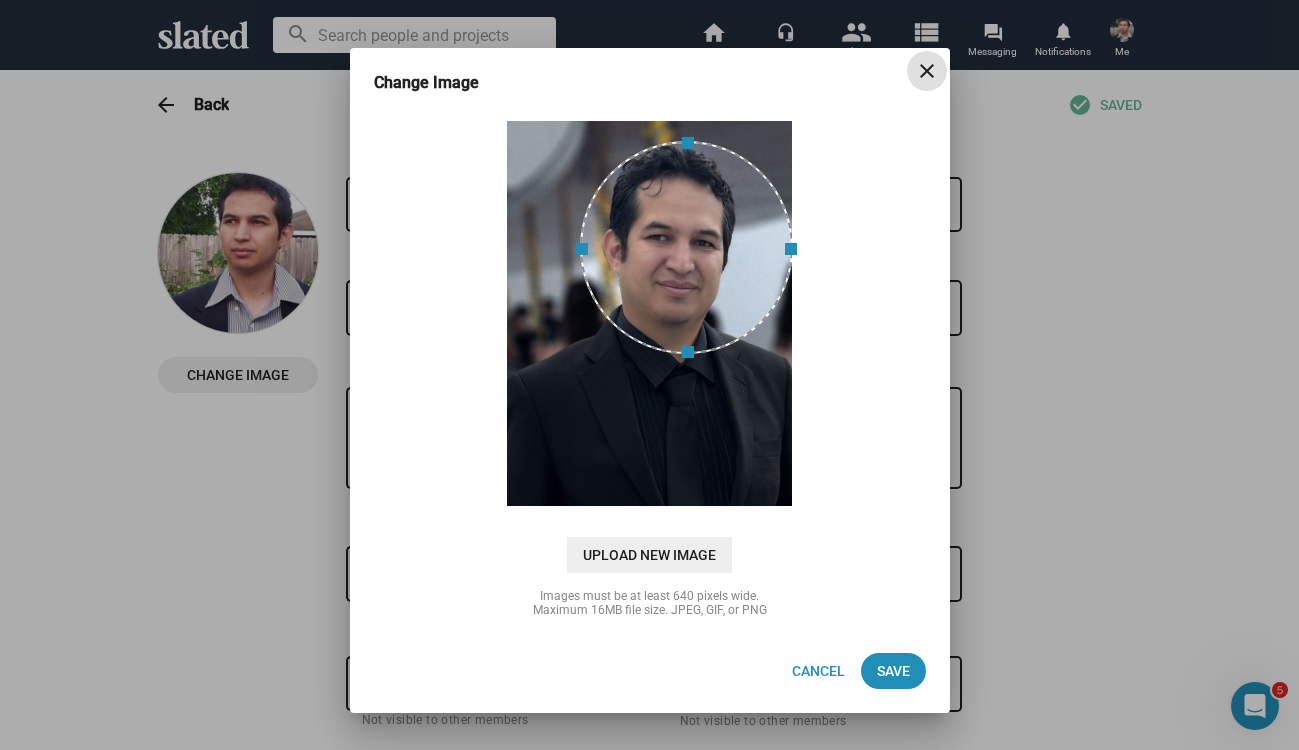 drag, startPoint x: 512, startPoint y: 290, endPoint x: 584, endPoint y: 286, distance: 72.11102 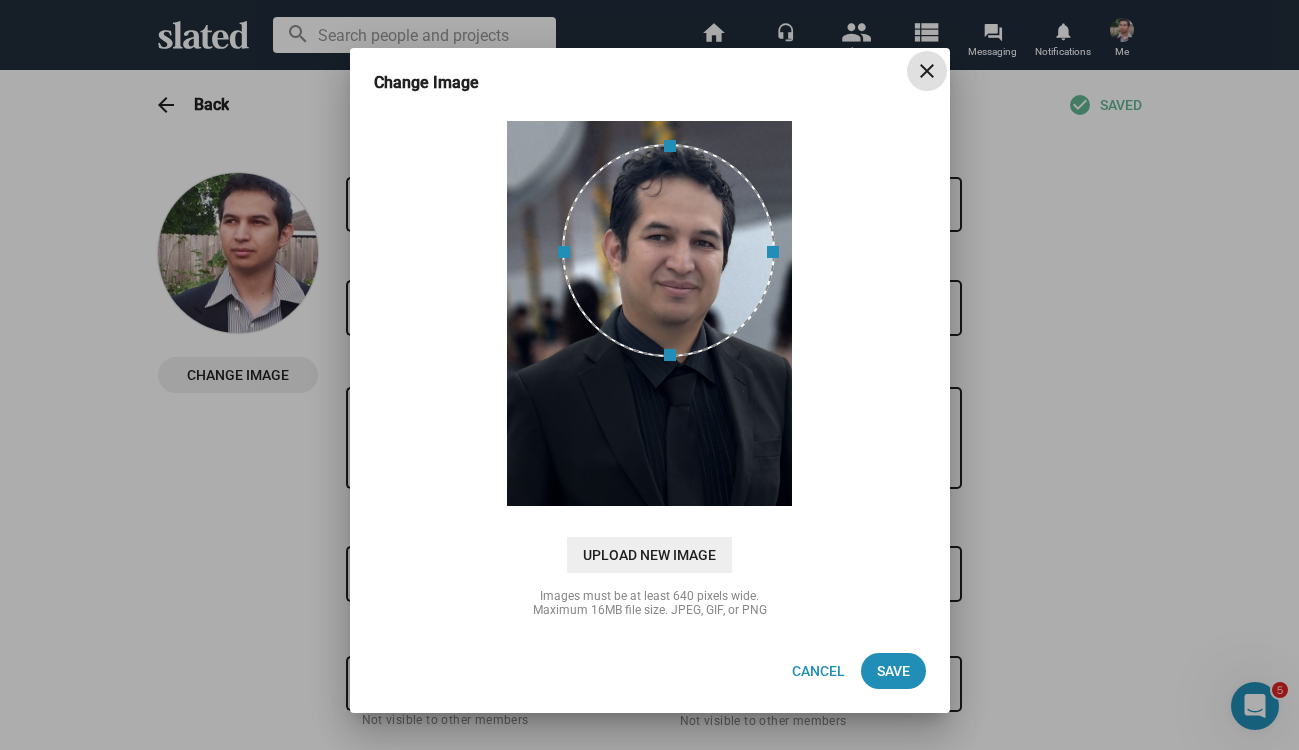 drag, startPoint x: 700, startPoint y: 280, endPoint x: 682, endPoint y: 283, distance: 18.248287 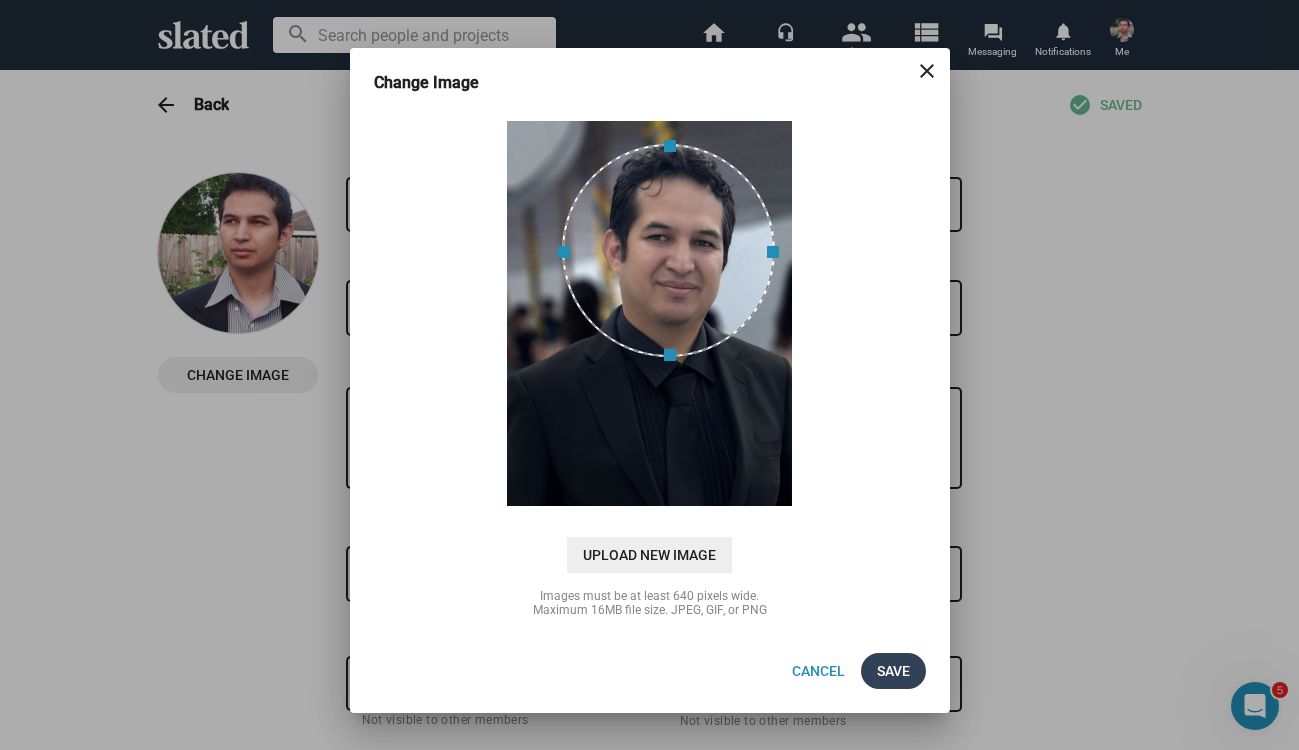 click on "Save" 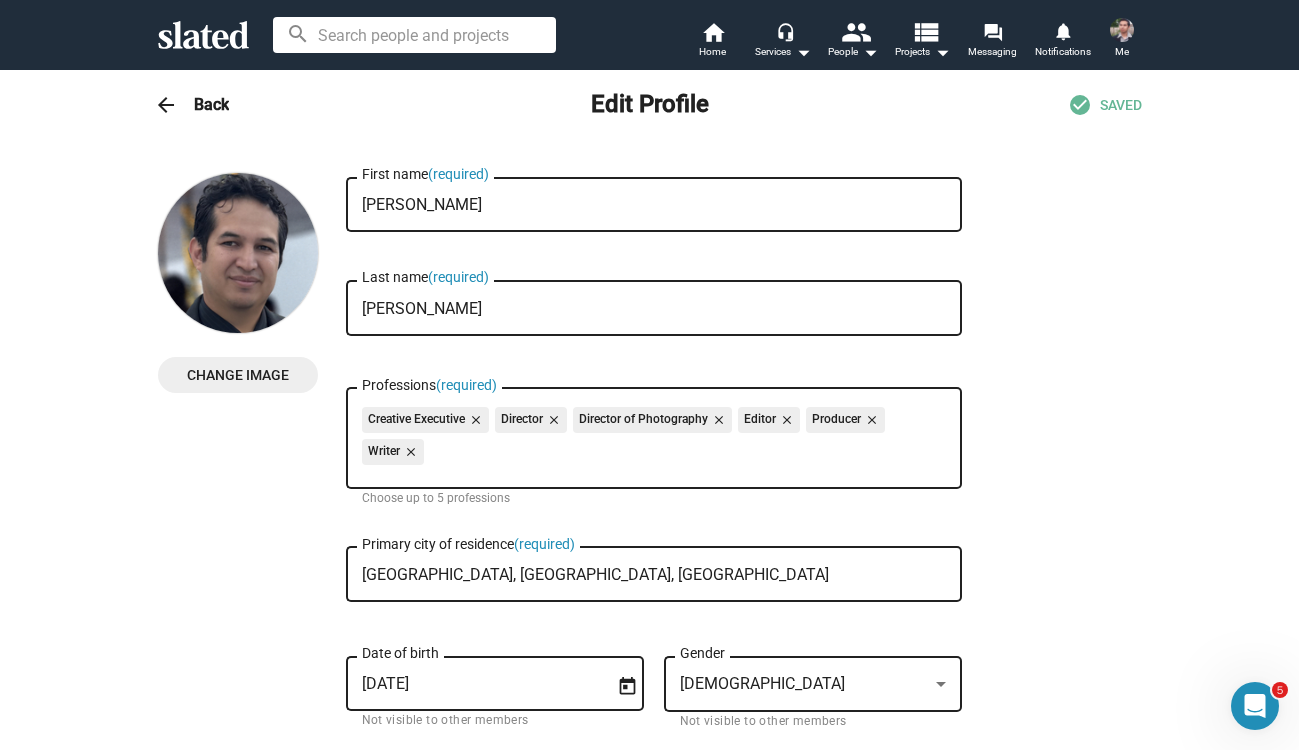 click on "Change Image Change Image Simon First name  (required) Quiroz Last name  (required) Creative Executive close Director close Director of Photography close Editor close Producer close Writer close Professions  (required) Choose up to 5 professions Los Angeles, CA, US Primary city of residence  (required) 8/2/1987 Date of birth Not visible to other members Male Gender Not visible to other members Award winning filmmaker based in Austin, Tx. MFA in Film Production from the University of Texas Austin. Bio 105/200 YouTube or Vimeo link Be sure video is set to public on YouTube or Vimeo 0/200 https://www.simonquiroz.com Website 27/200 https://www.imdb.com/name/nm3418115/ IMDb 36/200 https://www.linkedin.com/in/simon-q-970a058 LinkedIn 43/200 Twitter 0/200 Instagram 0/200 Facebook 0/200   I'm an investor  (apply for investor status)" at bounding box center (650, 911) 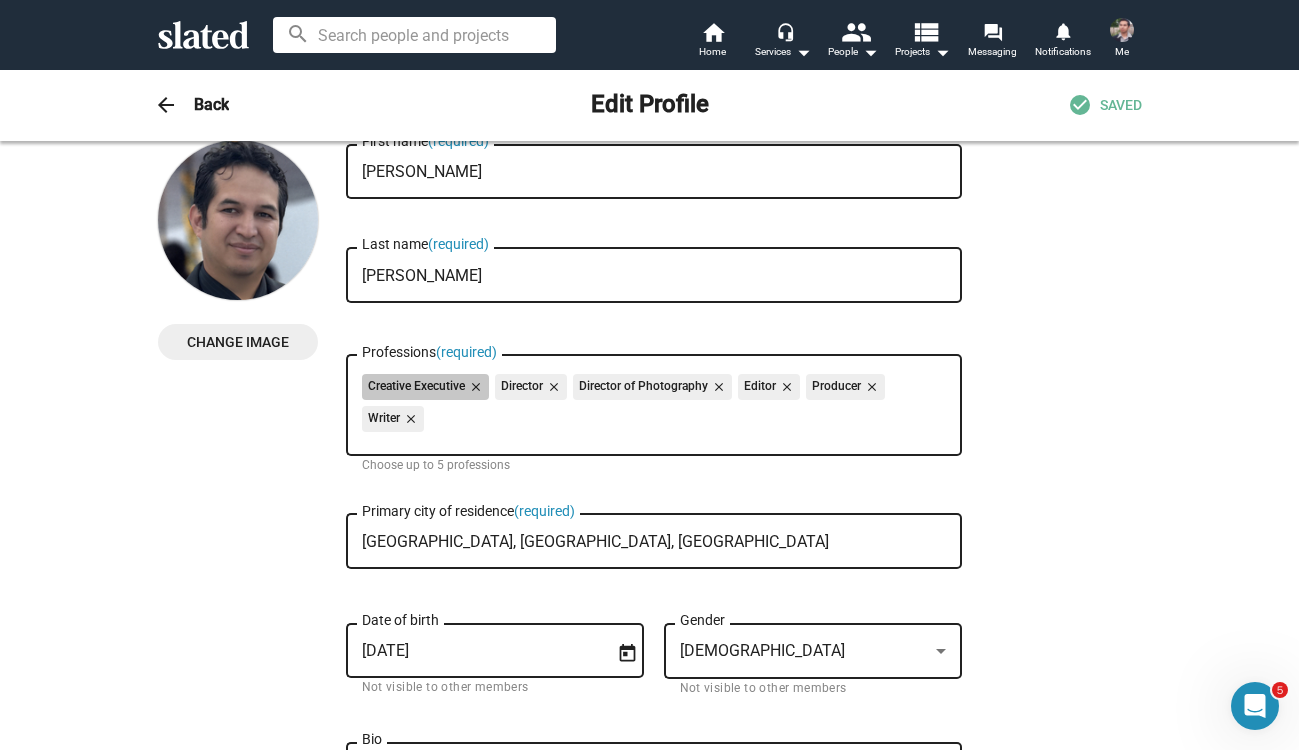 click on "Creative Executive close Director close Director of Photography close Editor close Producer close Writer close" at bounding box center [654, 406] 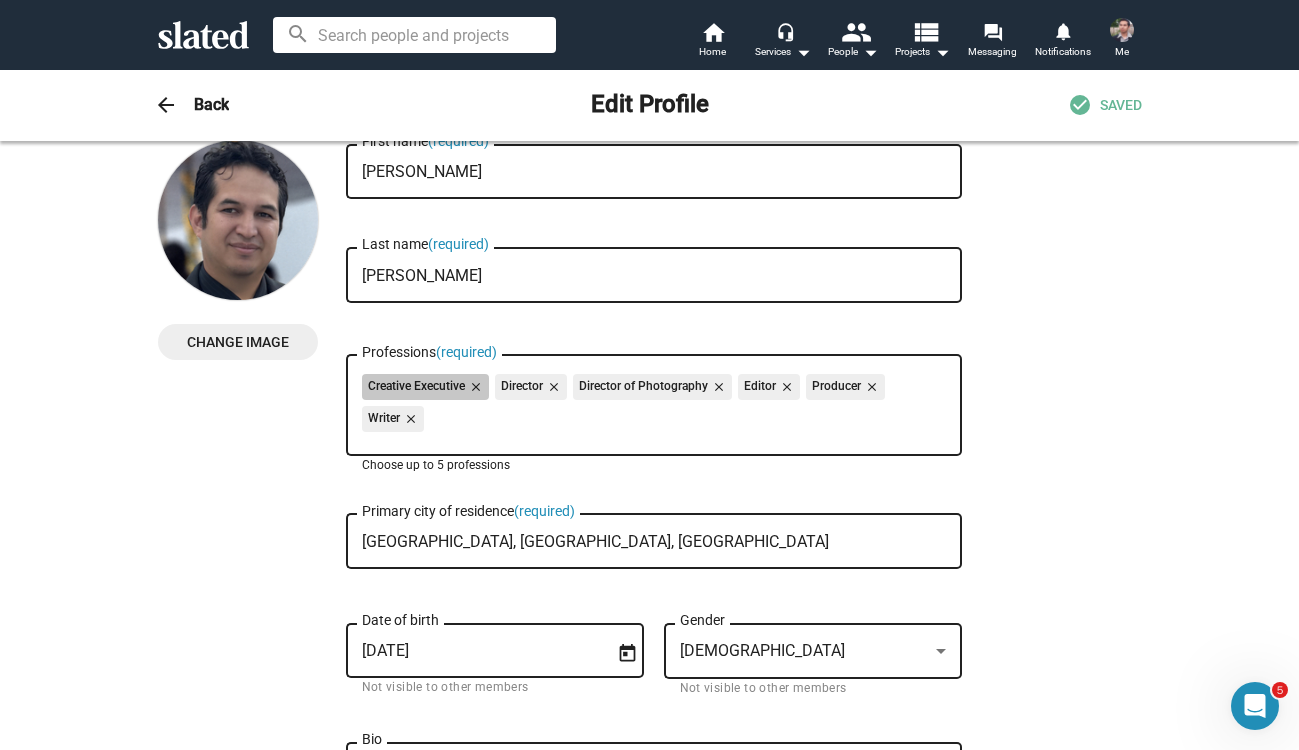 click on "Creative Executive close Director close Director of Photography close Editor close Producer close Writer close" at bounding box center (654, 406) 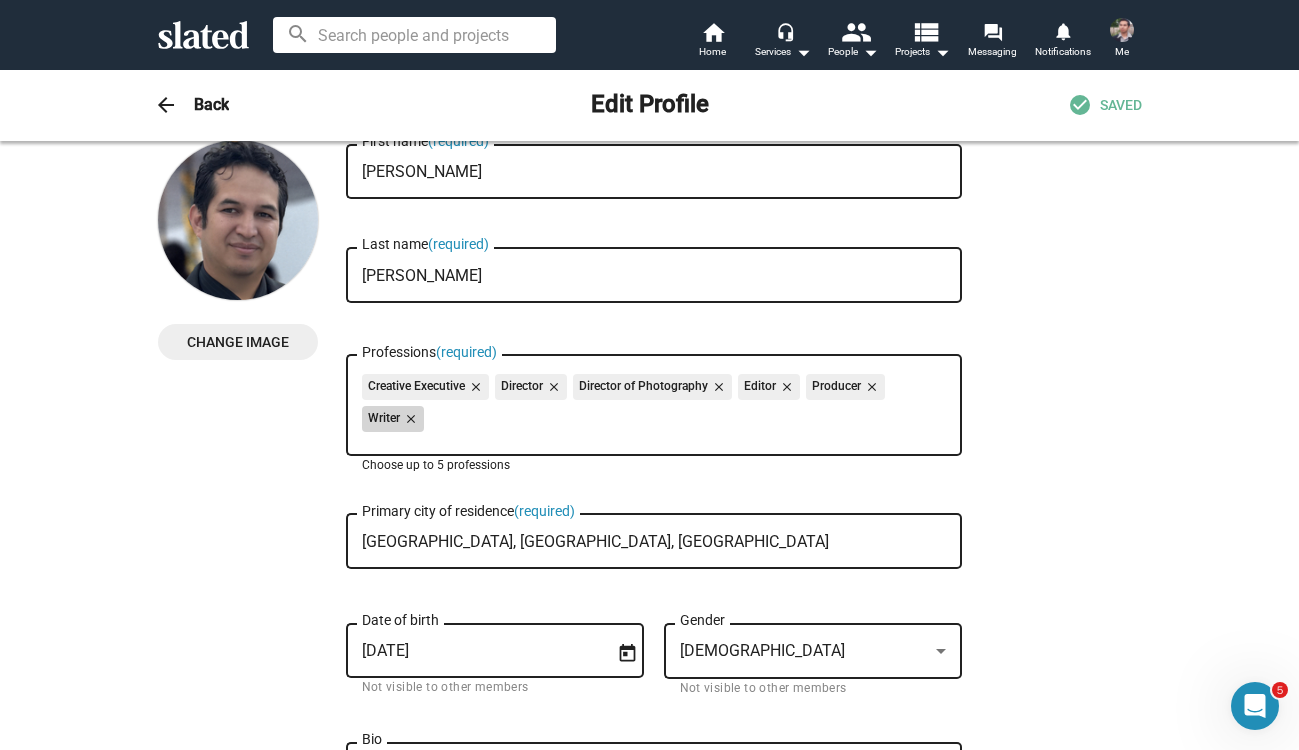 click on "close" at bounding box center [409, 419] 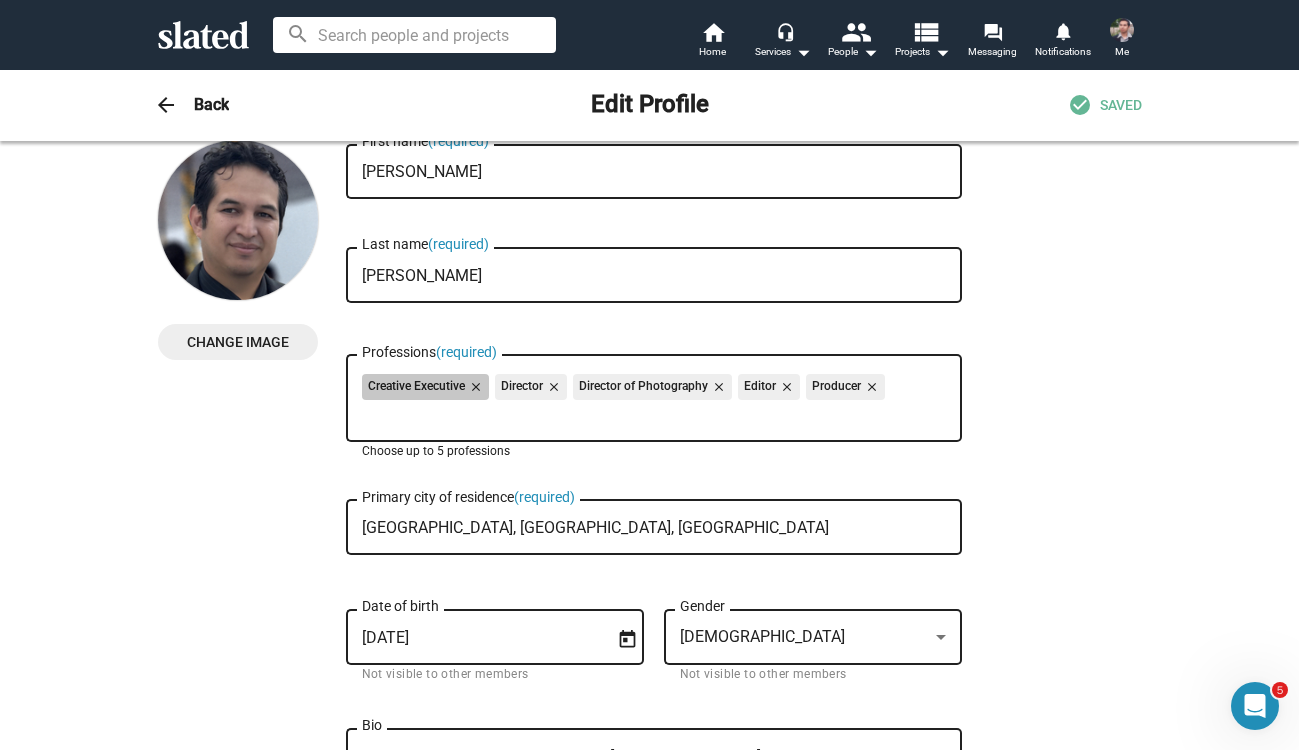 click on "Creative Executive close Director close Director of Photography close Editor close Producer close" at bounding box center (654, 390) 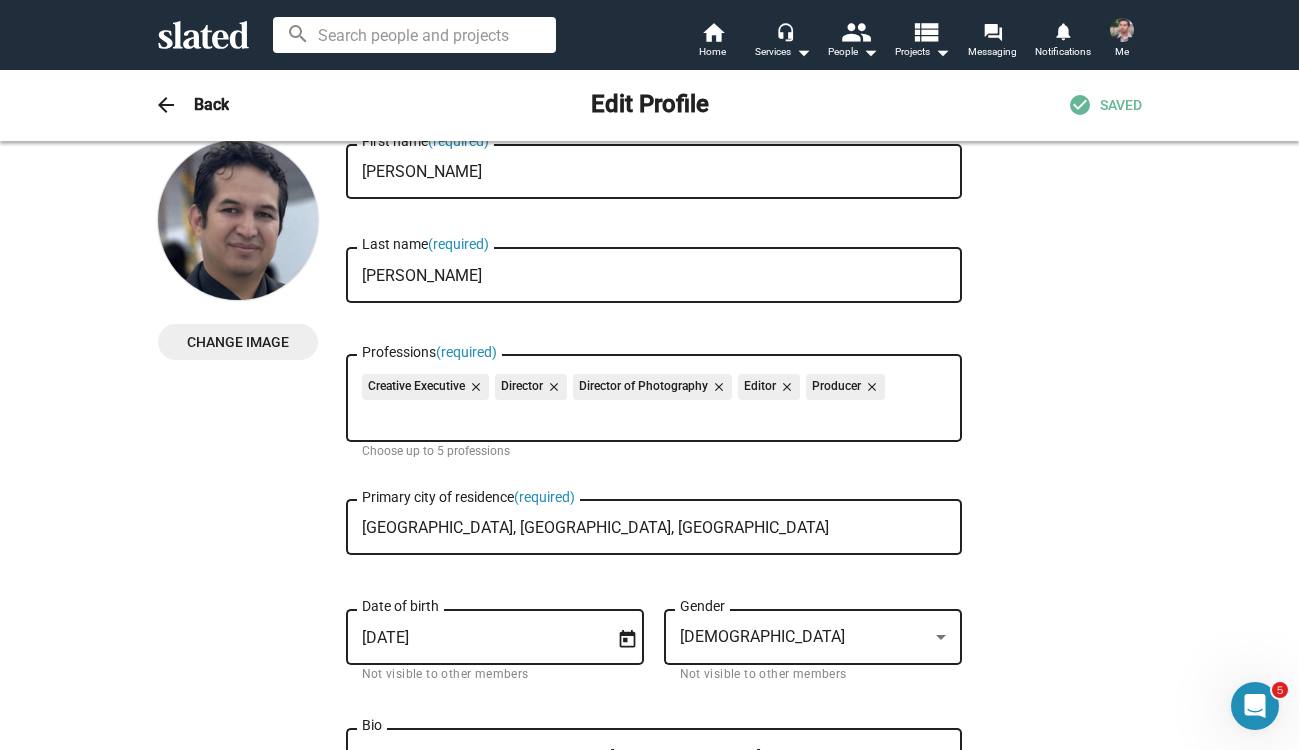 click on "Professions  (required)" at bounding box center (658, 415) 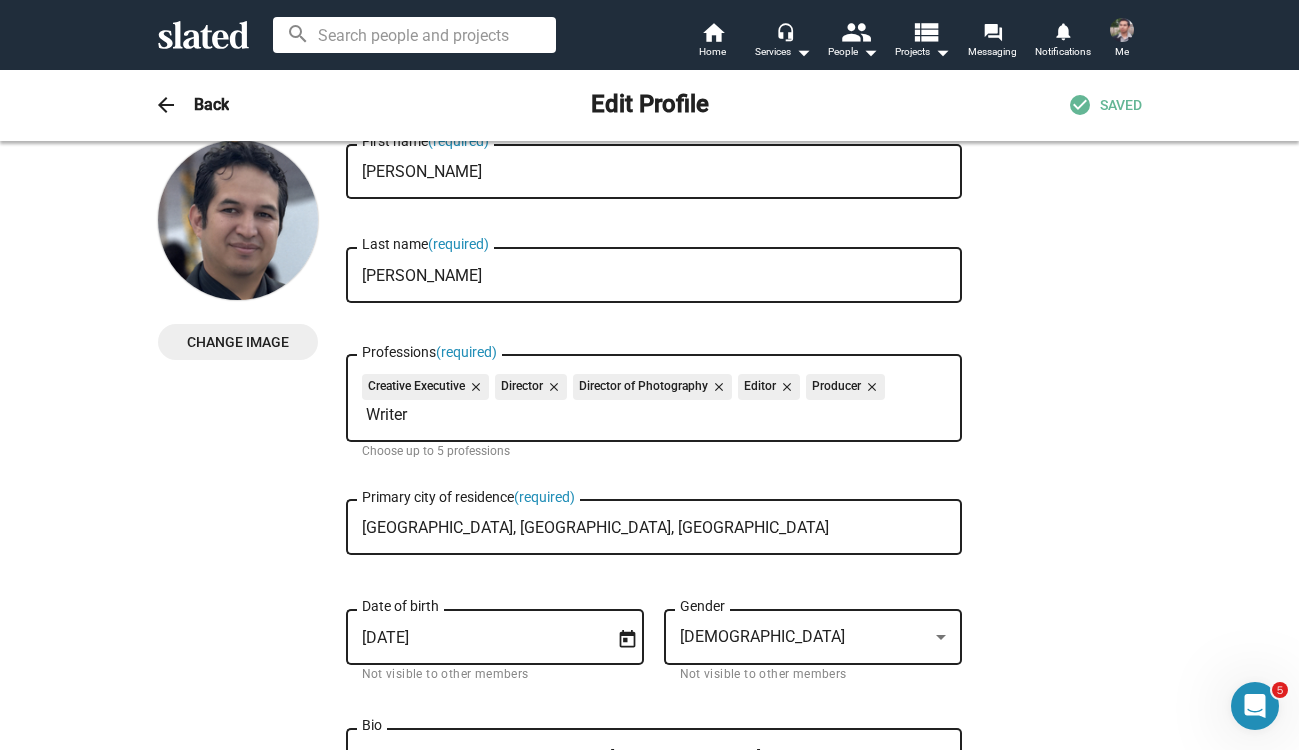 click on "Change Image Change Image Simon First name  (required) Quiroz Last name  (required) Creative Executive close Director close Director of Photography close Editor close Producer close Writer Professions  (required) Choose up to 5 professions Los Angeles, CA, US Primary city of residence  (required) 8/2/1987 Date of birth Not visible to other members Male Gender Not visible to other members Award winning filmmaker based in Austin, Tx. MFA in Film Production from the University of Texas Austin. Bio 105/200 YouTube or Vimeo link Be sure video is set to public on YouTube or Vimeo 0/200 https://www.simonquiroz.com Website 27/200 https://www.imdb.com/name/nm3418115/ IMDb 36/200 https://www.linkedin.com/in/simon-q-970a058 LinkedIn 43/200 Twitter 0/200 Instagram 0/200 Facebook 0/200   I'm an investor  (apply for investor status)" at bounding box center [650, 871] 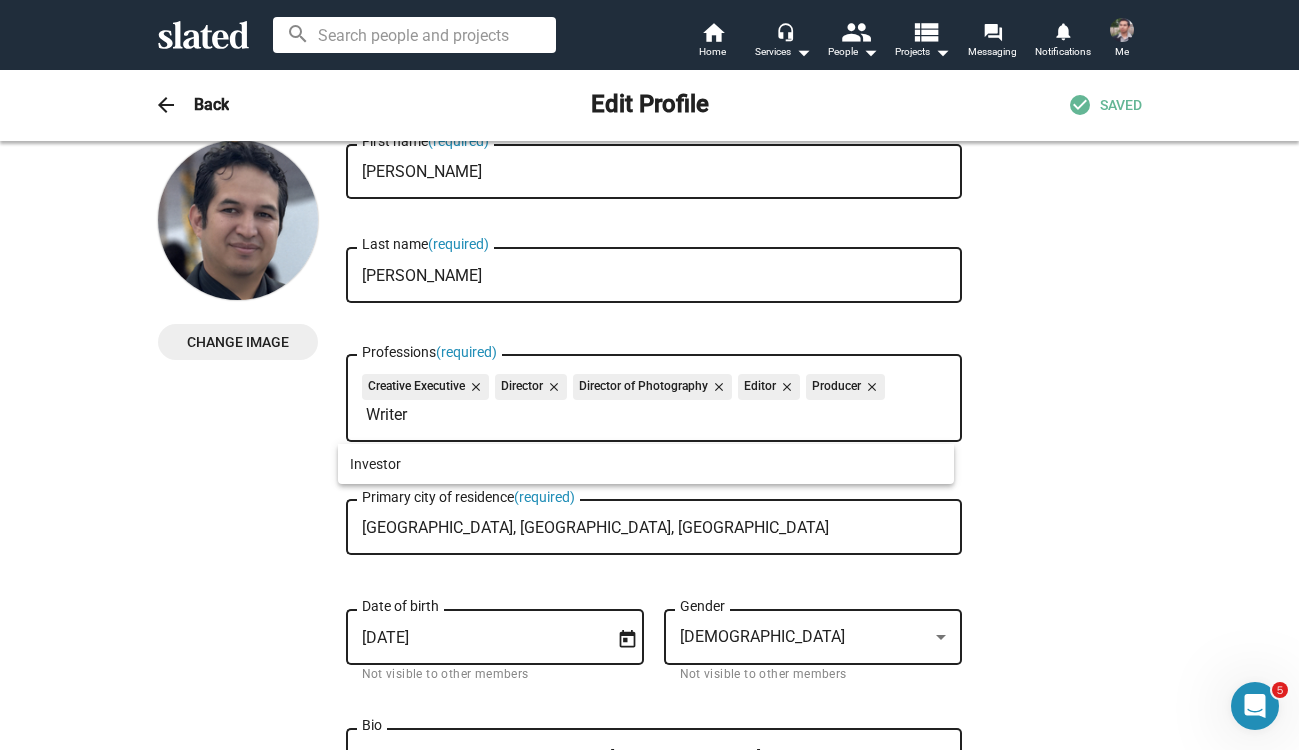 click on "Writer" at bounding box center (658, 415) 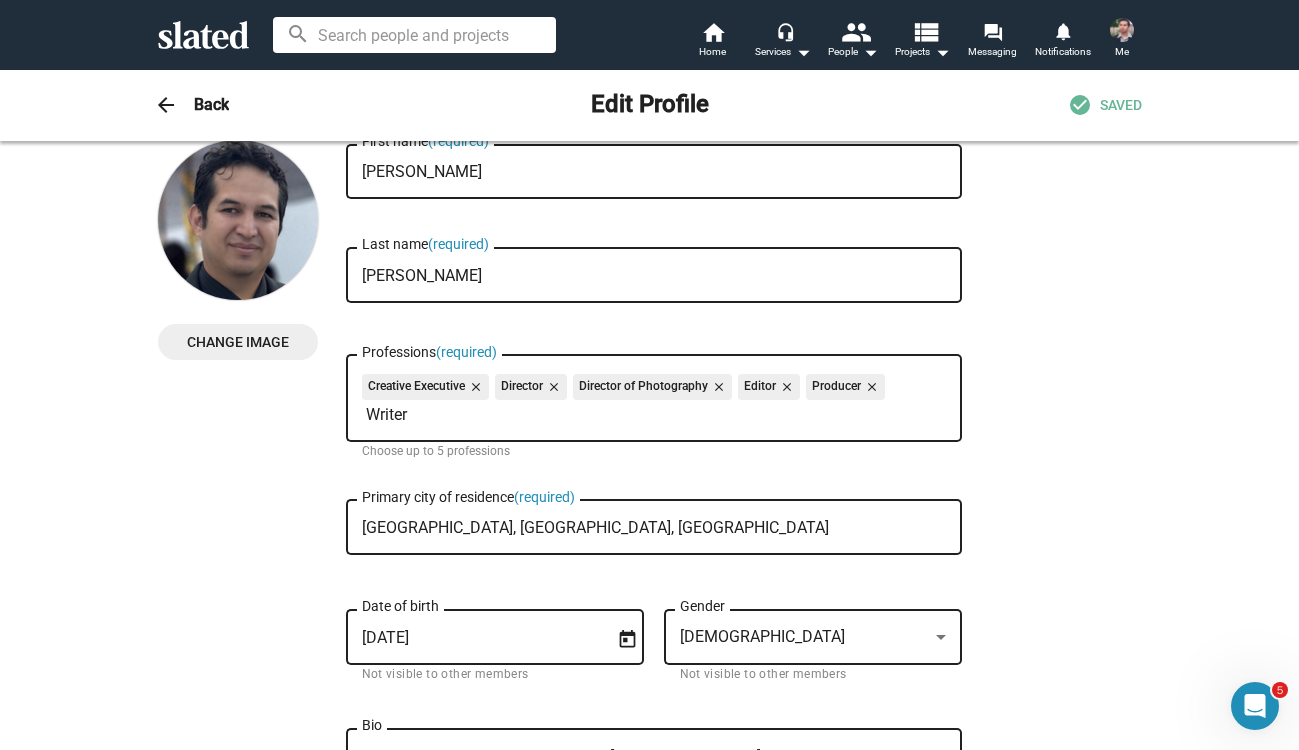 click on "close" at bounding box center (474, 387) 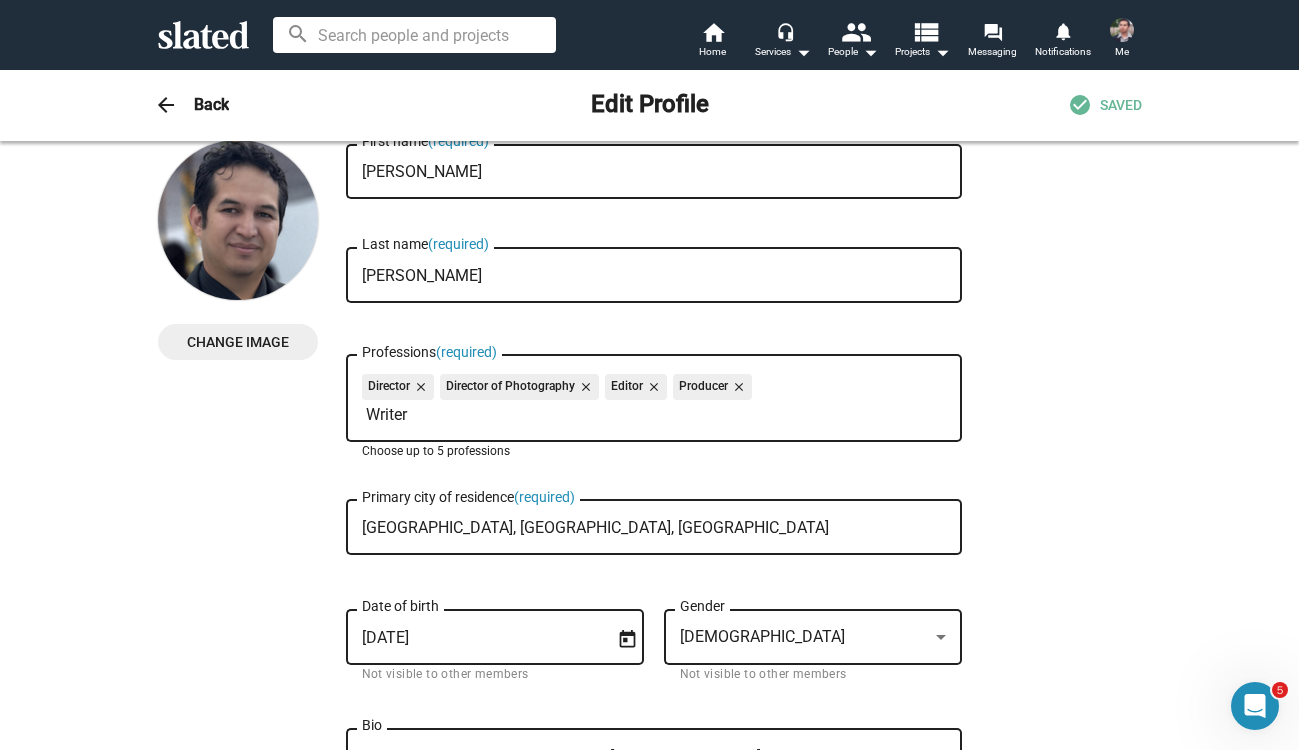 click on "Writer" at bounding box center [658, 415] 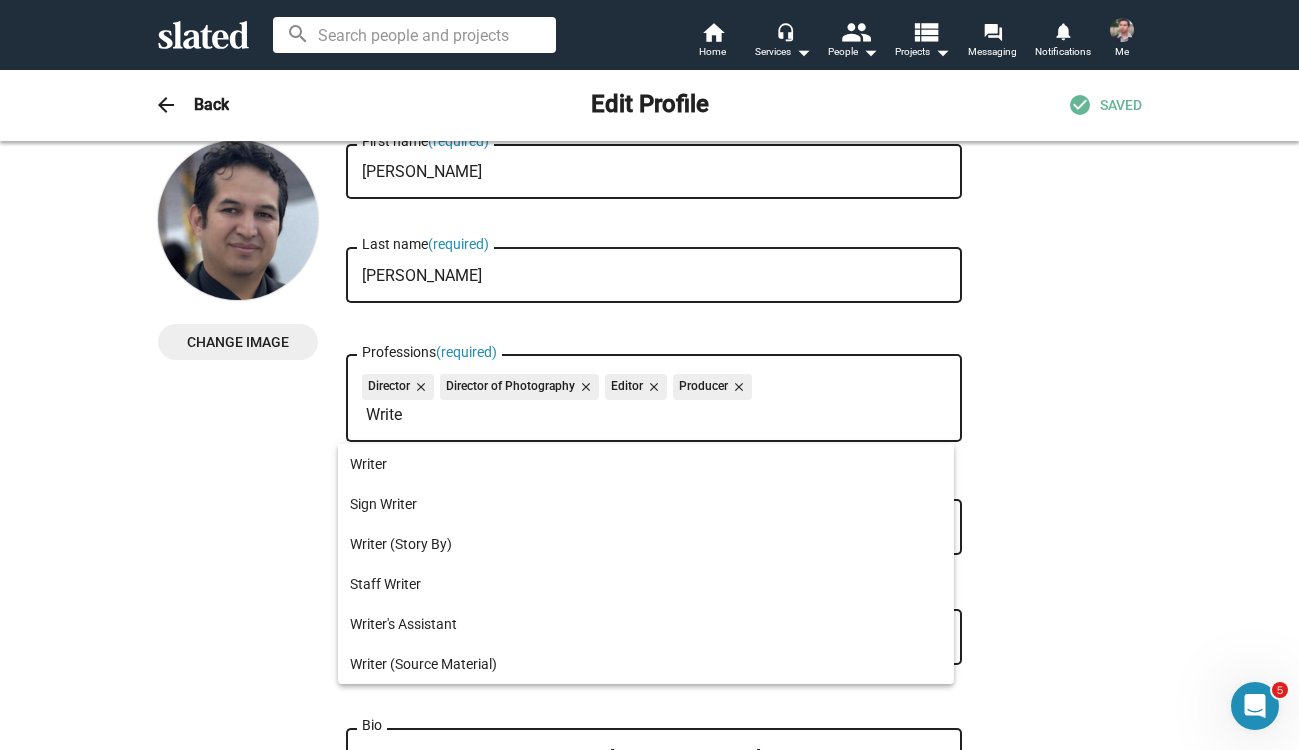 type on "Writer" 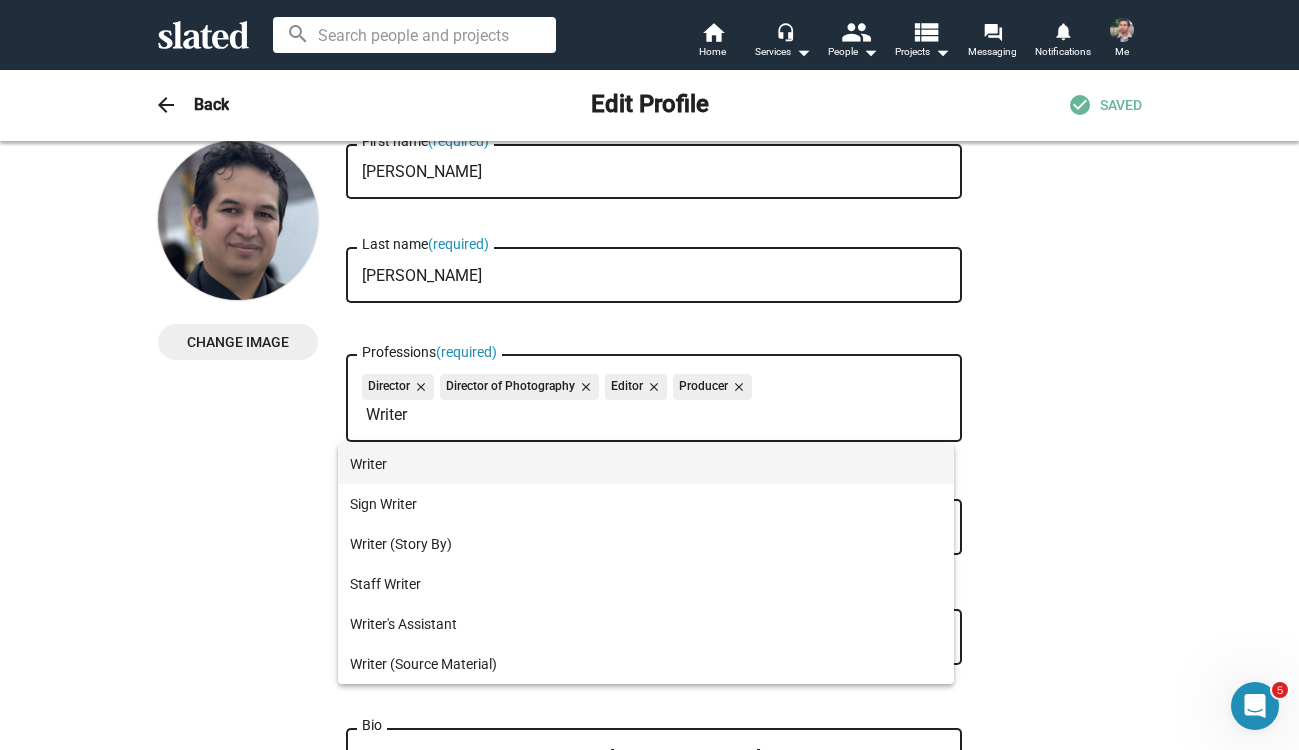 click on "Writer" at bounding box center [646, 464] 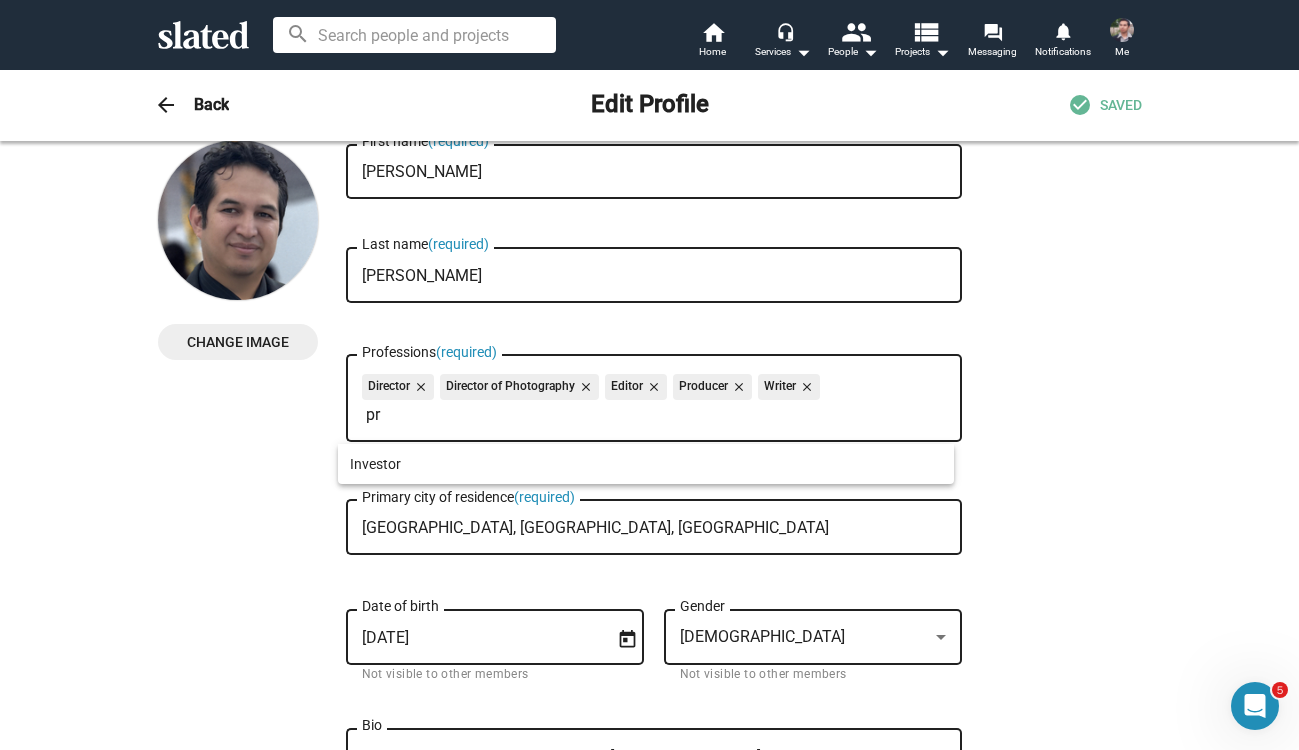 type on "p" 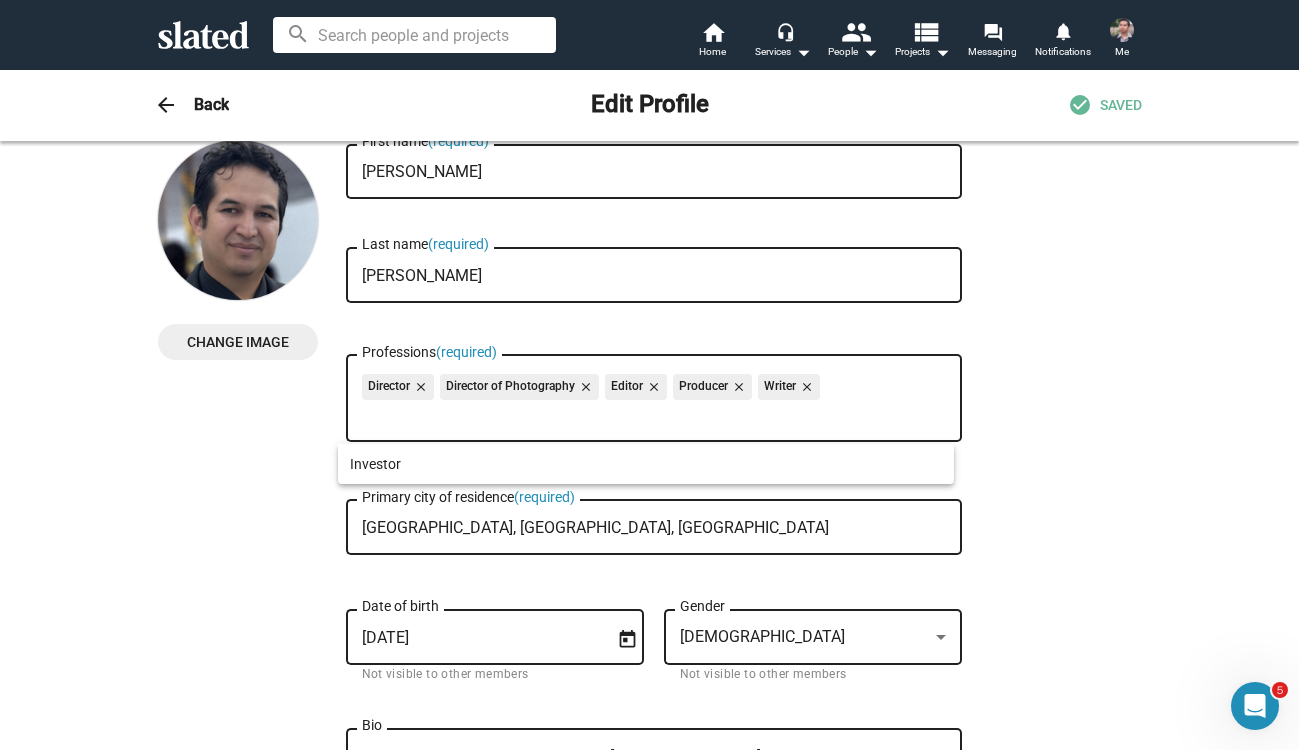 type on "d" 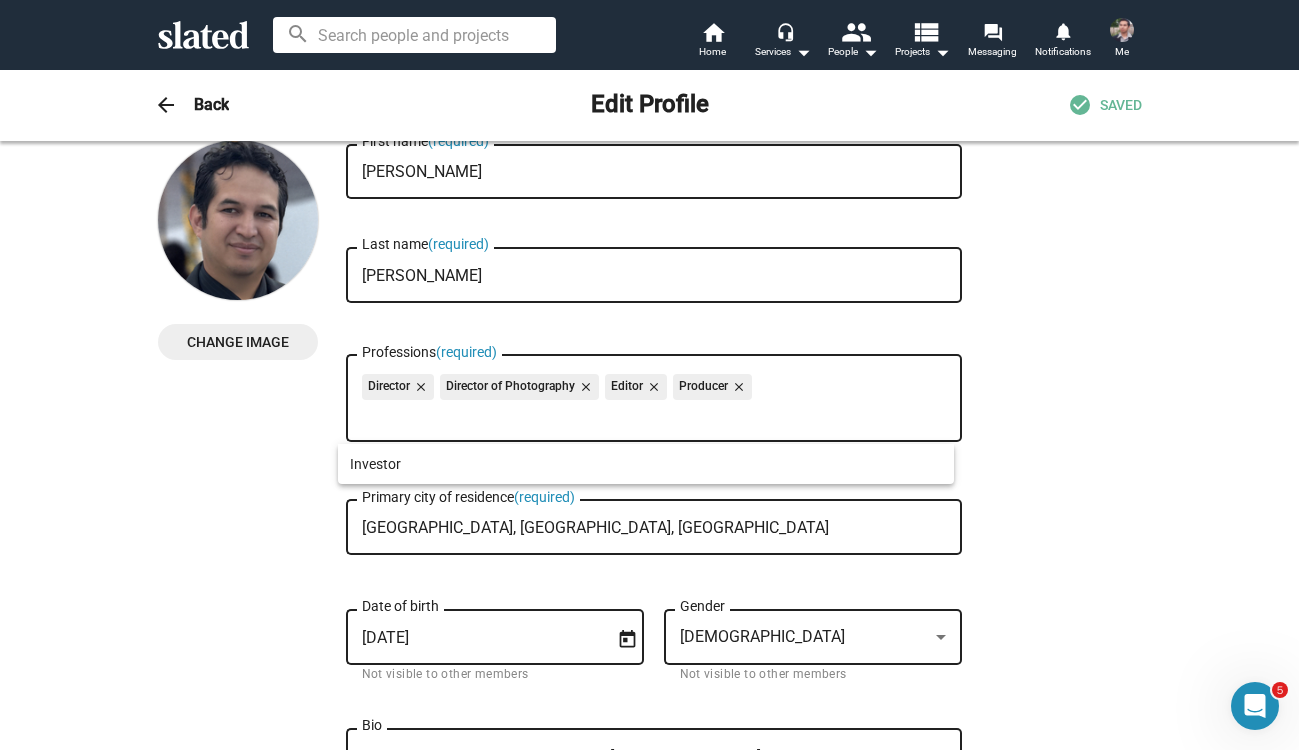 click on "Professions  (required)" at bounding box center (658, 415) 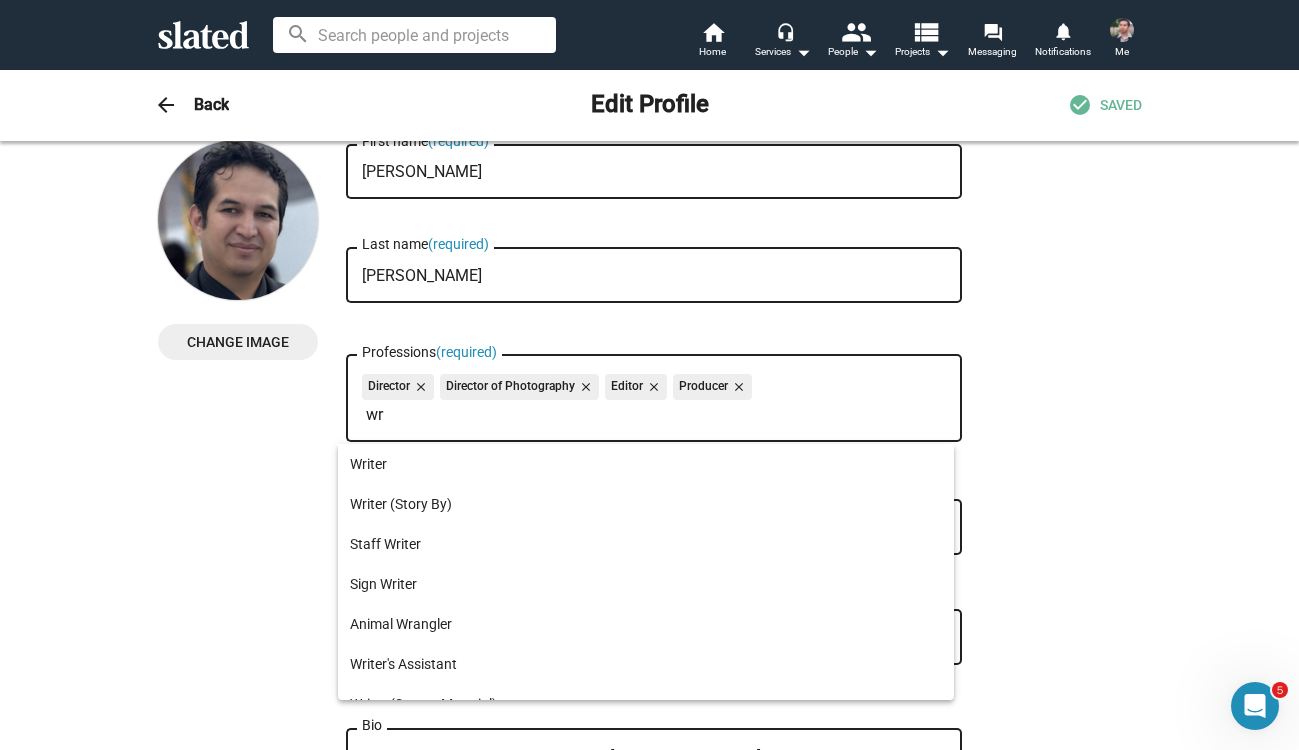 type on "w" 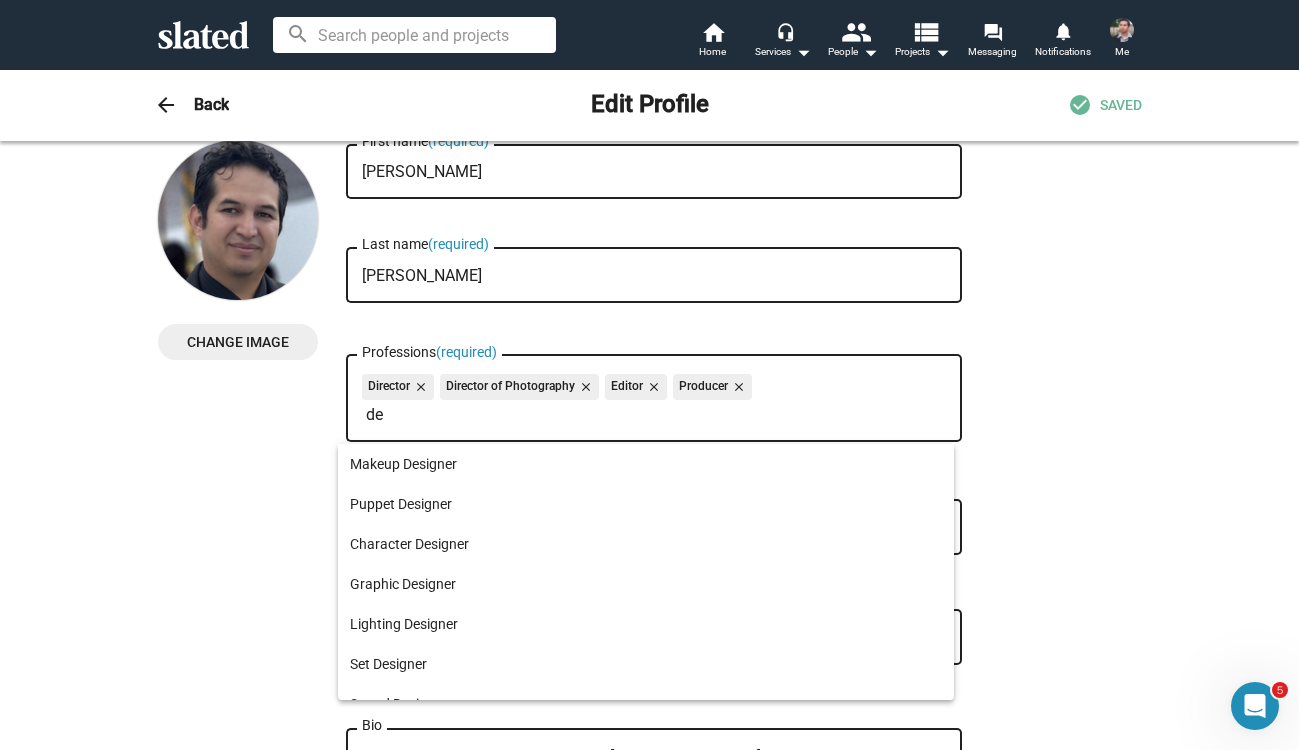 type on "d" 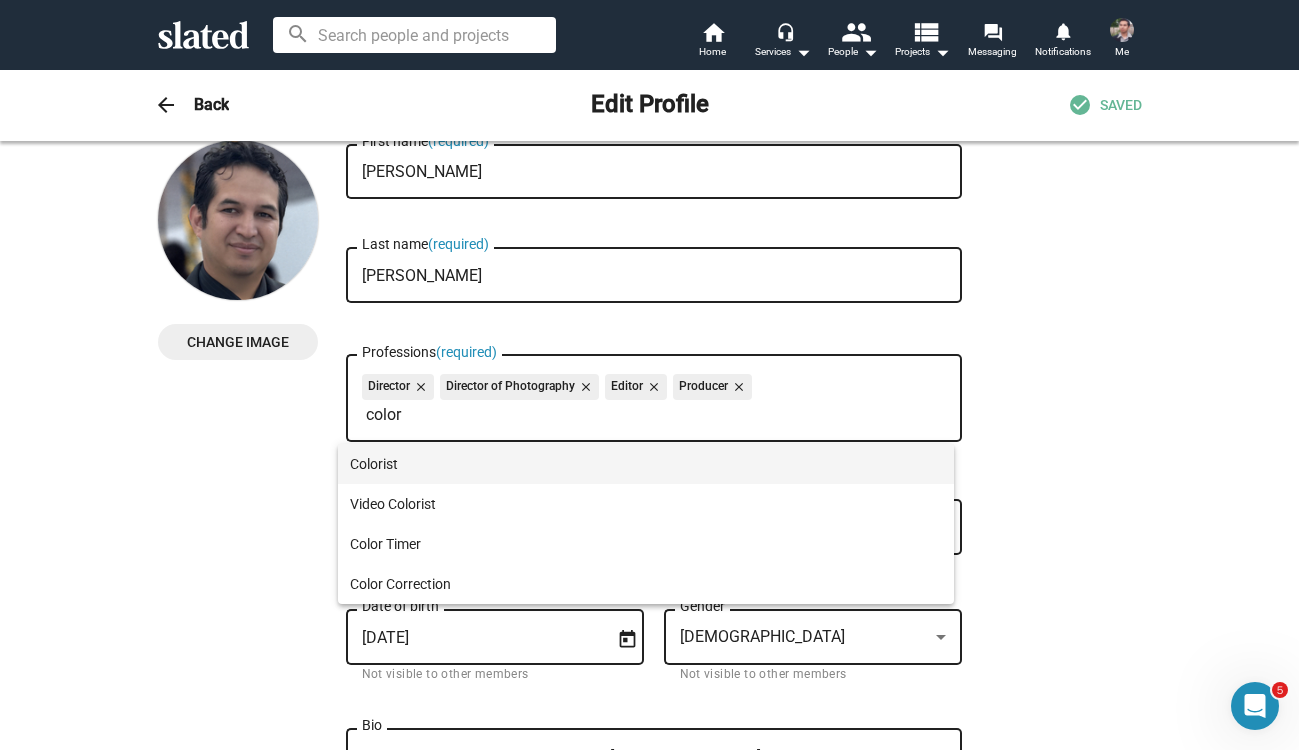 type on "color" 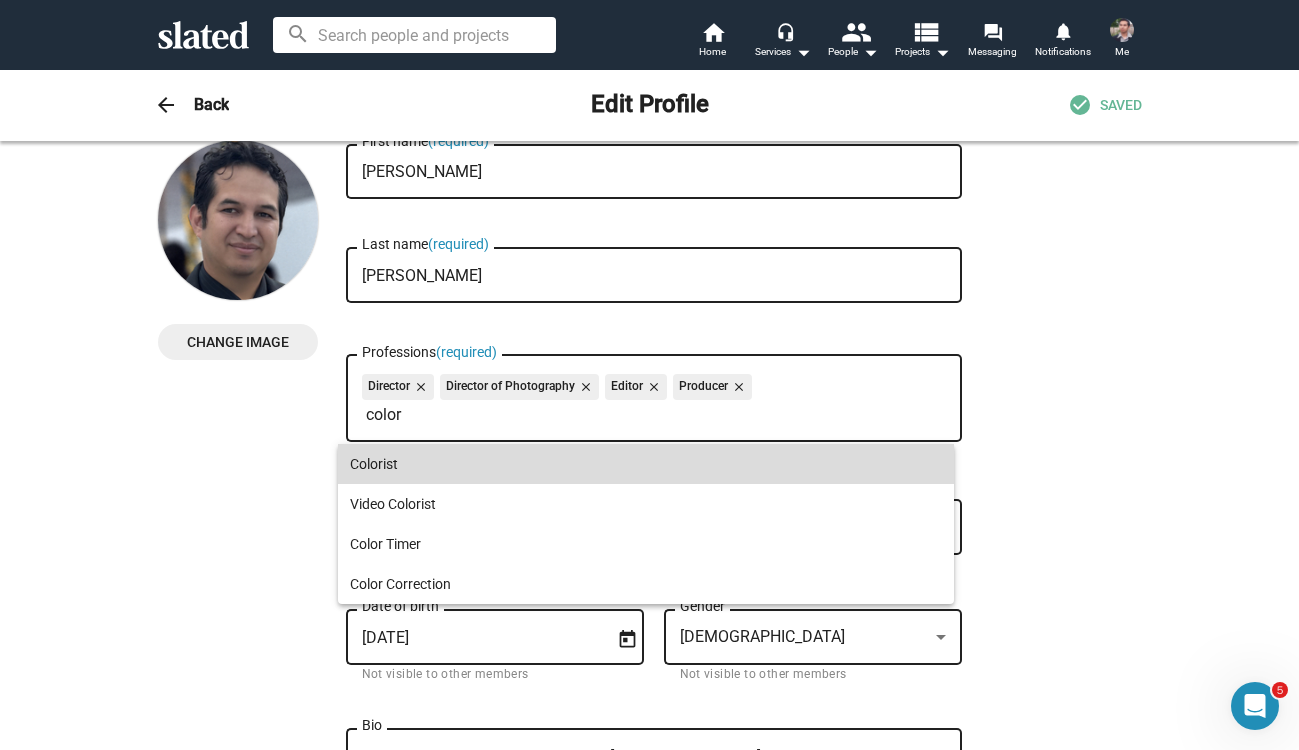 click on "Colorist" at bounding box center [646, 464] 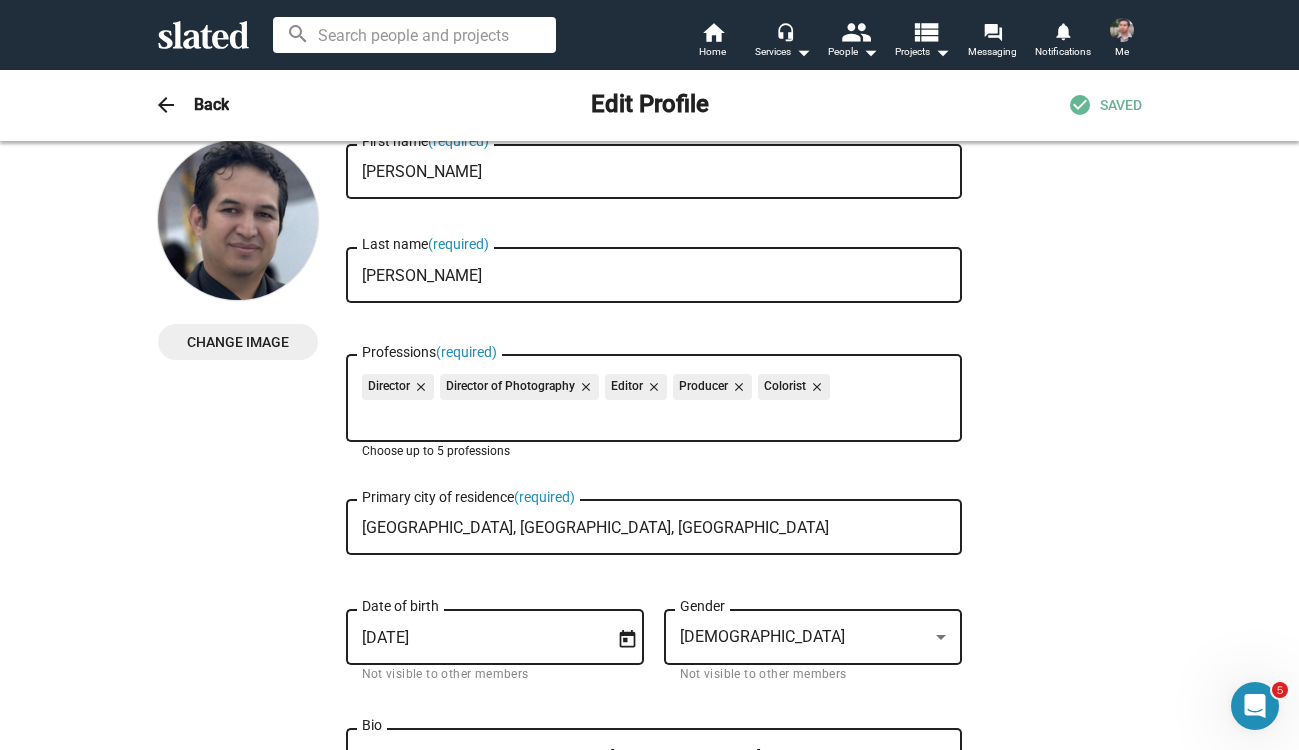 click on "Director close Director of Photography close Editor close Producer close Colorist close Professions  (required)" at bounding box center [654, 396] 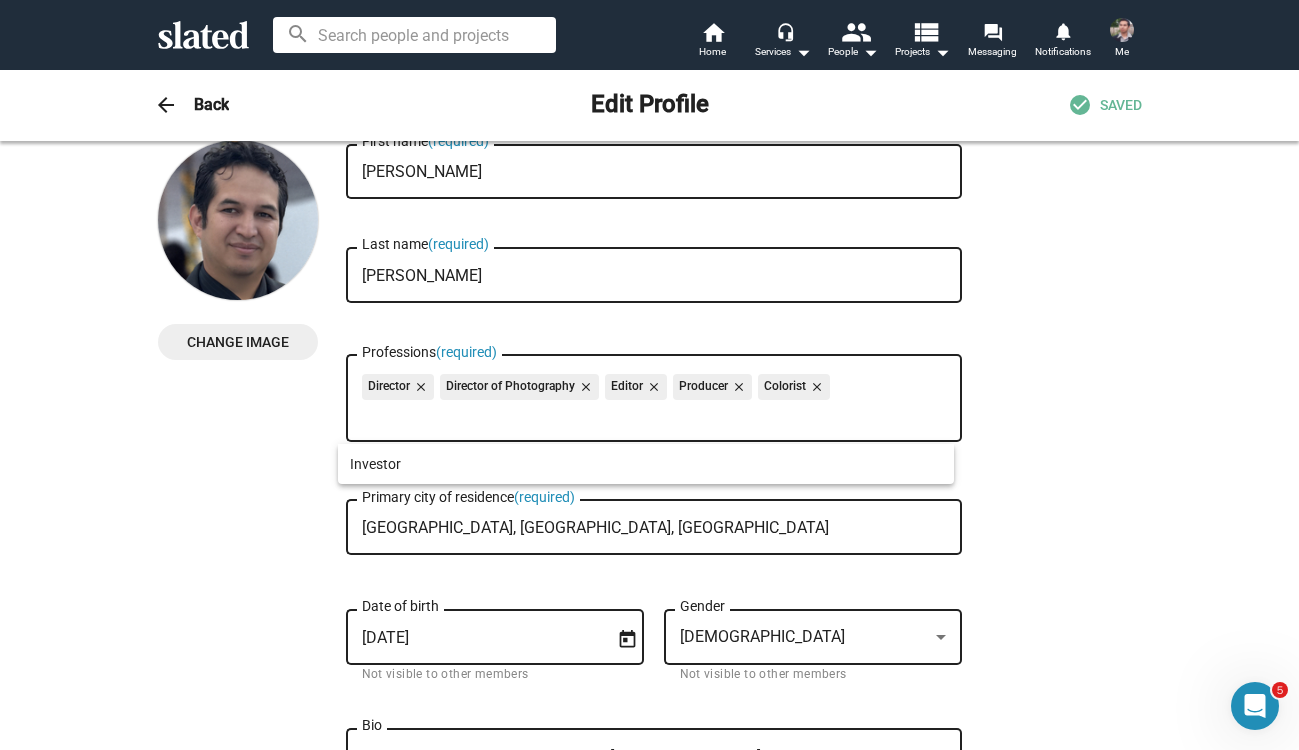 click on "close" at bounding box center (584, 387) 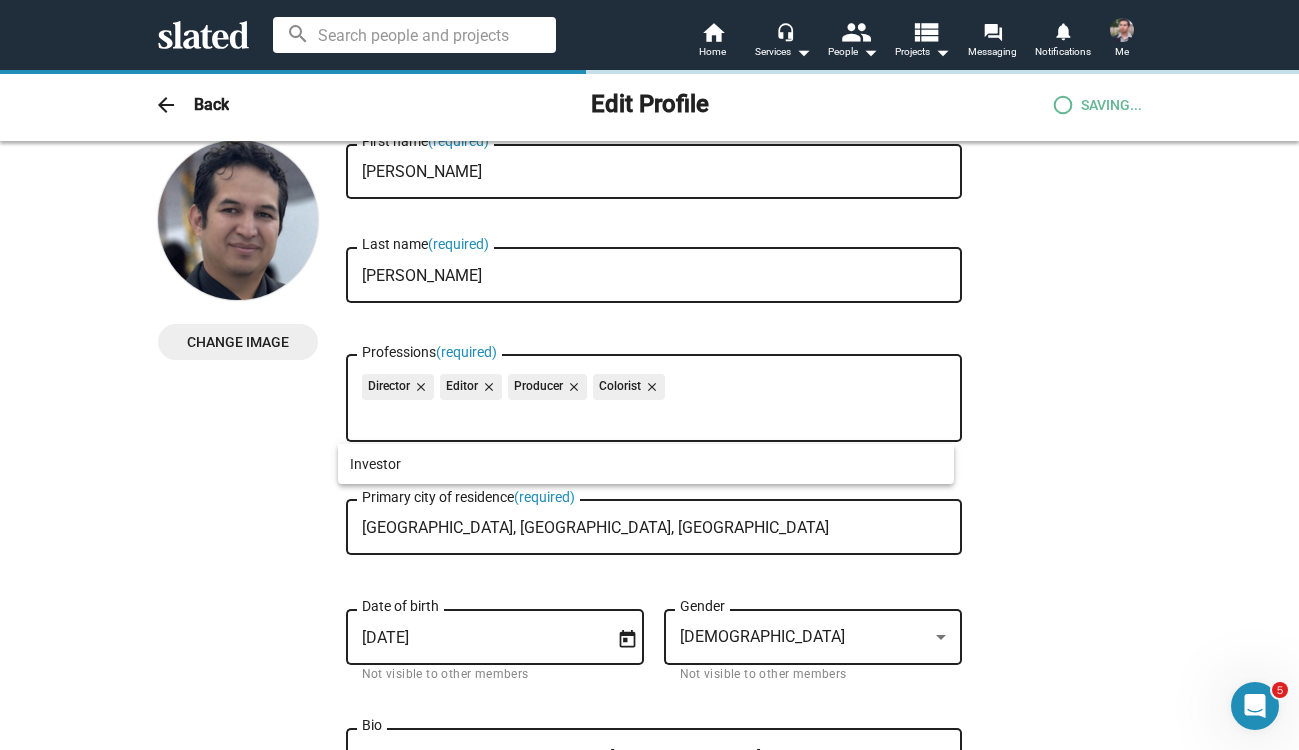 click on "Professions  (required)" at bounding box center (658, 415) 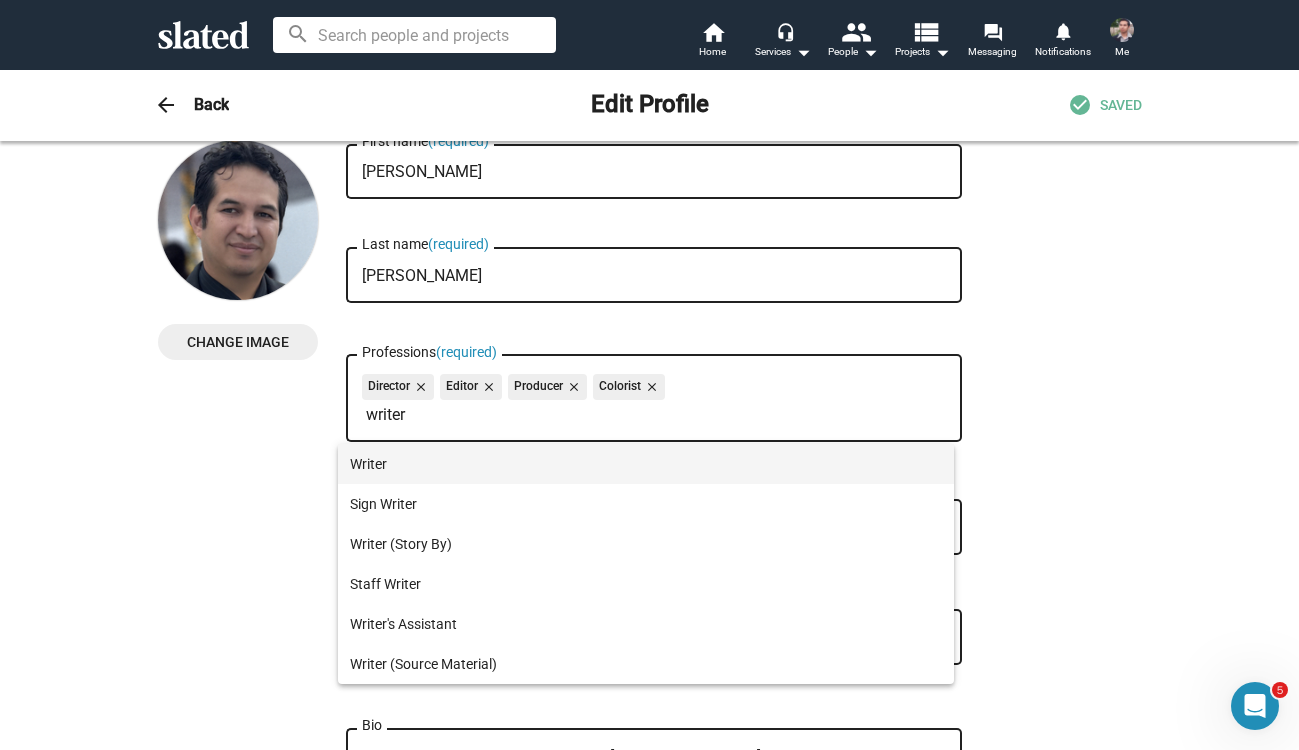 type on "writer" 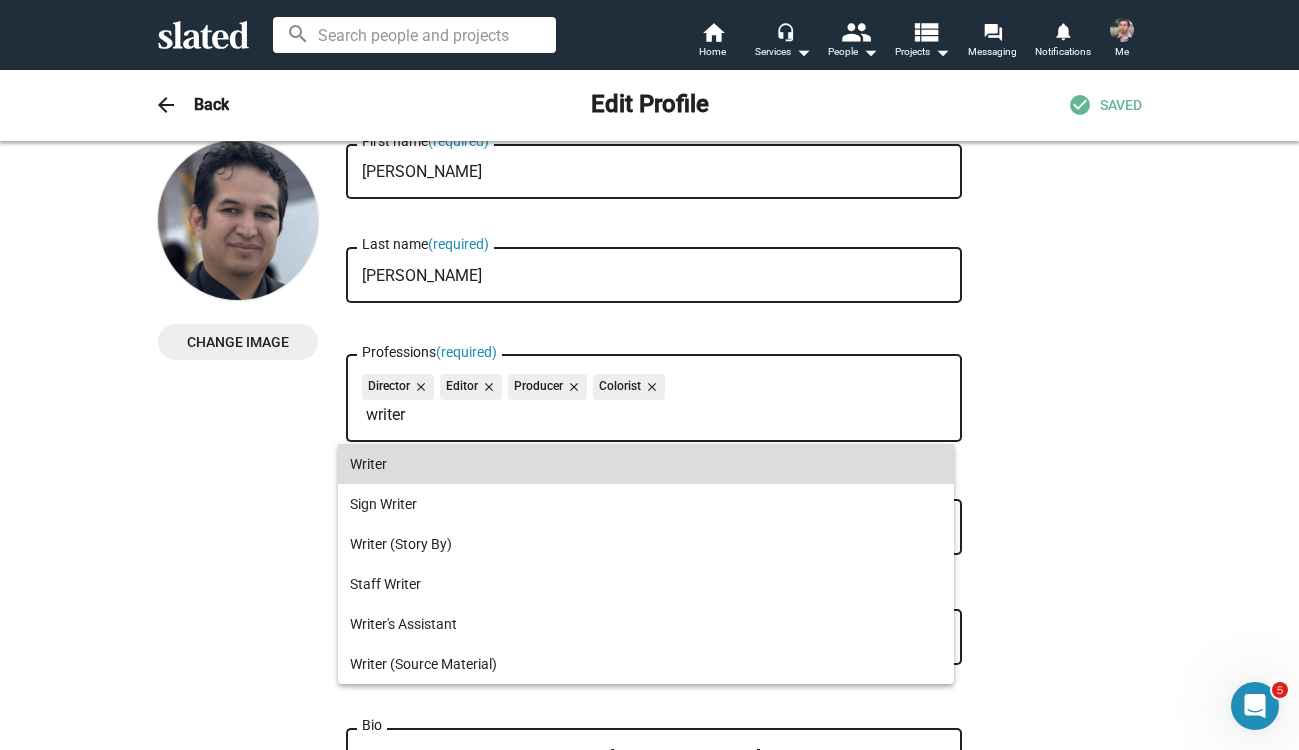 click on "Writer" at bounding box center [646, 464] 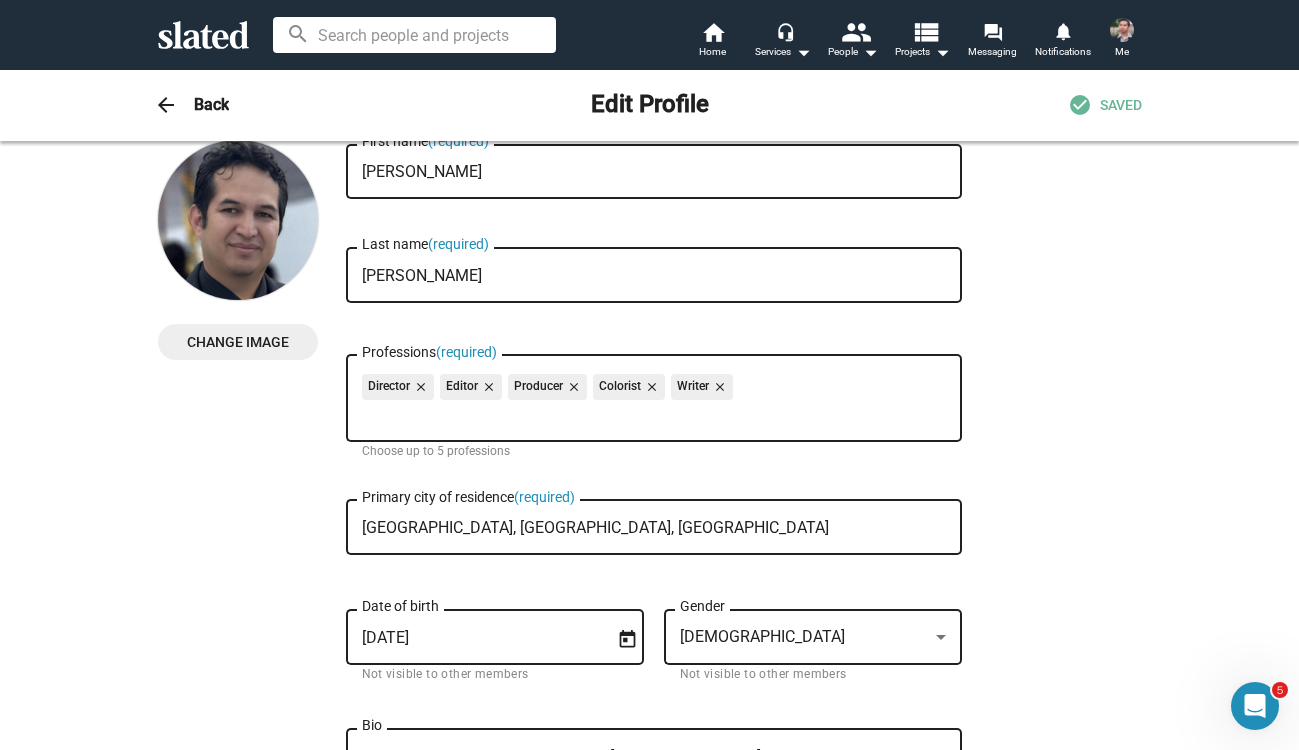 click on "Change Image Change Image Simon First name  (required) Quiroz Last name  (required) Director close Editor close Producer close Colorist close Writer close Professions  (required) Choose up to 5 professions Los Angeles, CA, US Primary city of residence  (required) 8/2/1987 Date of birth Not visible to other members Male Gender Not visible to other members Award winning filmmaker based in Austin, Tx. MFA in Film Production from the University of Texas Austin. Bio 105/200 YouTube or Vimeo link Be sure video is set to public on YouTube or Vimeo 0/200 https://www.simonquiroz.com Website 27/200 https://www.imdb.com/name/nm3418115/ IMDb 36/200 https://www.linkedin.com/in/simon-q-970a058 LinkedIn 43/200 Twitter 0/200 Instagram 0/200 Facebook 0/200   I'm an investor  (apply for investor status)" at bounding box center (650, 871) 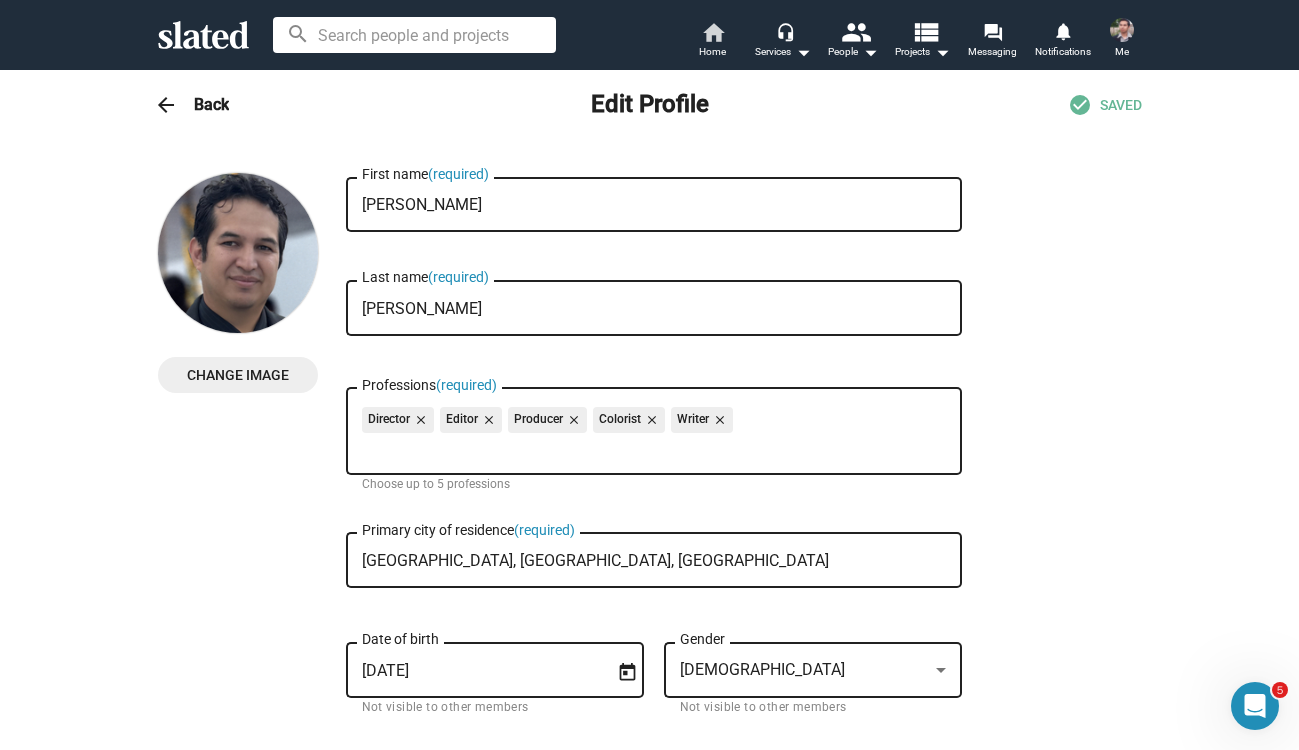 scroll, scrollTop: 0, scrollLeft: 0, axis: both 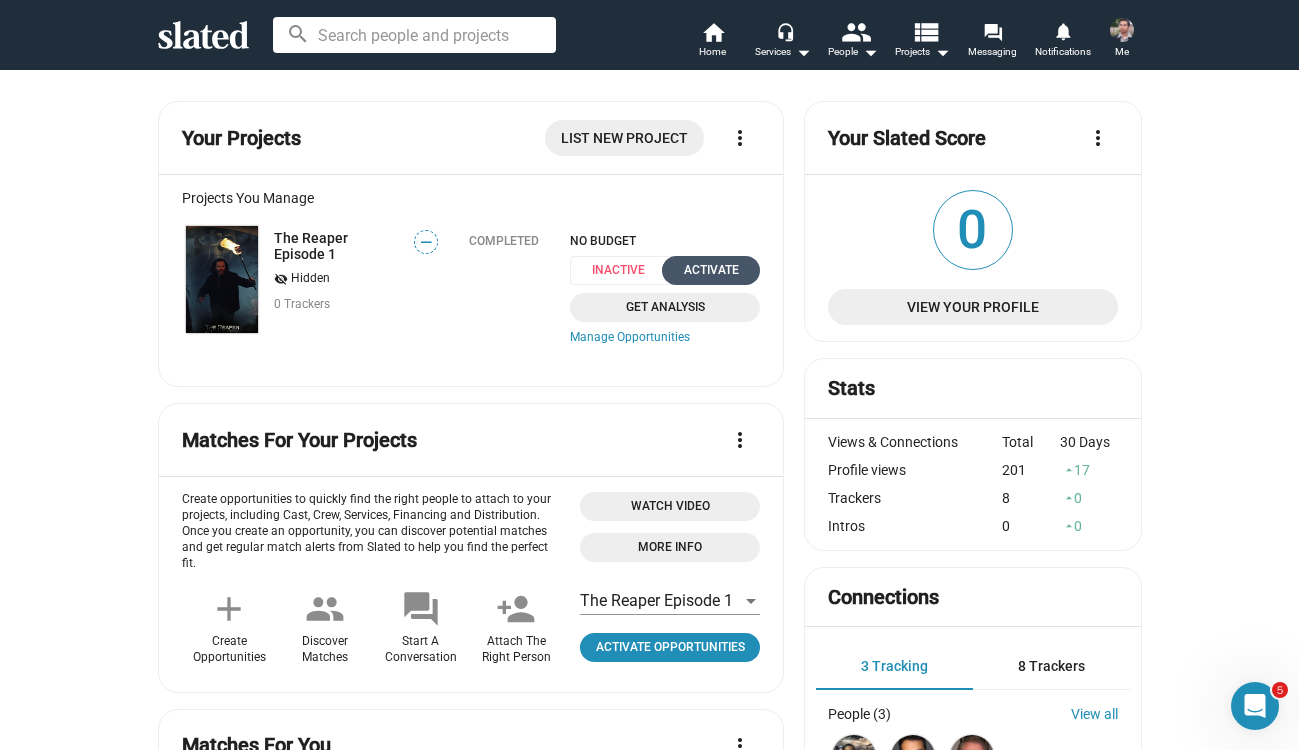 click on "Activate" 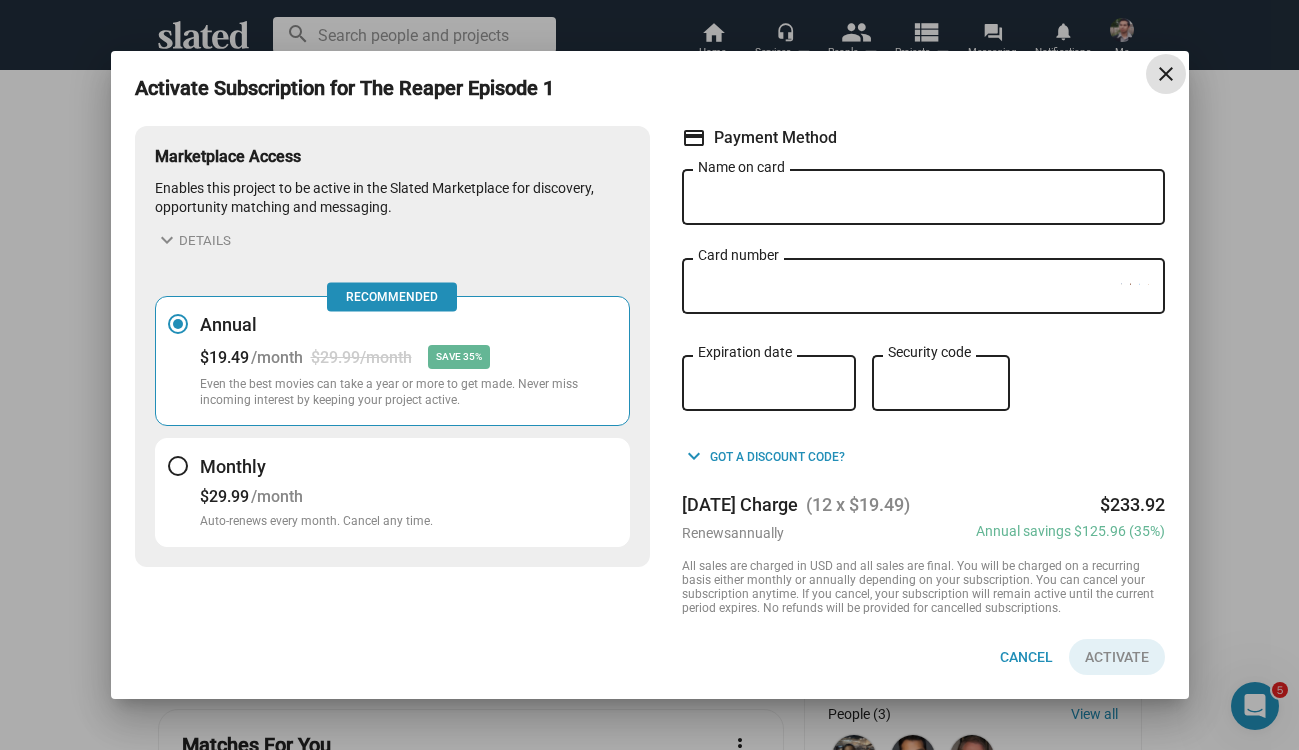 click on "$29.99 /month" at bounding box center (316, 496) 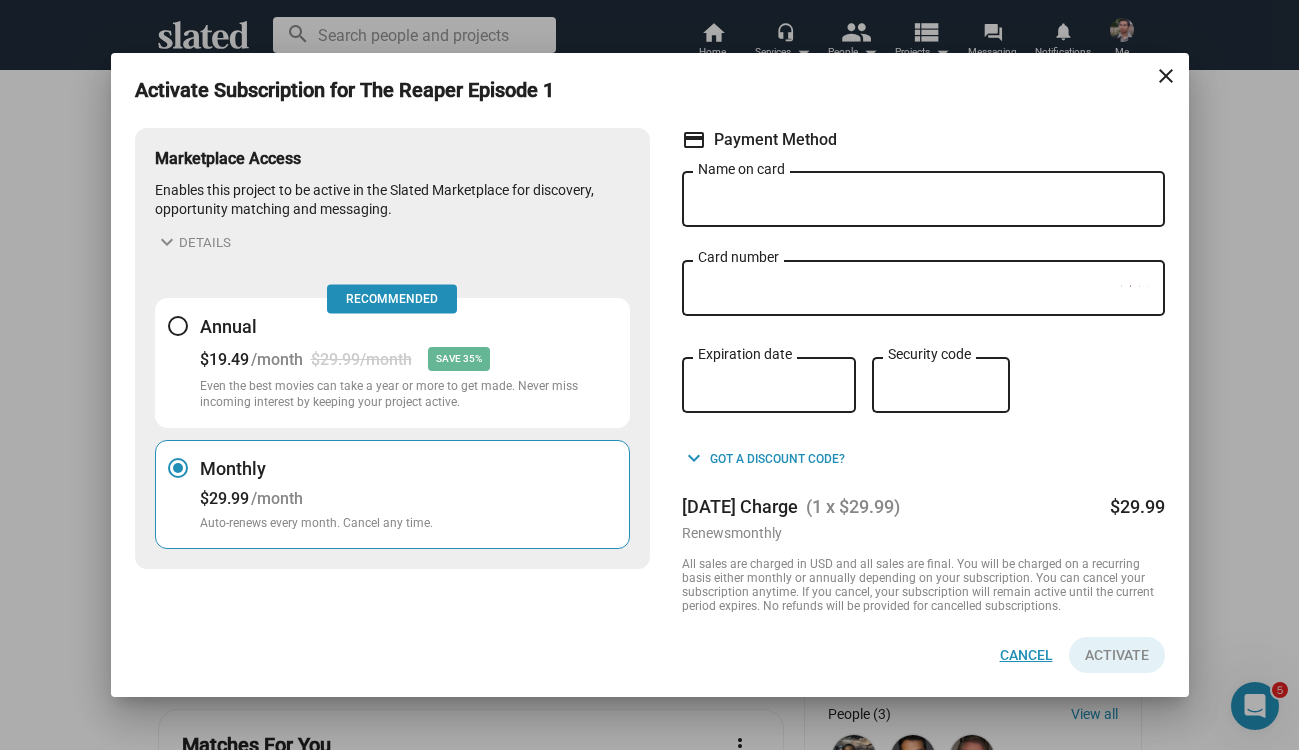 click on "Cancel" at bounding box center (1026, 655) 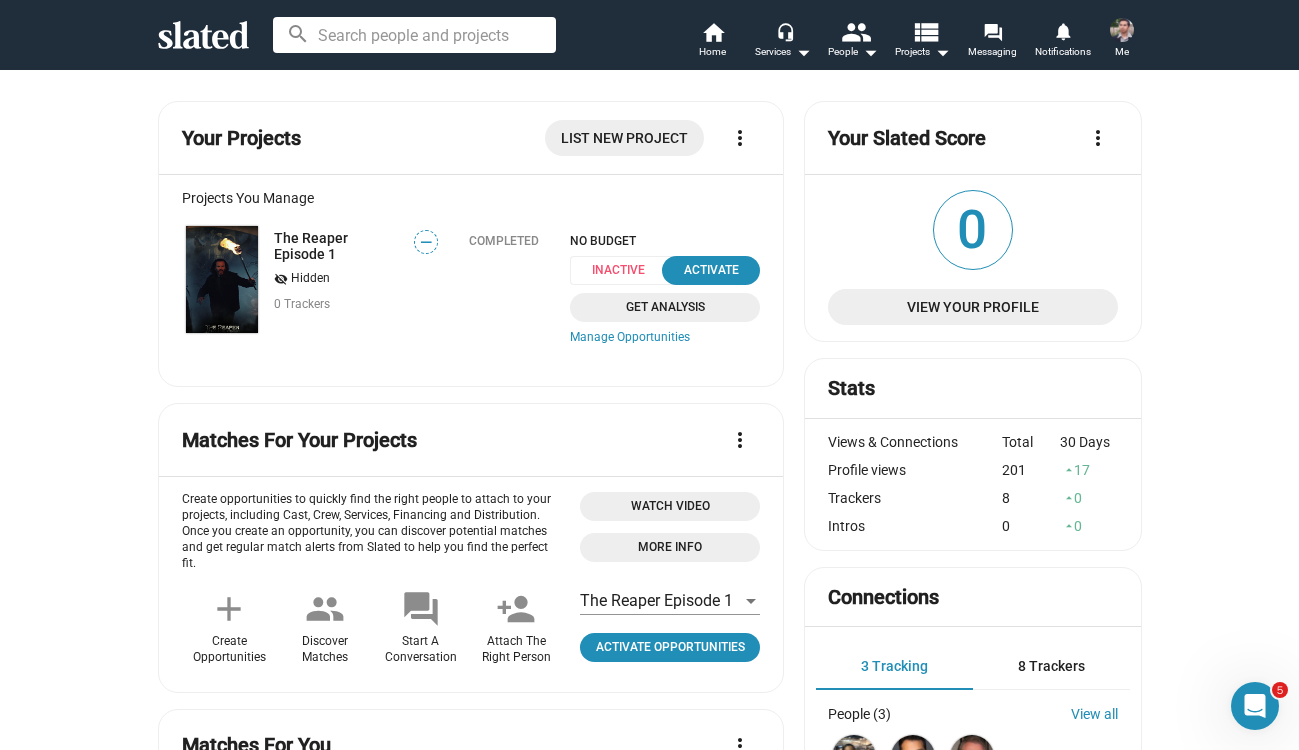 scroll, scrollTop: 0, scrollLeft: 0, axis: both 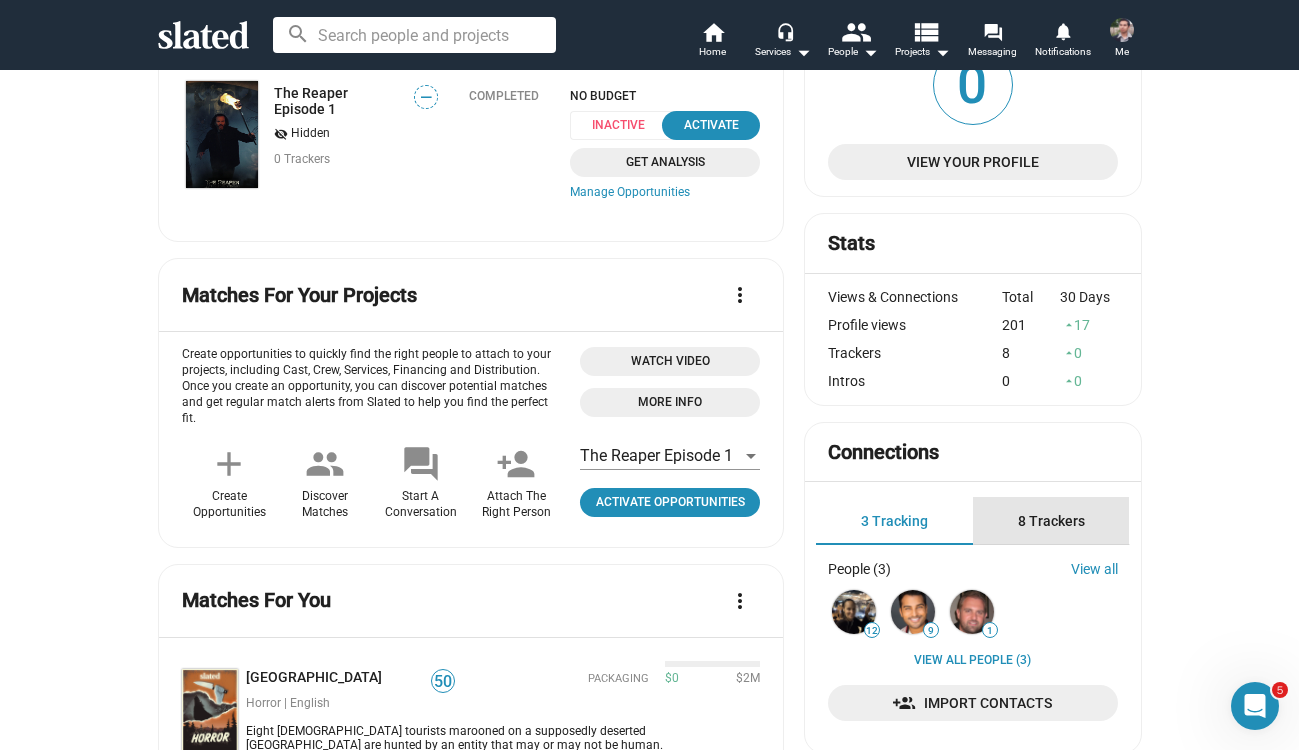 click on "8 Trackers" at bounding box center [1051, 521] 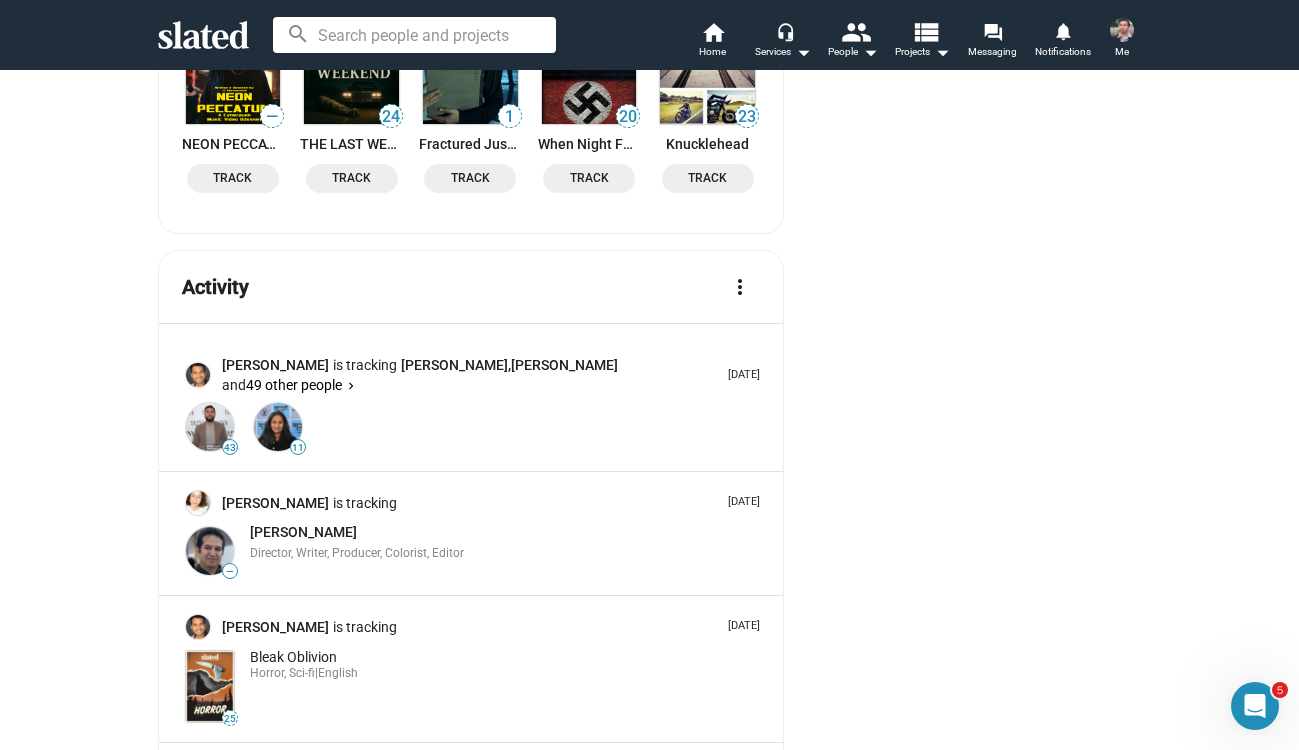 scroll, scrollTop: 2073, scrollLeft: 0, axis: vertical 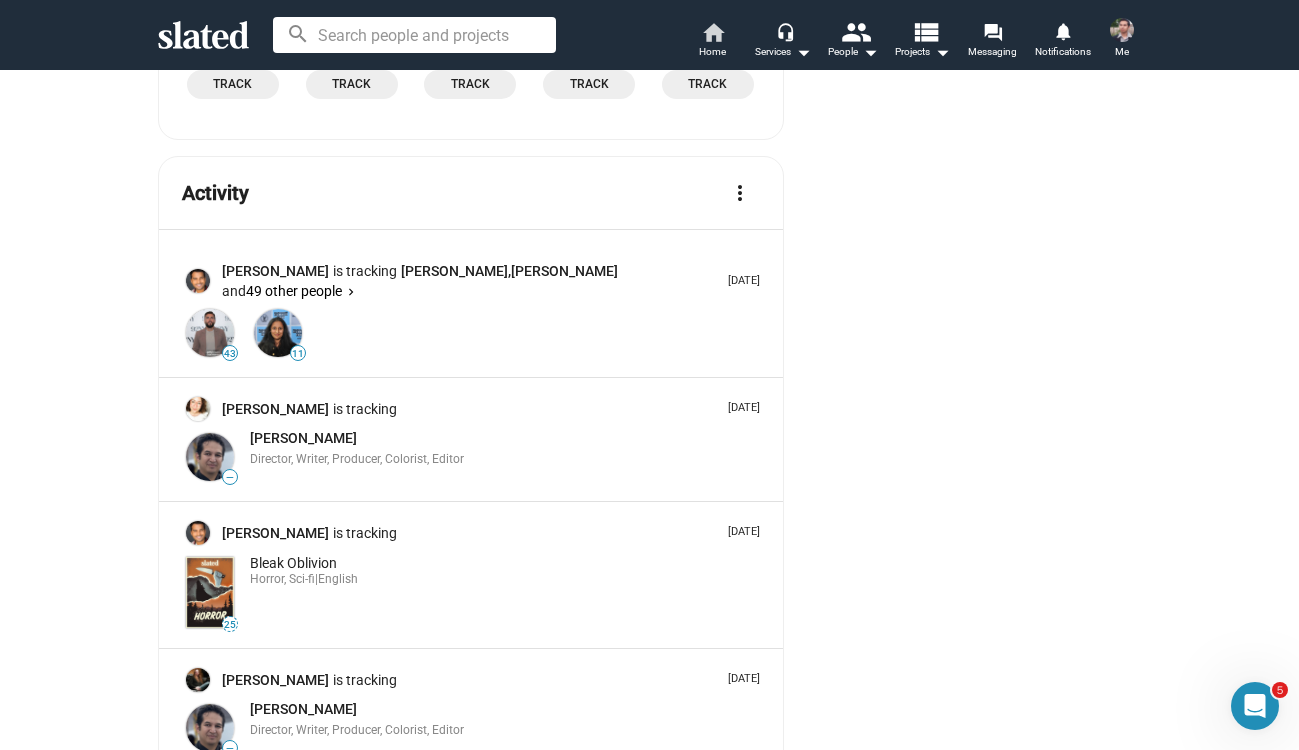 click on "Home" at bounding box center [712, 52] 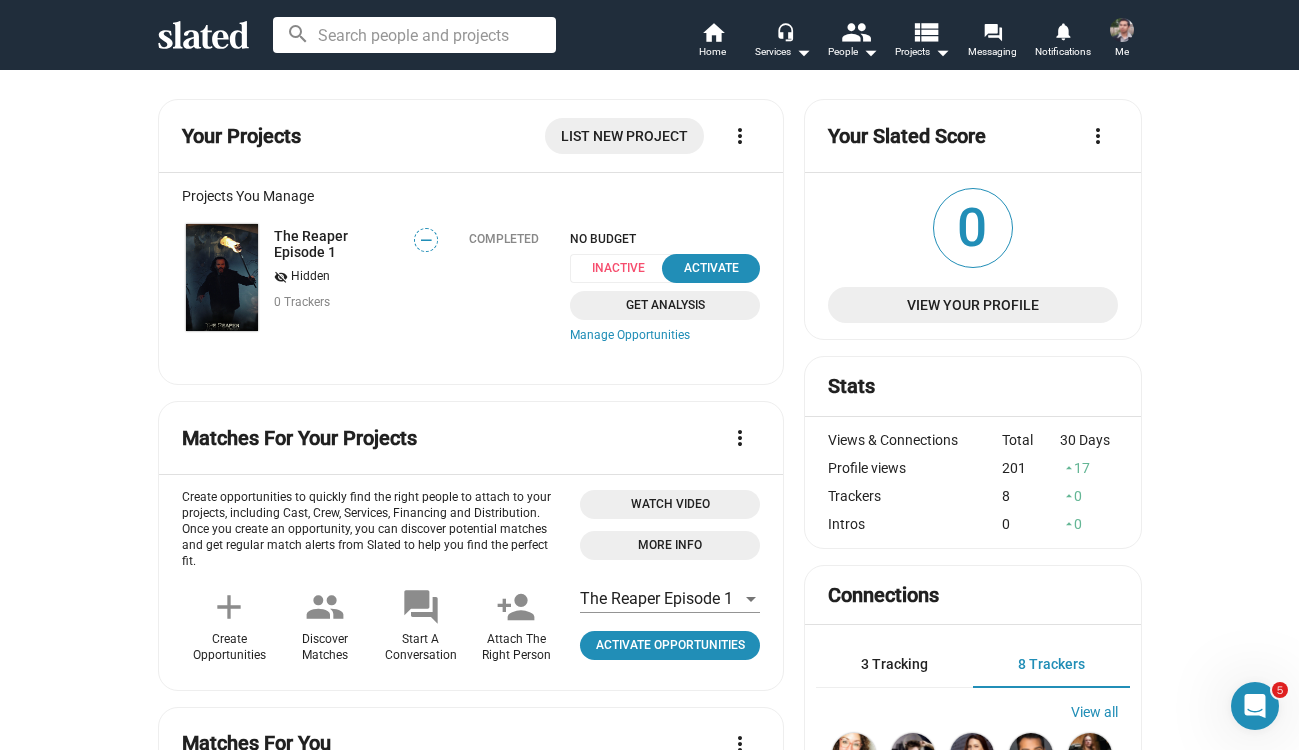 scroll, scrollTop: 0, scrollLeft: 0, axis: both 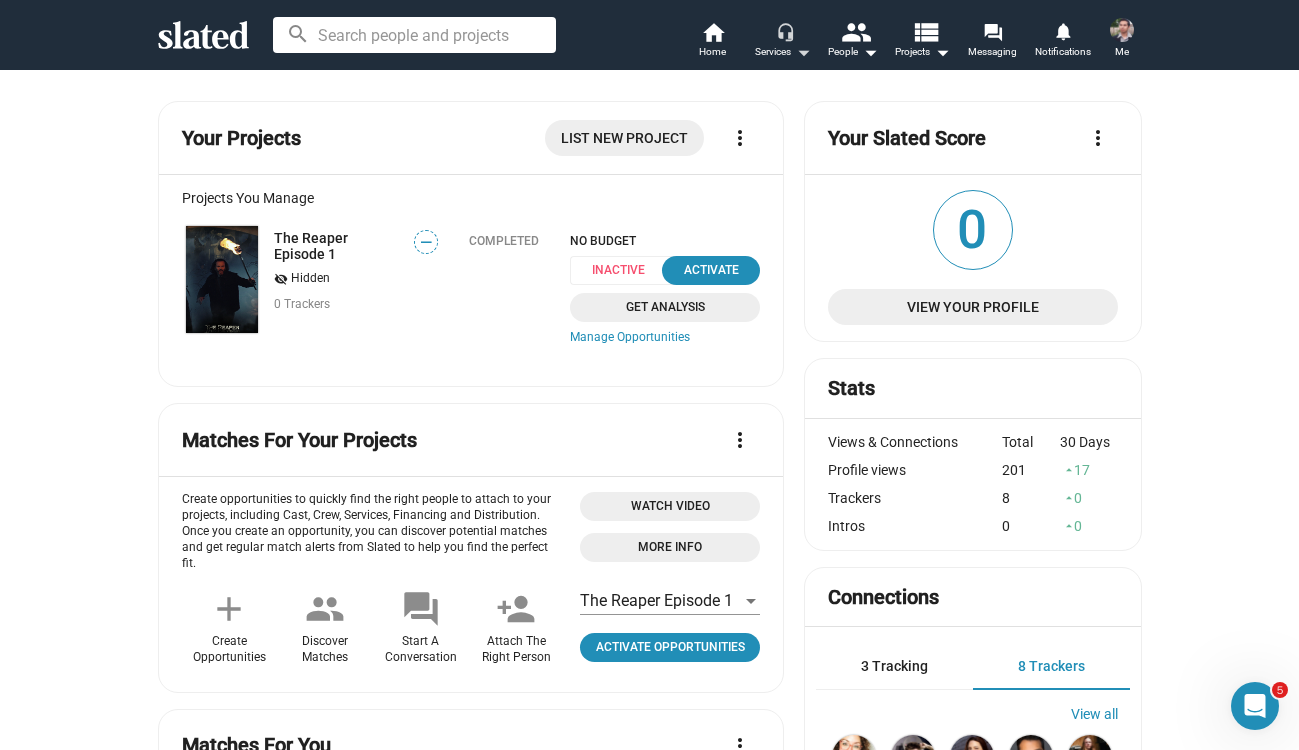 click on "arrow_drop_down" at bounding box center (803, 52) 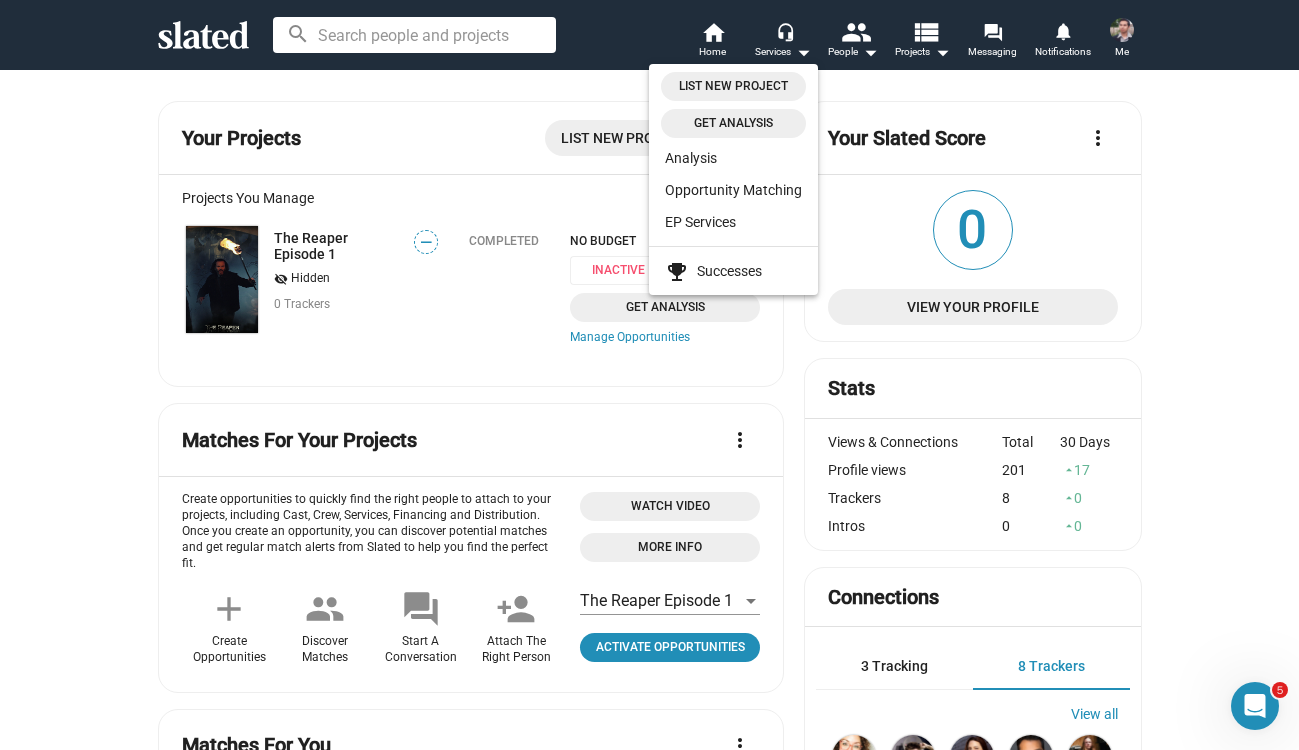 click at bounding box center [649, 375] 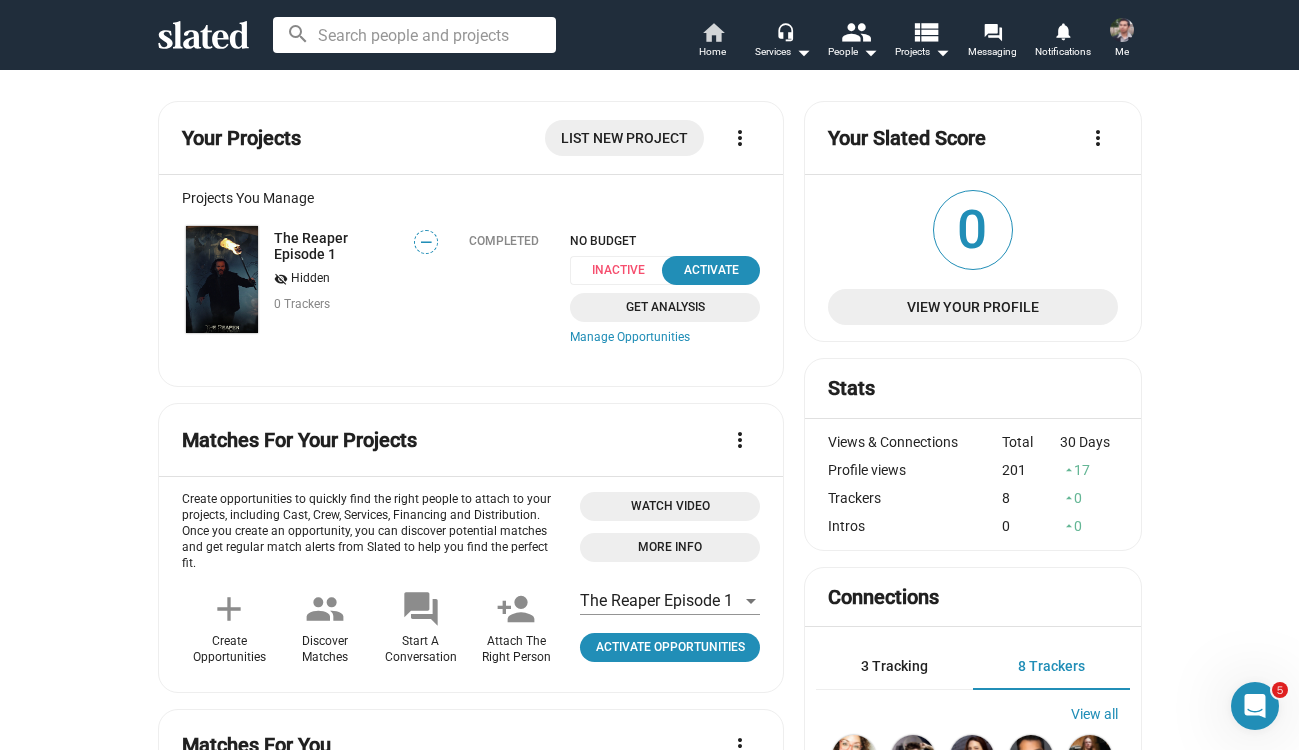 click on "home" at bounding box center (713, 32) 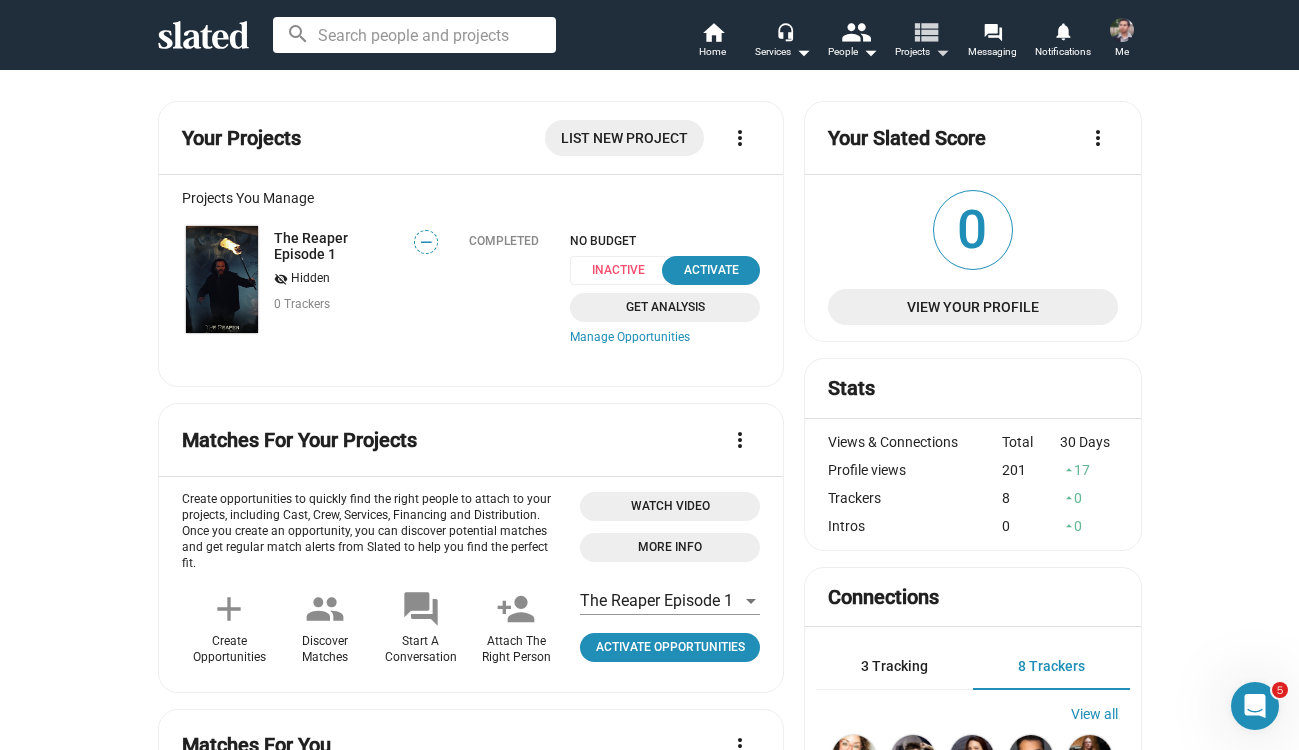 click on "view_list" at bounding box center (924, 31) 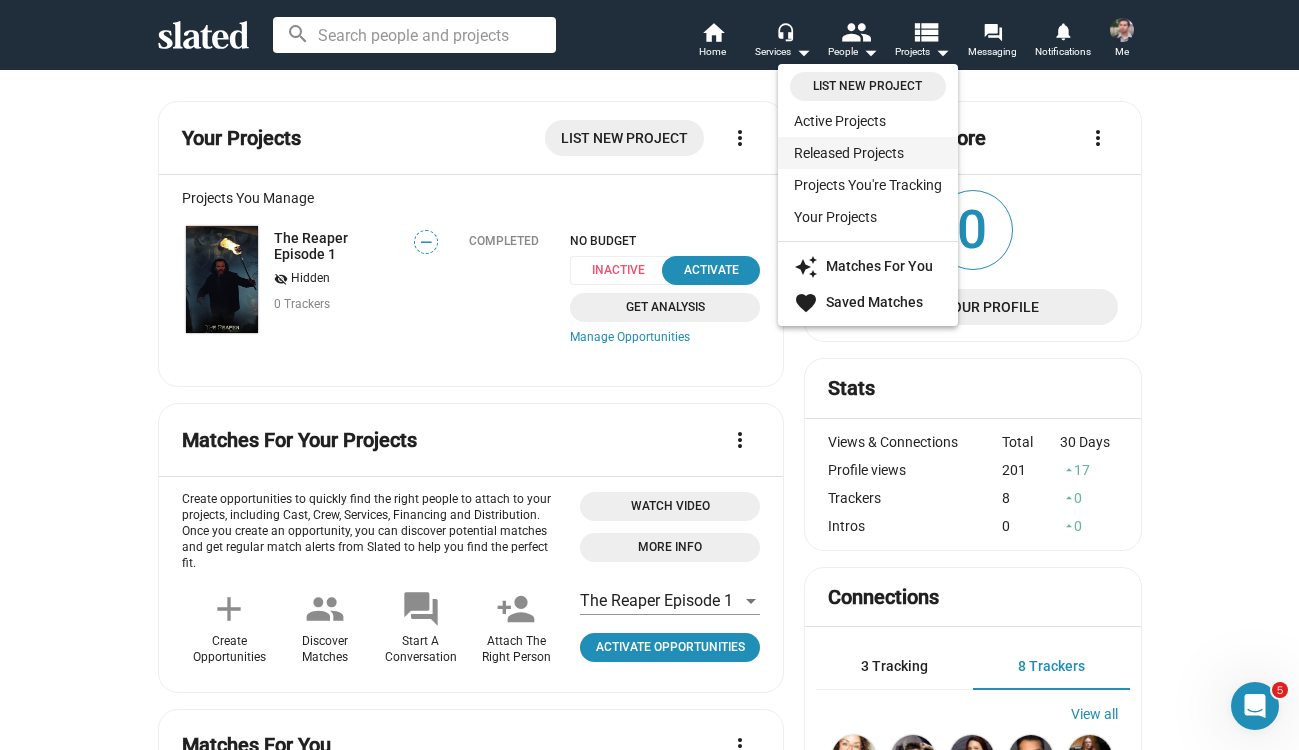 click on "Released Projects" at bounding box center [868, 153] 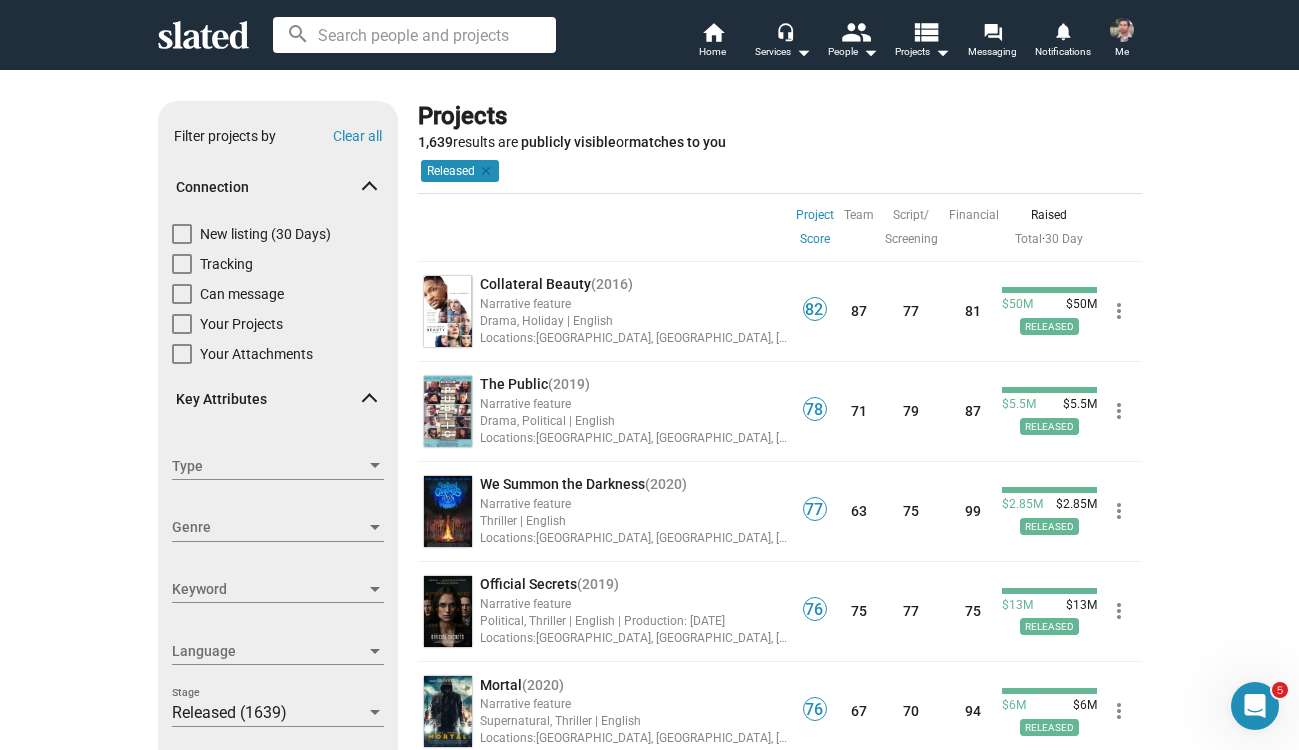 click at bounding box center (182, 324) 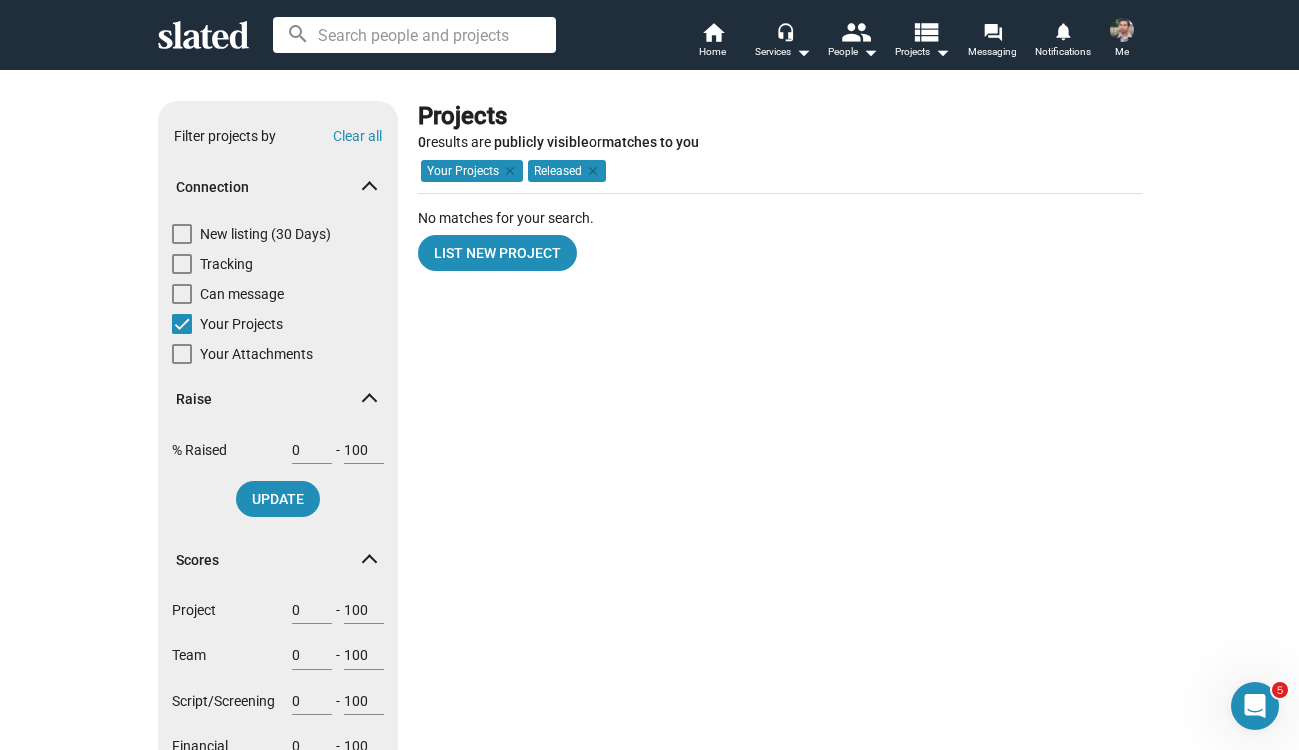 click on "Projects 0  results are   publicly visible  or  matches to you Project Score Sort by  Your Projects   clear  Released   clear No matches for your search. List New Project" 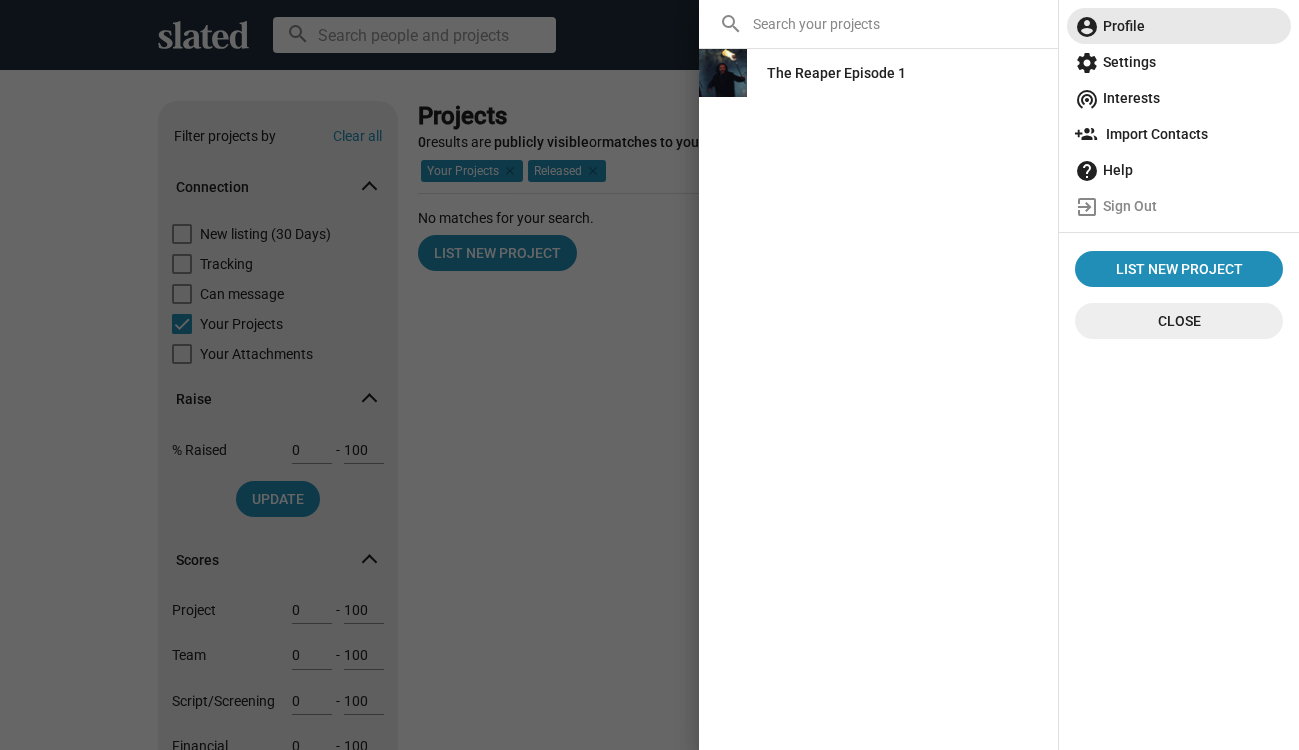 click on "account_circle  Profile" 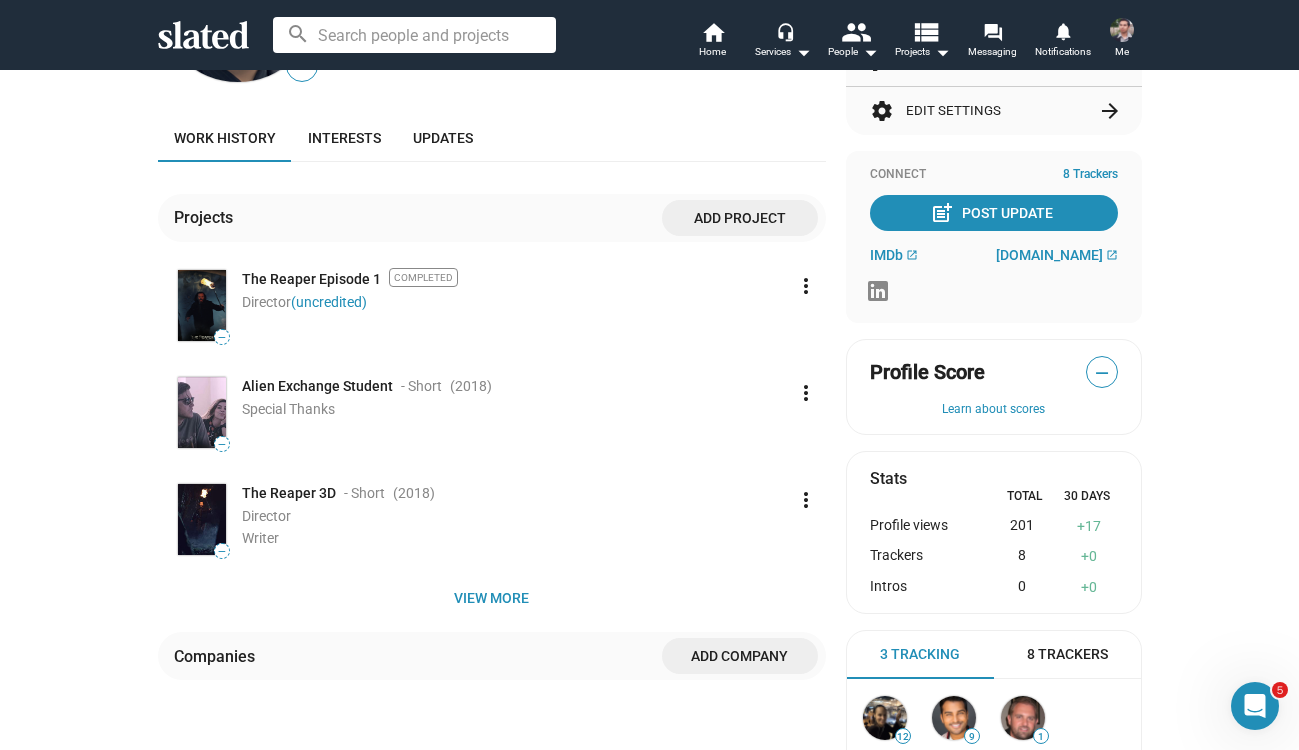 scroll, scrollTop: 198, scrollLeft: 0, axis: vertical 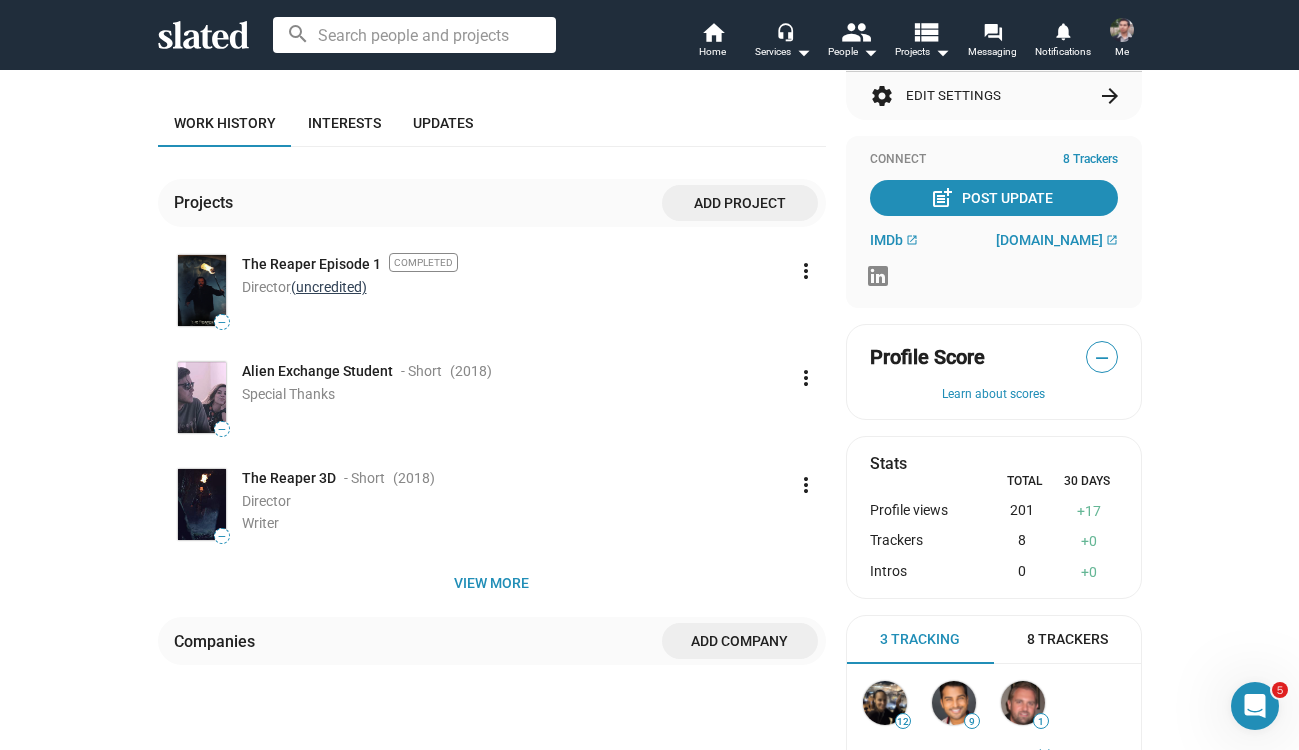 click on "(uncredited)" 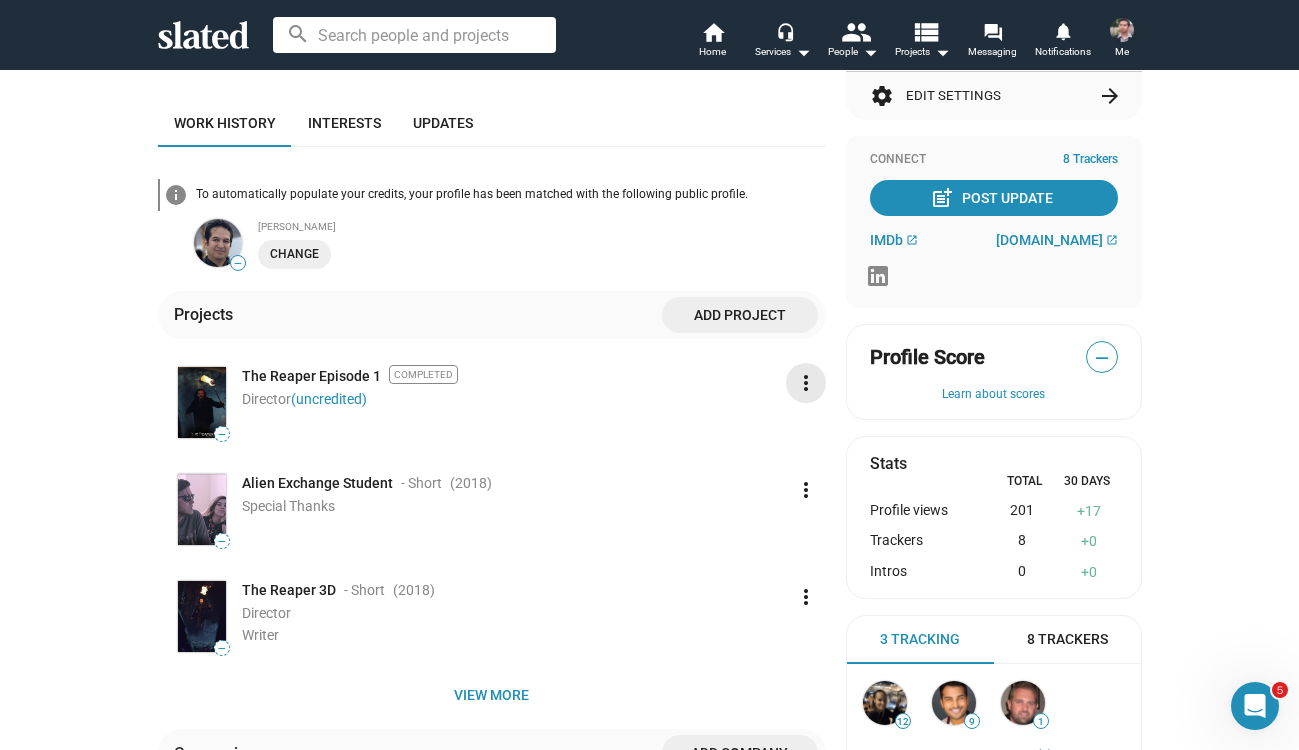 click on "more_vert" 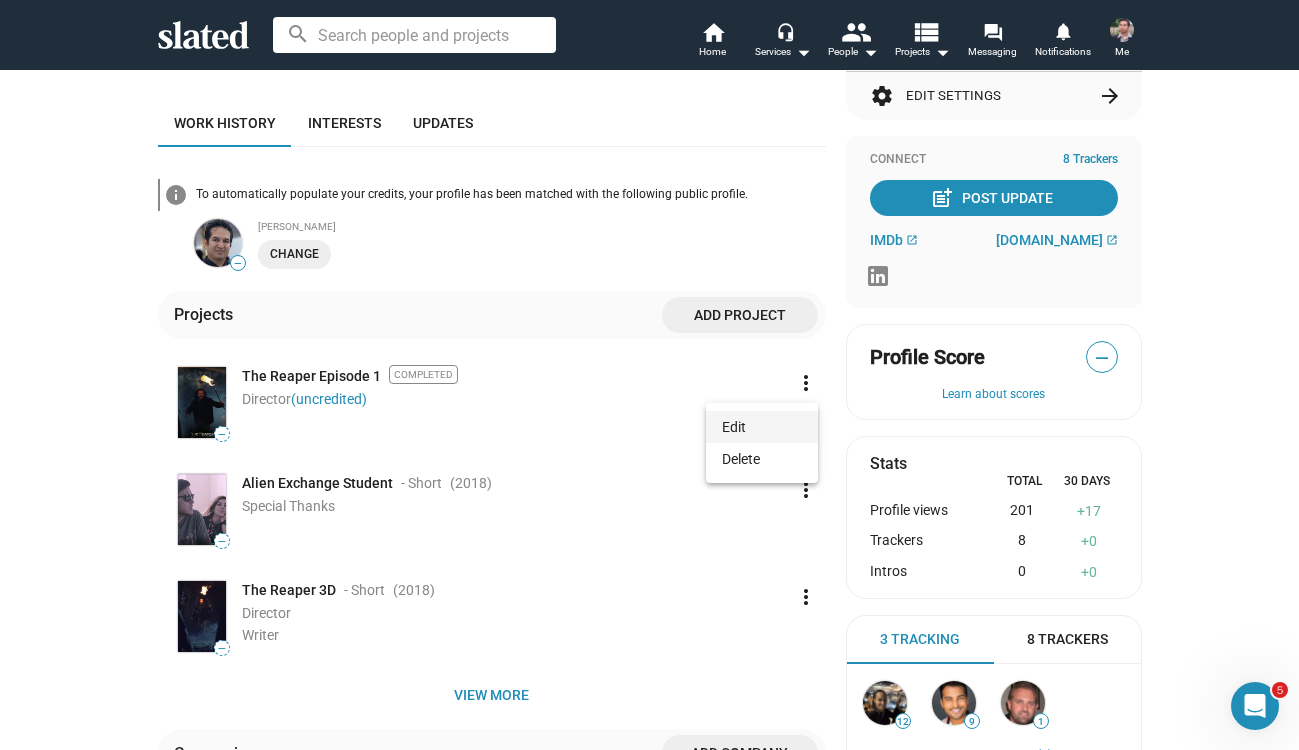 click on "Edit" at bounding box center [762, 427] 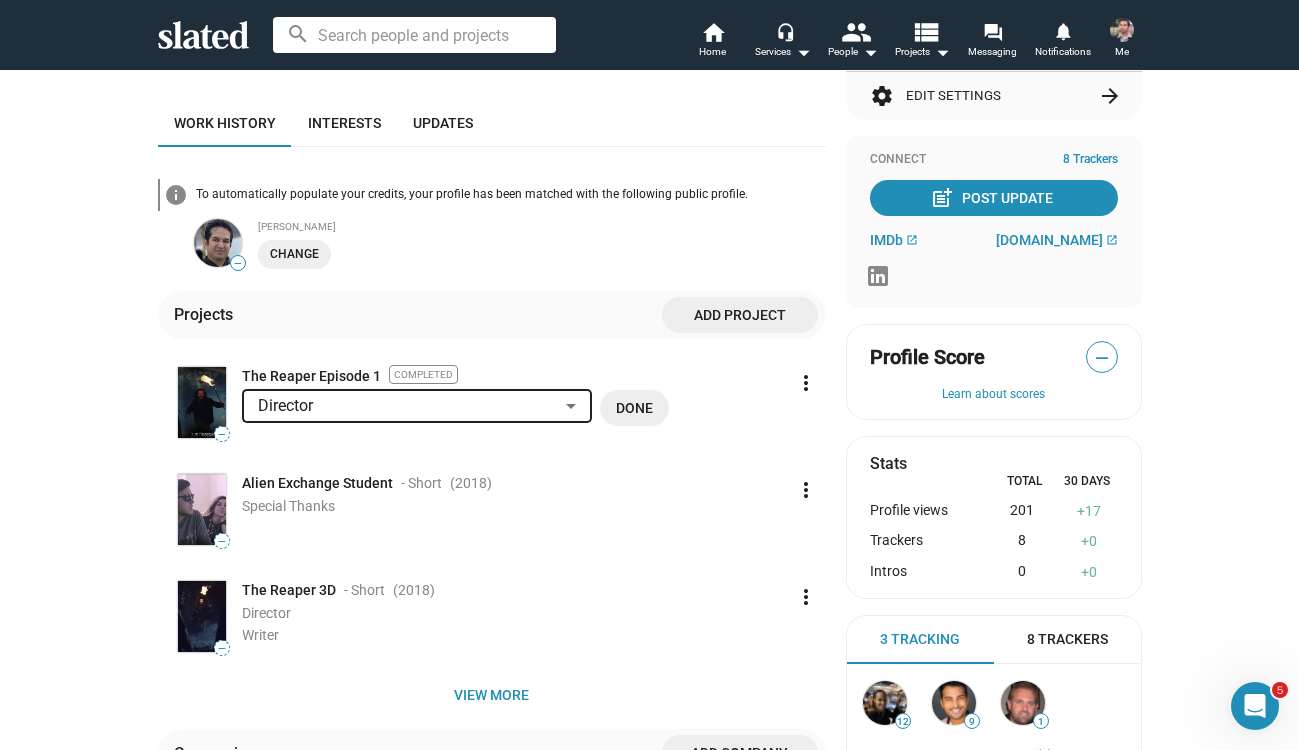 click on "Director" at bounding box center [408, 406] 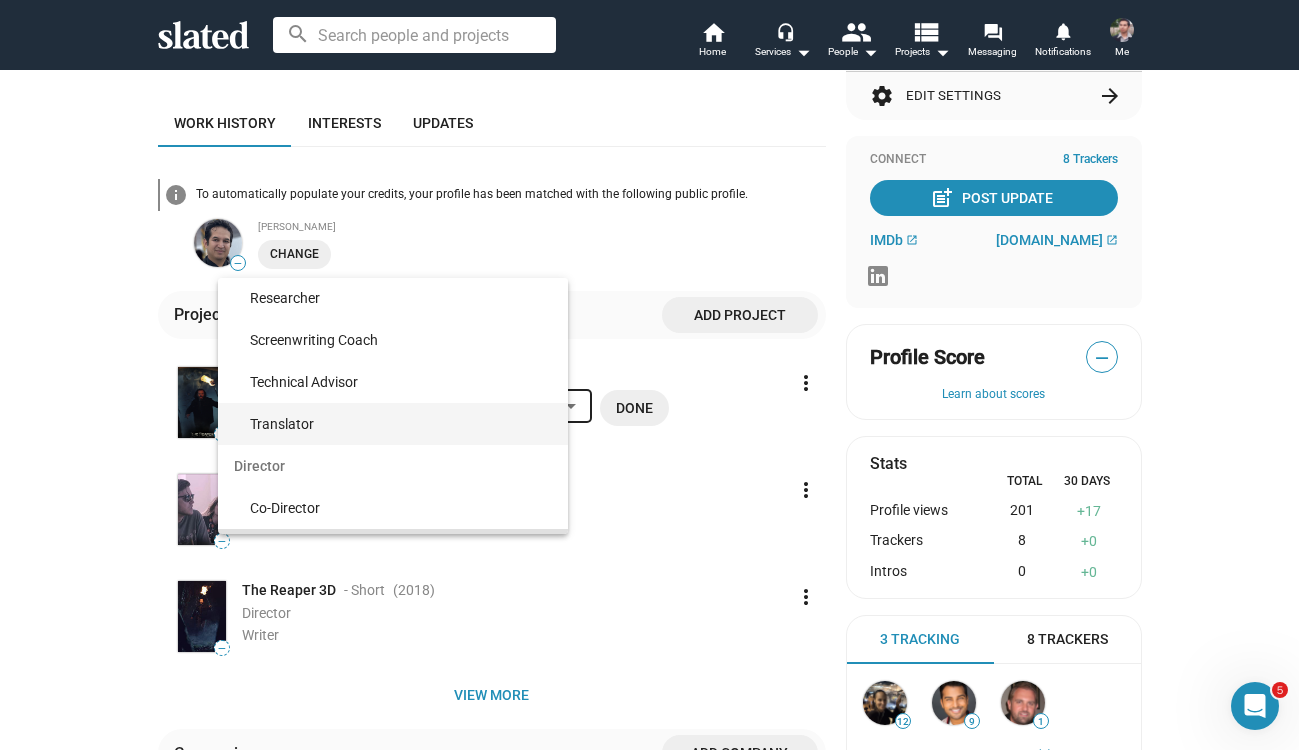 scroll, scrollTop: 6050, scrollLeft: 0, axis: vertical 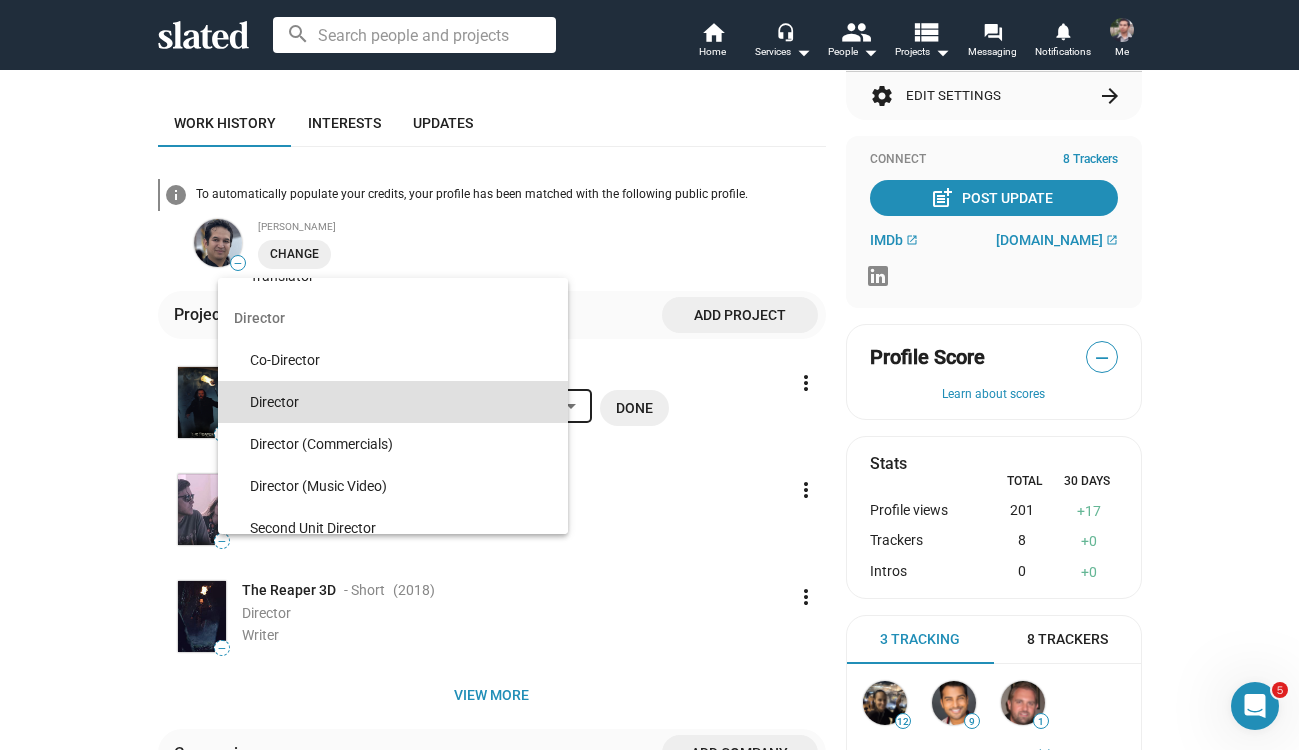 click on "Director" at bounding box center [401, 402] 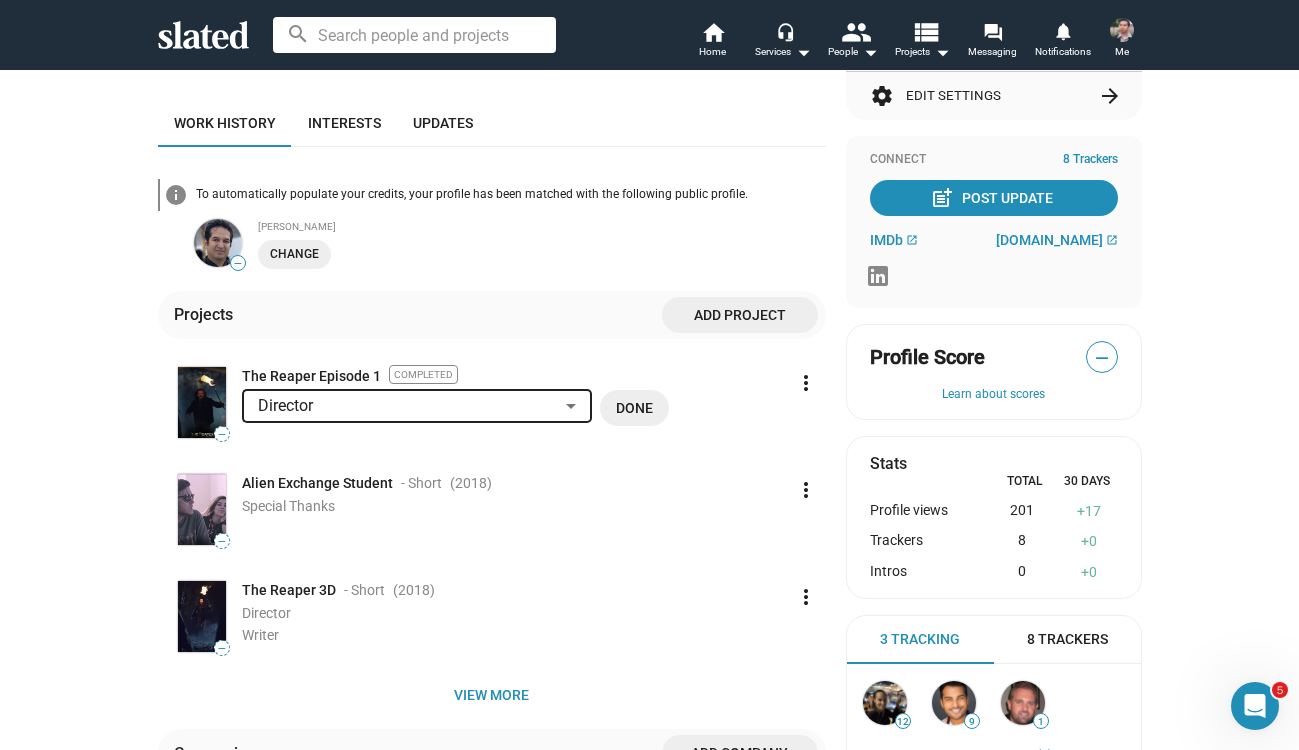 click on "Done" 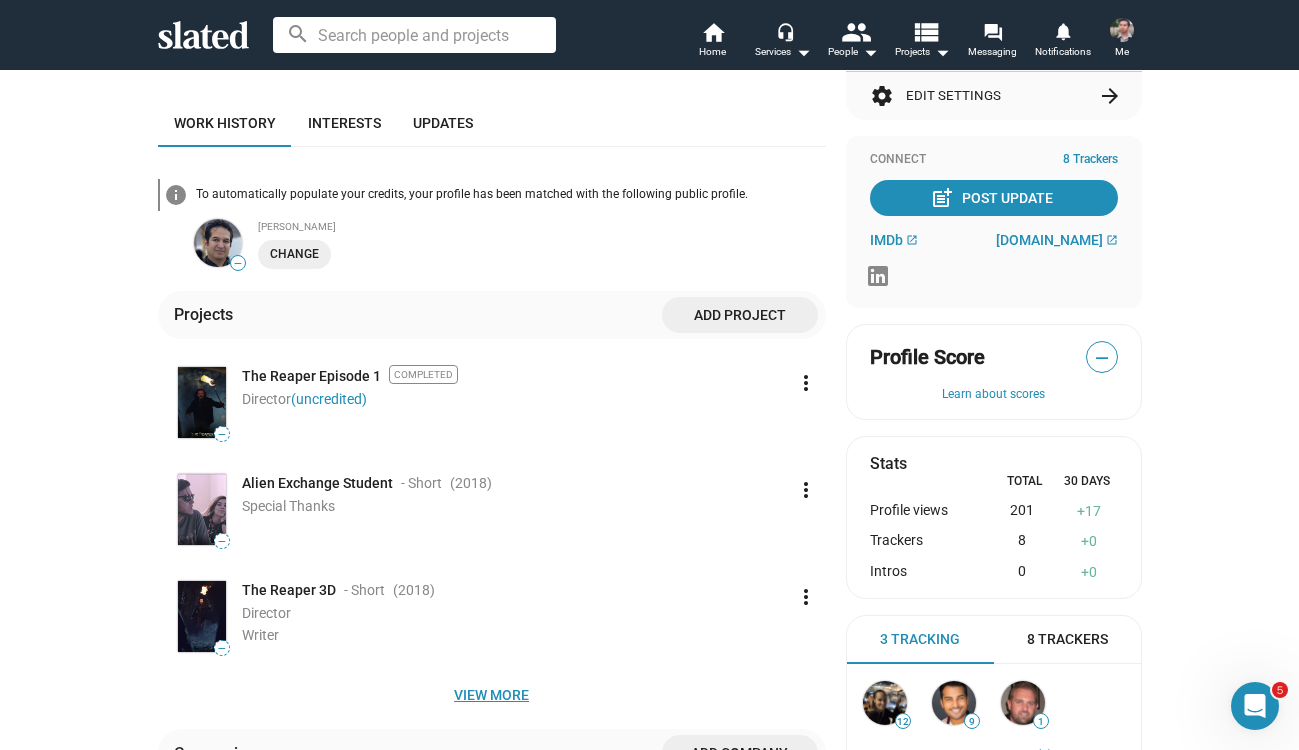 click on "View more" 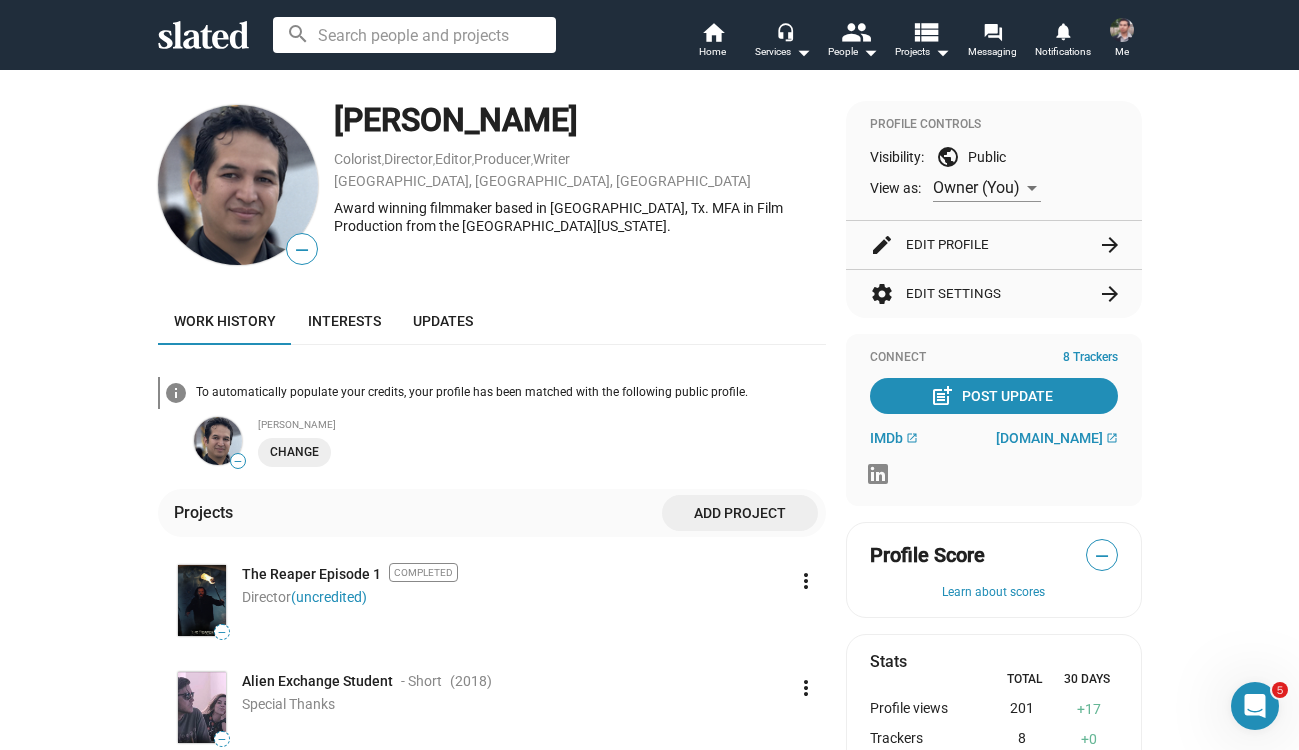 scroll, scrollTop: 0, scrollLeft: 0, axis: both 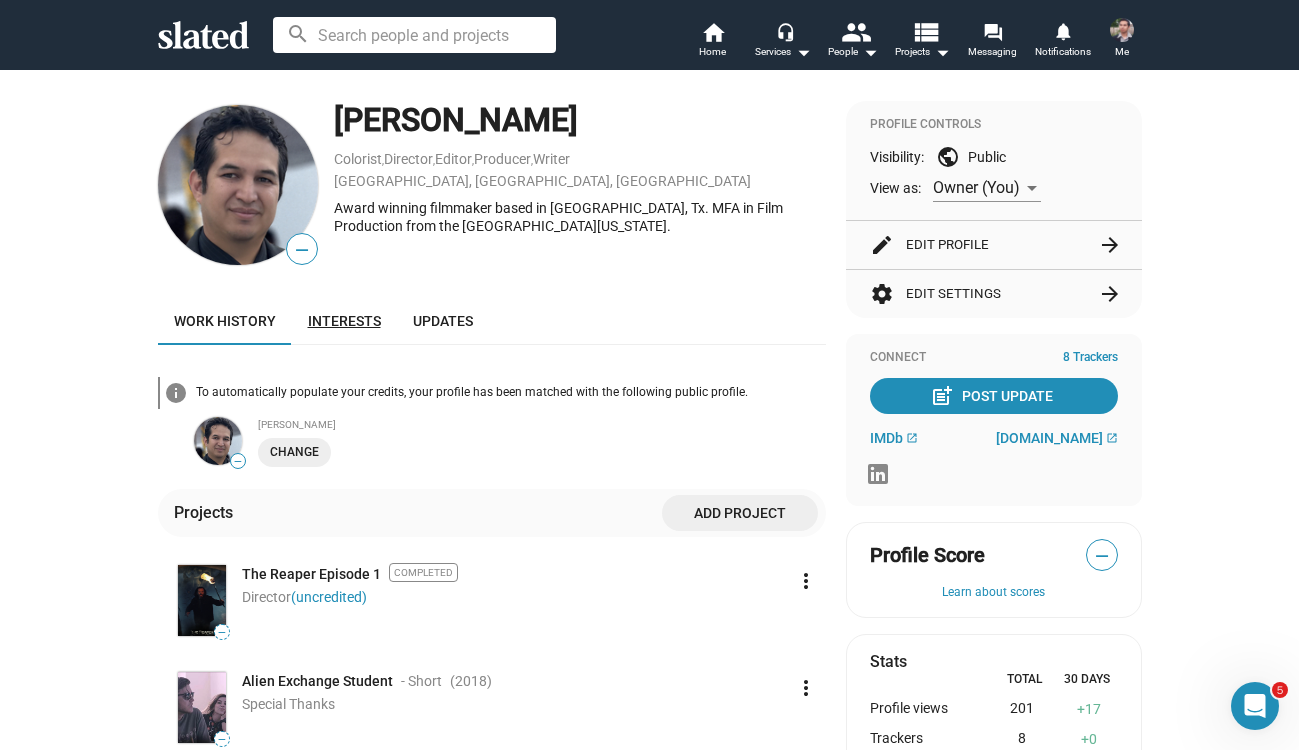 click on "Interests" at bounding box center [344, 321] 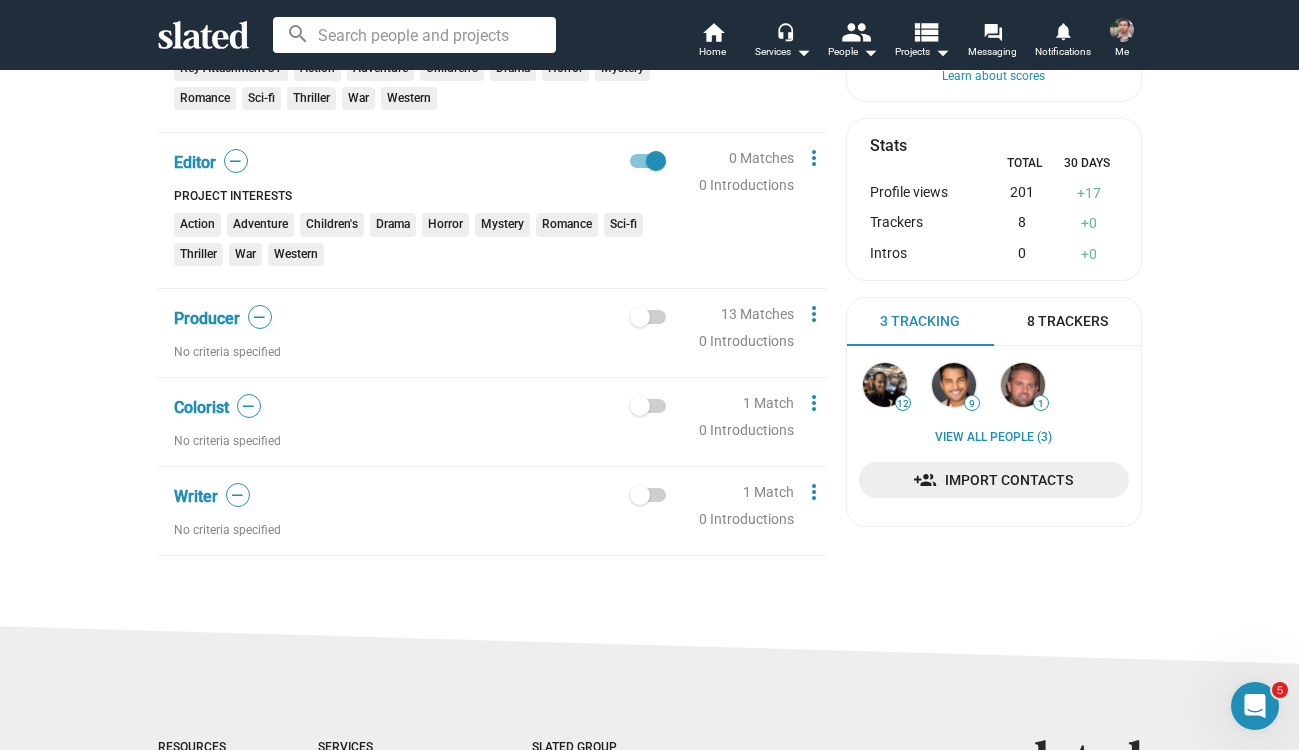 scroll, scrollTop: 570, scrollLeft: 0, axis: vertical 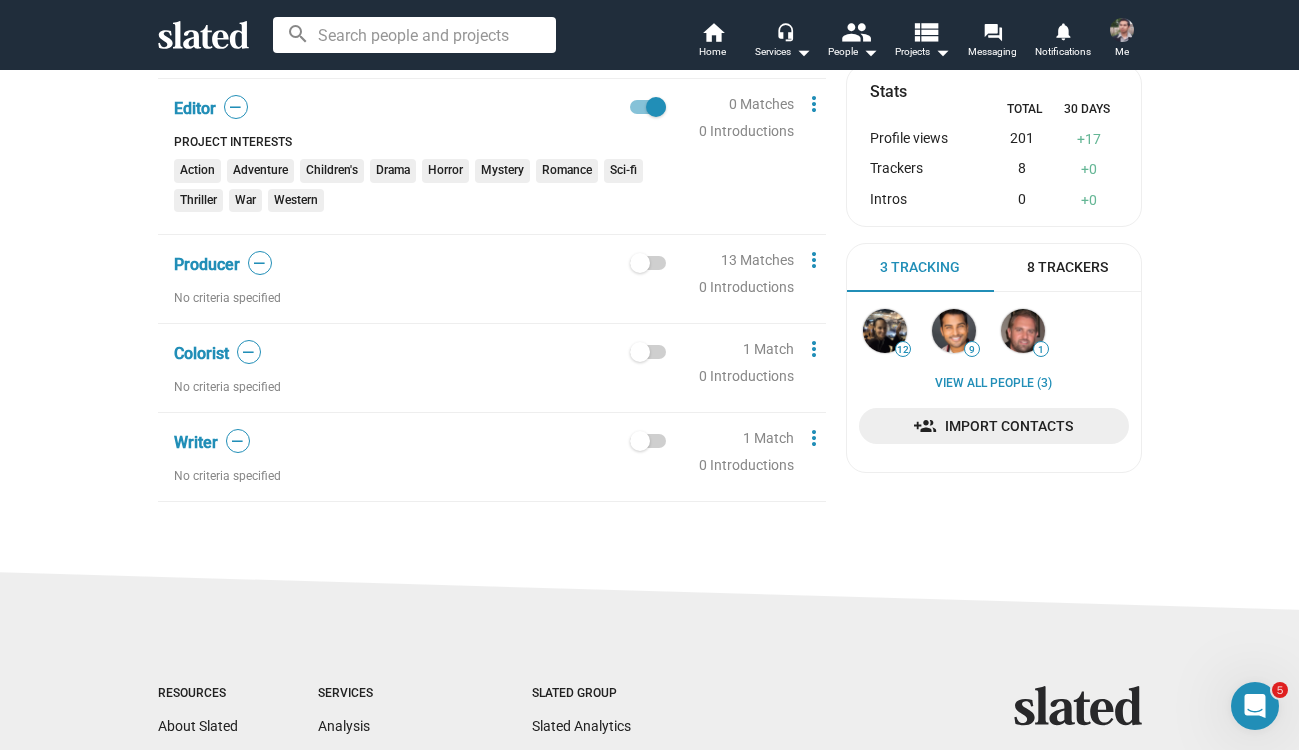 click at bounding box center (640, 352) 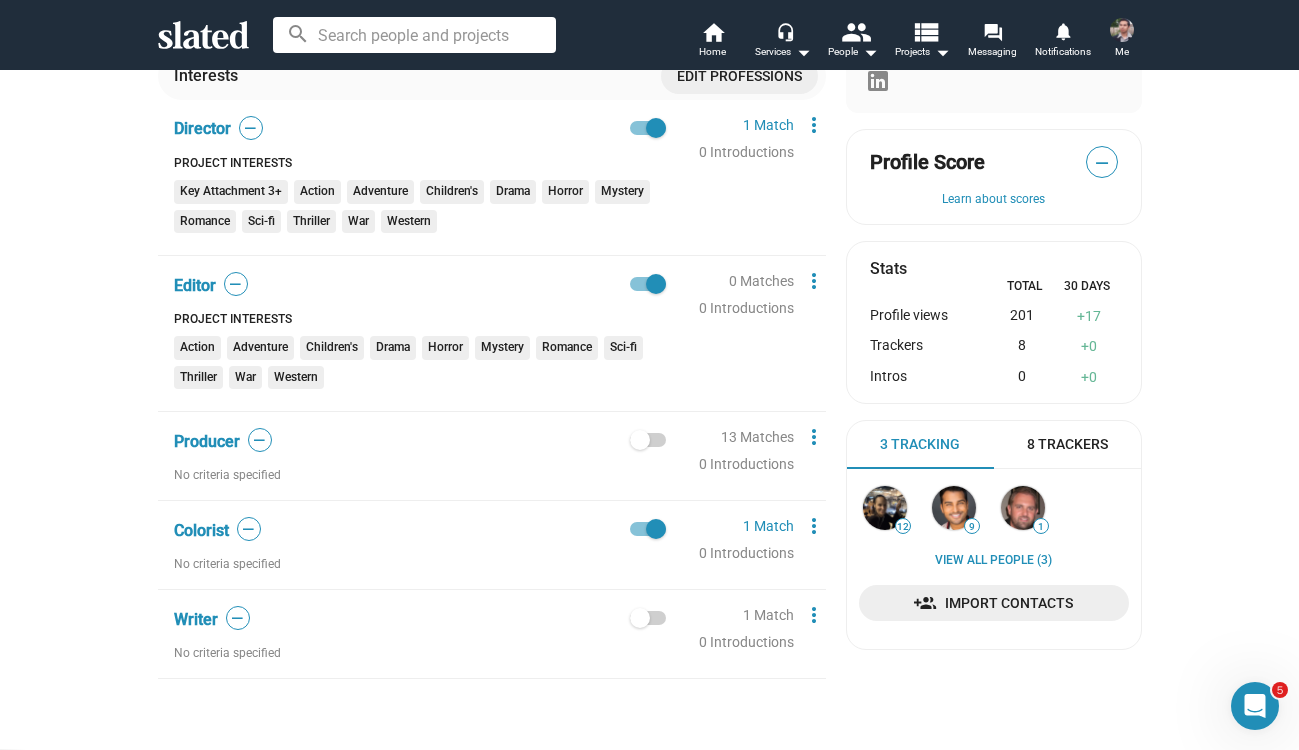 scroll, scrollTop: 402, scrollLeft: 0, axis: vertical 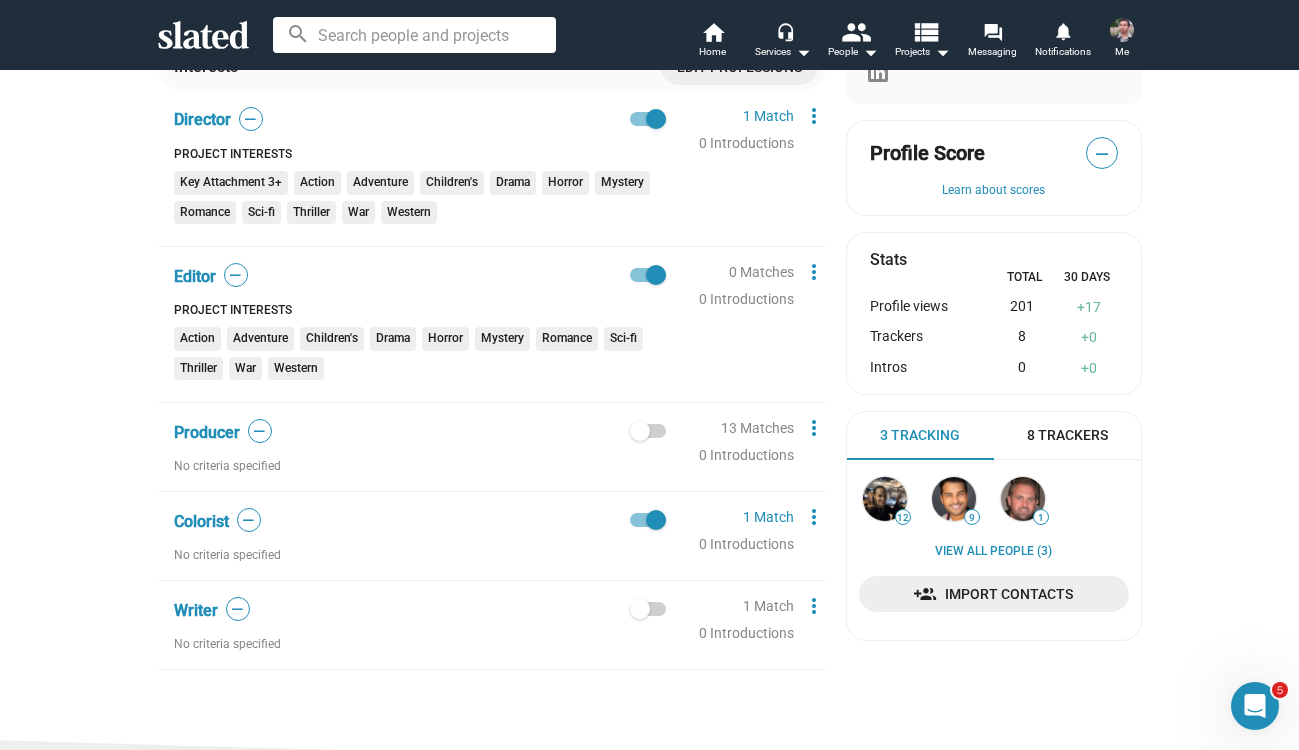 click at bounding box center (648, 609) 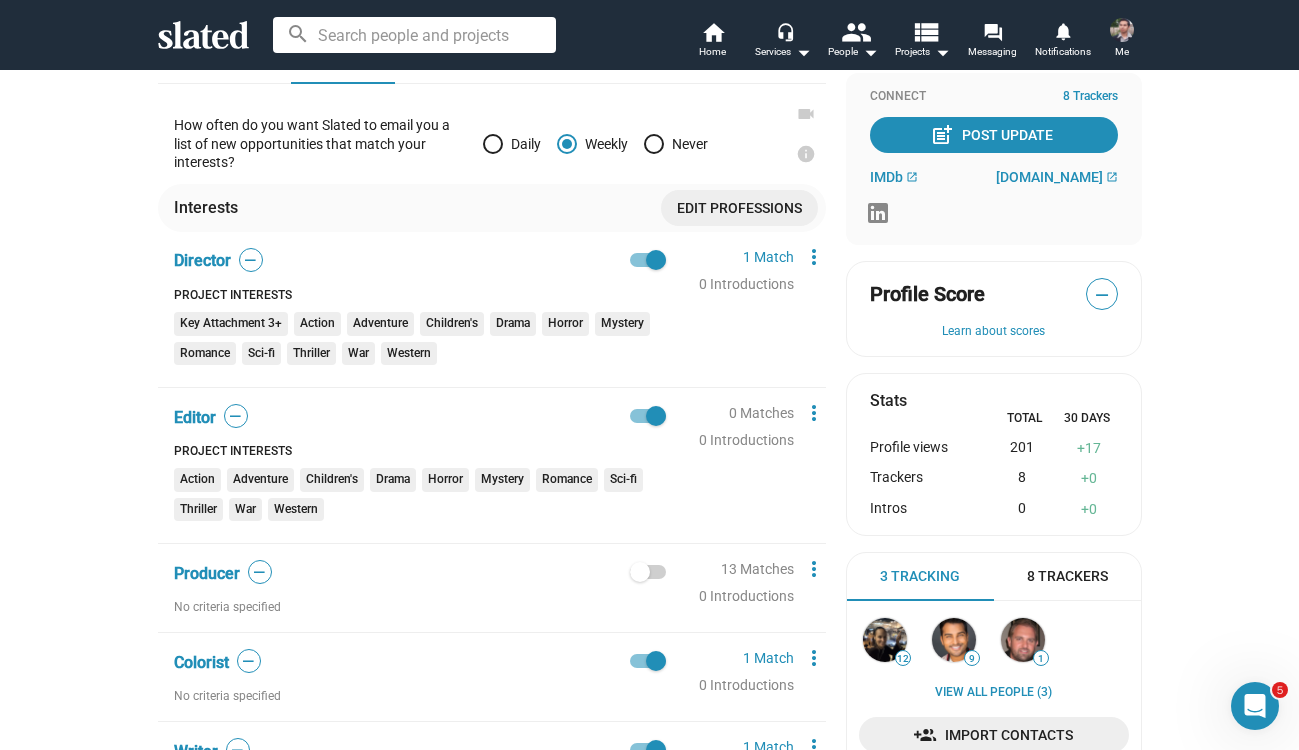 scroll, scrollTop: 253, scrollLeft: 0, axis: vertical 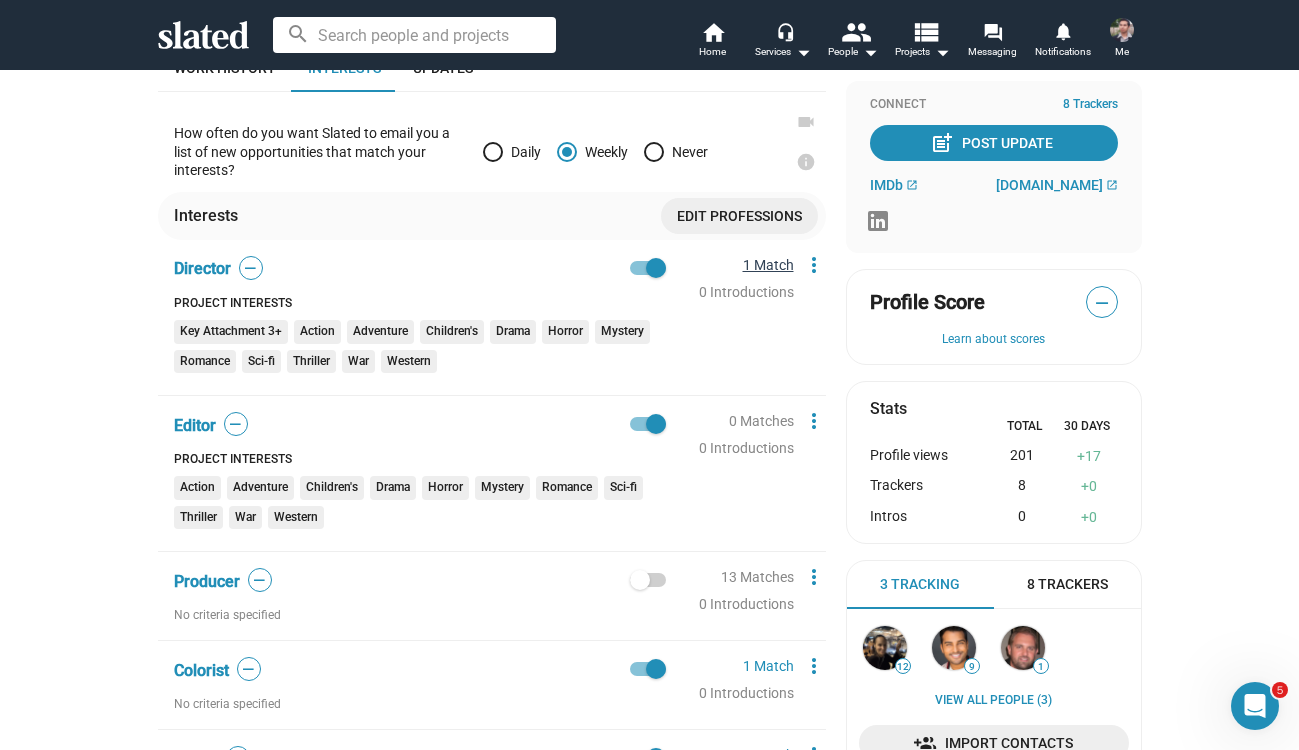 click on "1 Match" 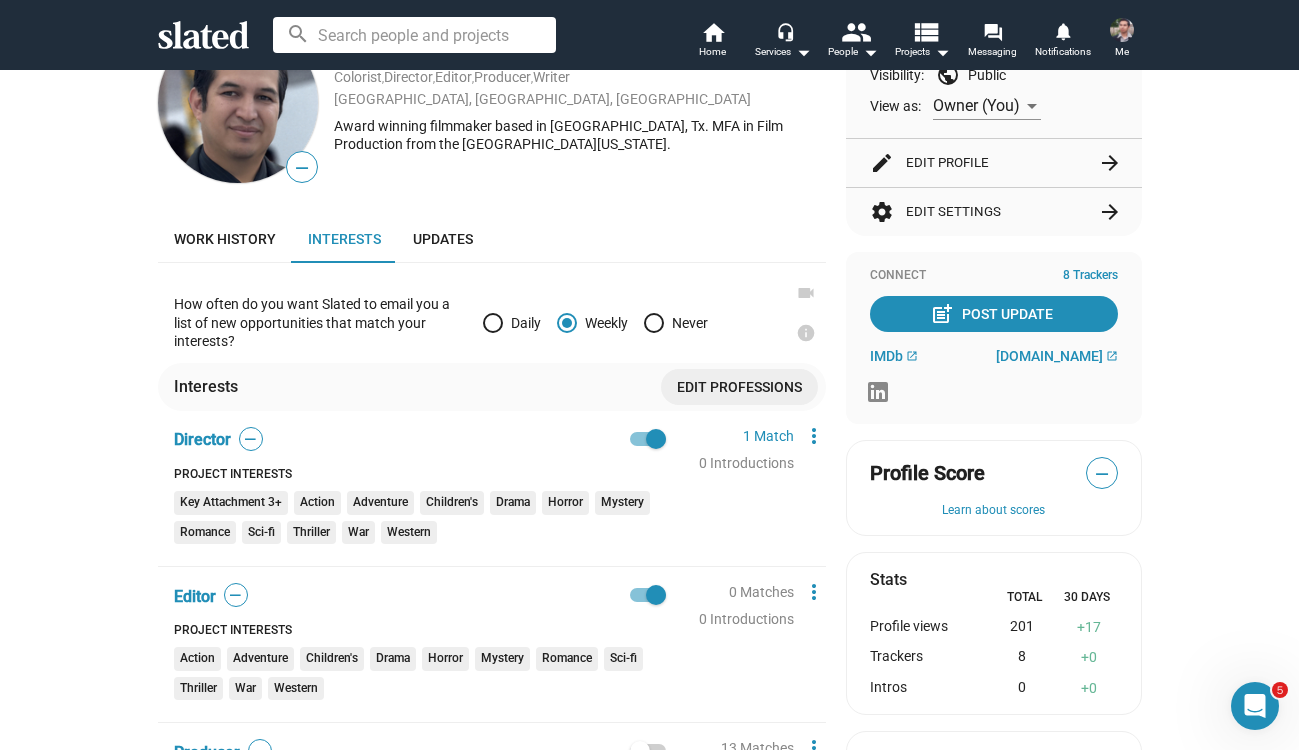scroll, scrollTop: 0, scrollLeft: 0, axis: both 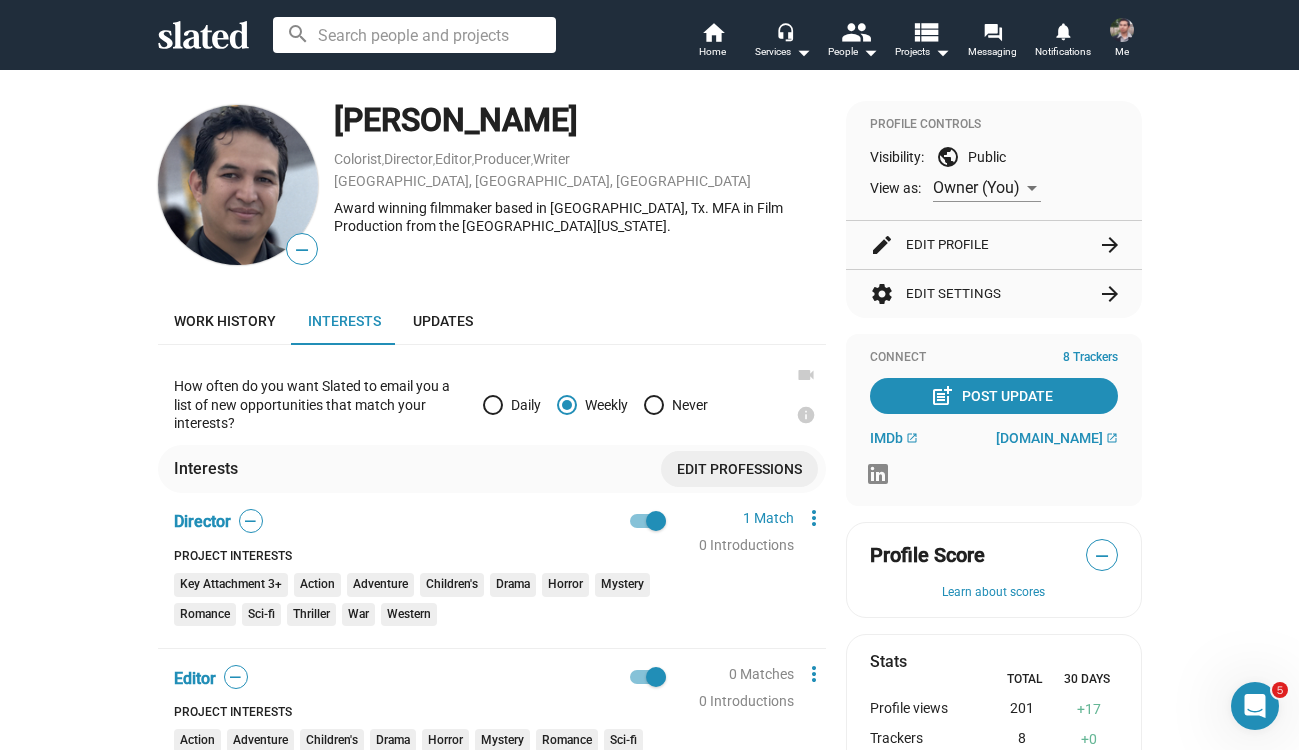click on "edit  Edit Profile  arrow_forward" 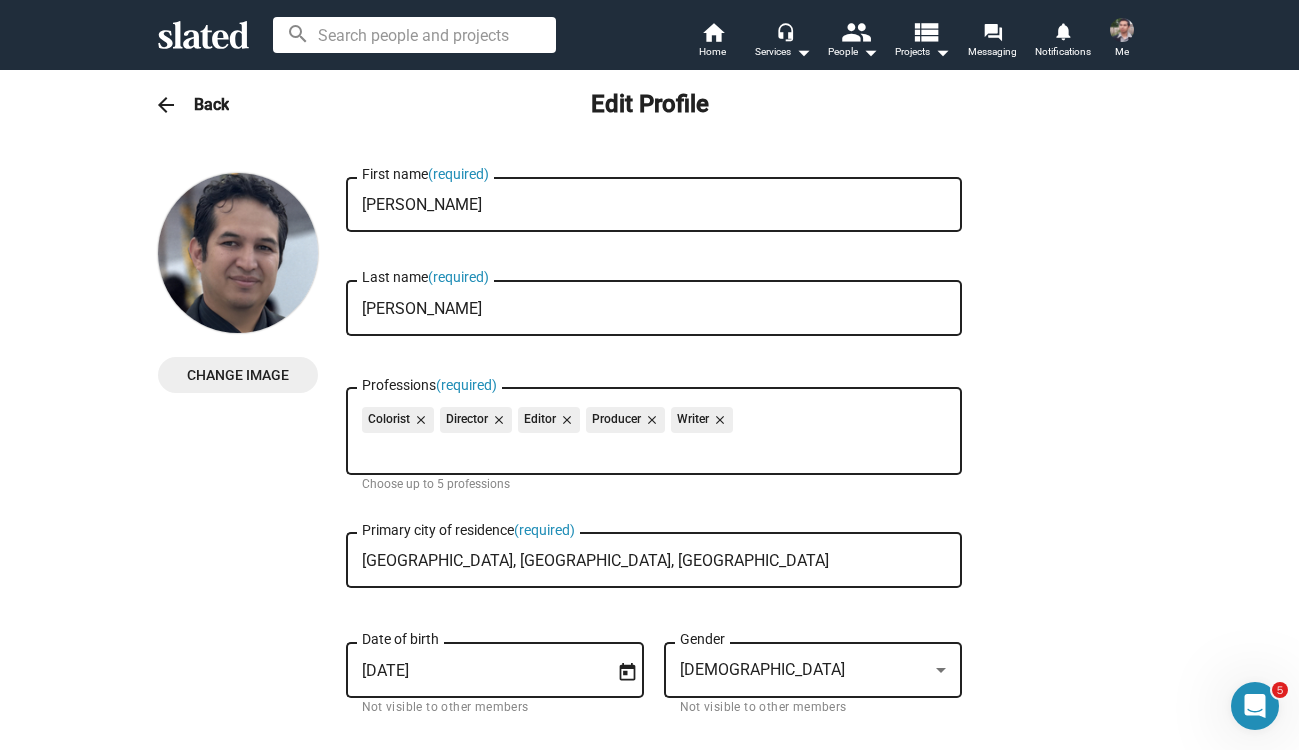 click on "close" at bounding box center (419, 420) 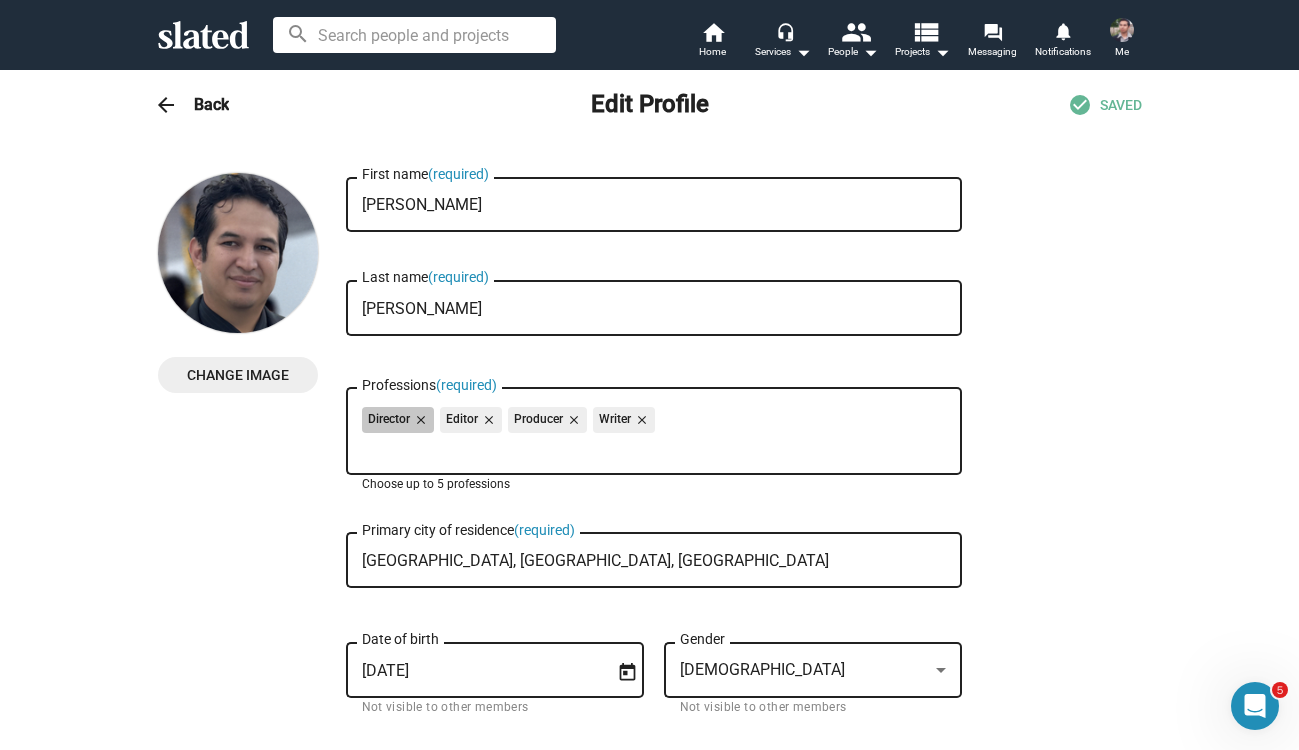 click on "Director close Editor close Producer close Writer close" at bounding box center (654, 423) 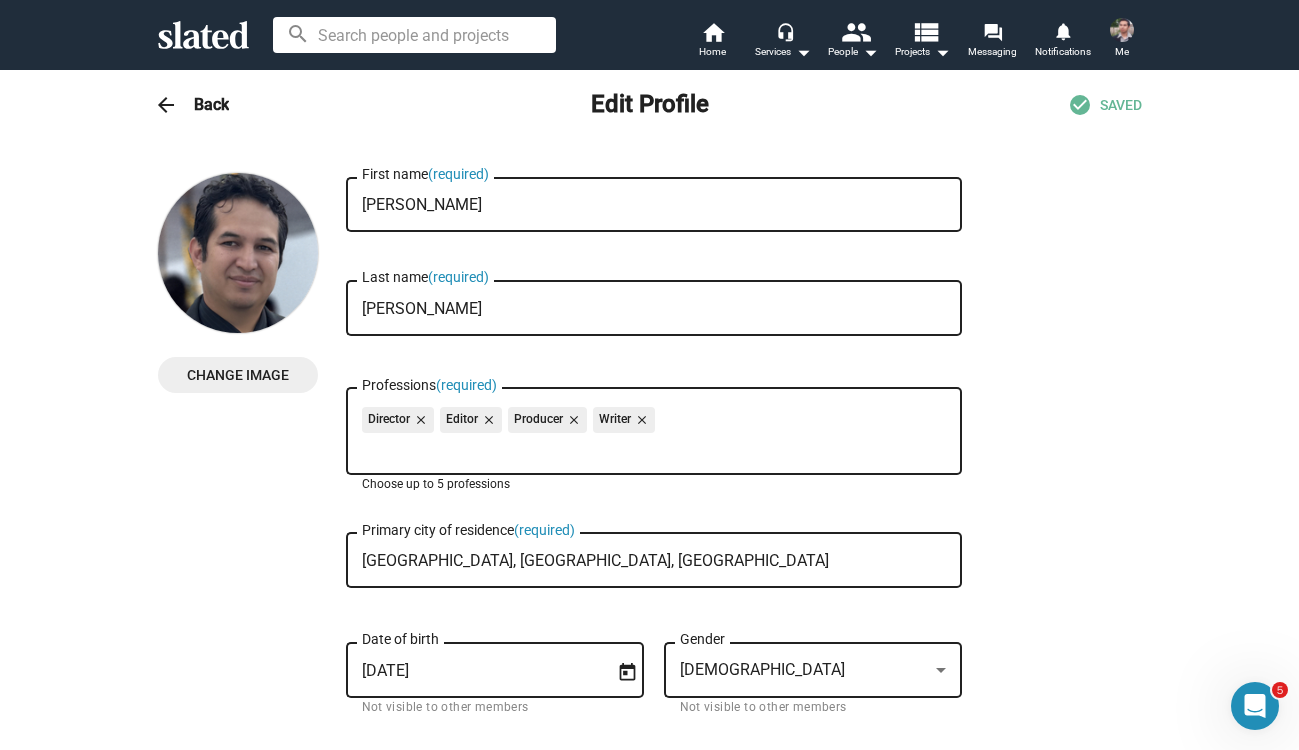 click on "close" at bounding box center (572, 420) 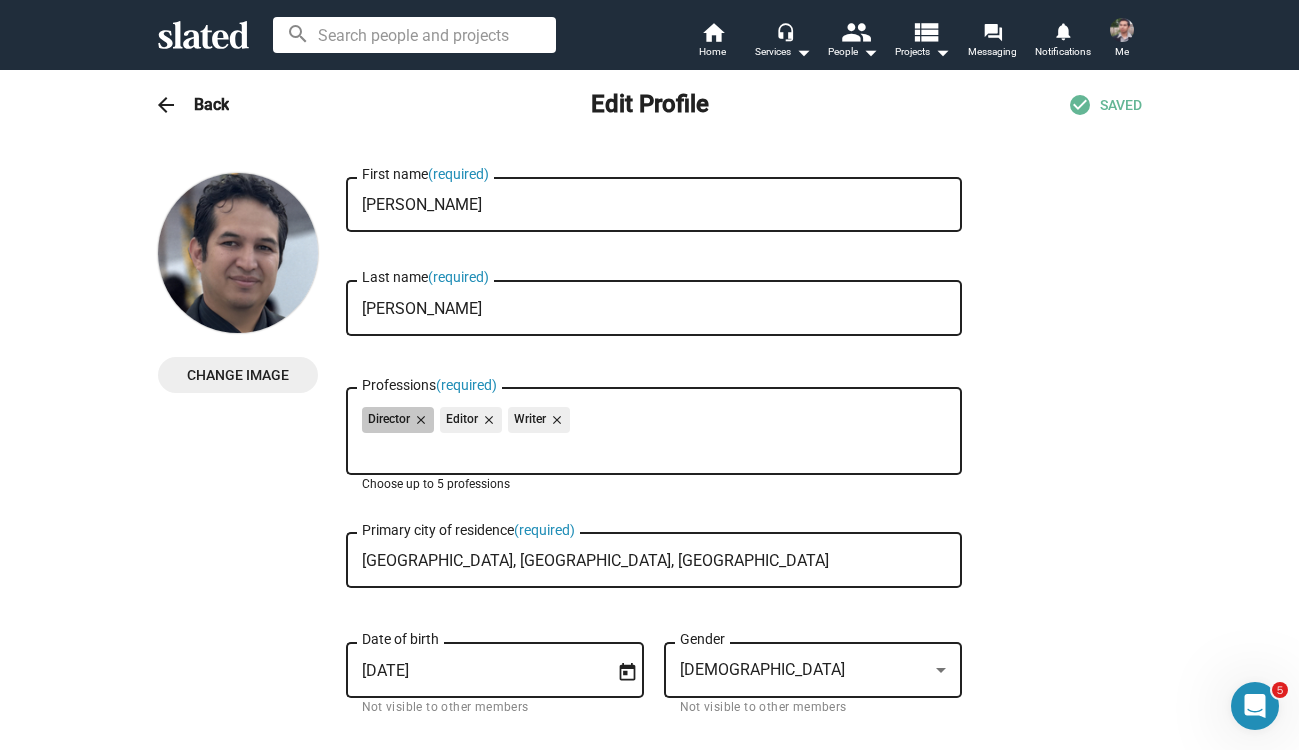 click on "Director close Editor close Writer close" at bounding box center (654, 423) 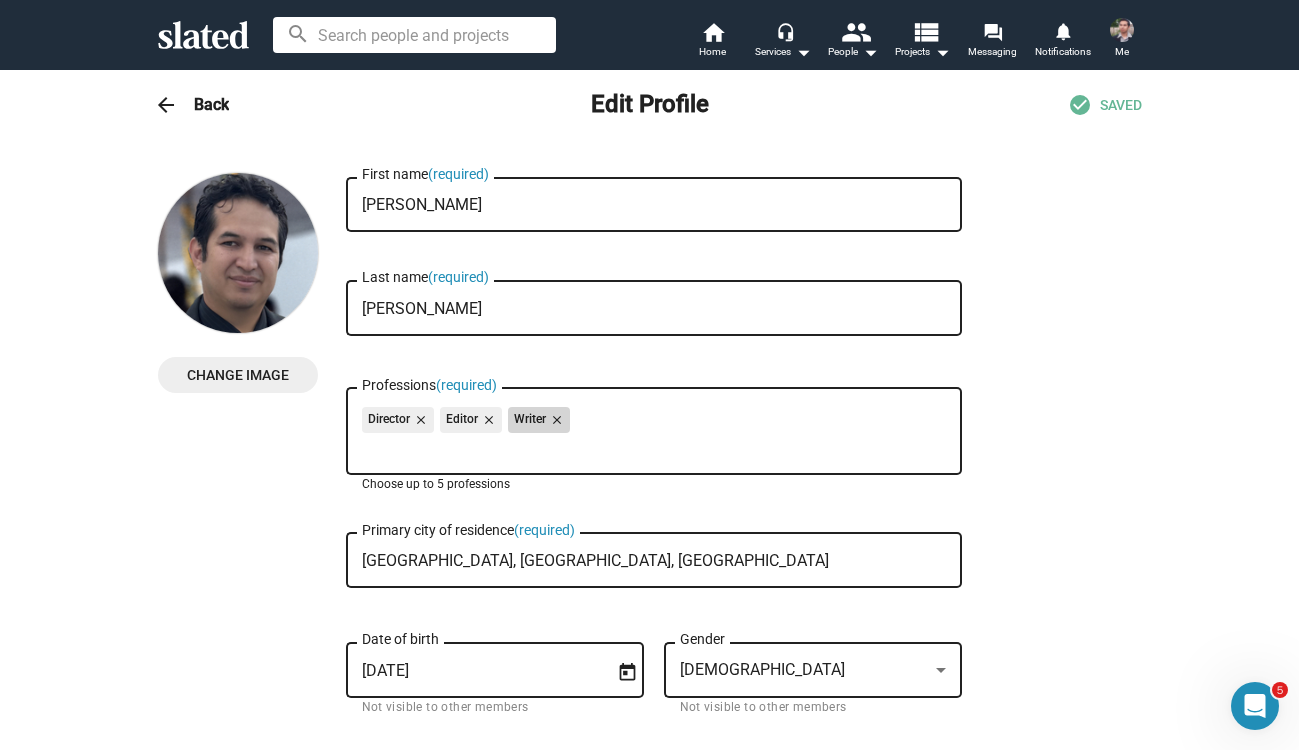 click on "close" at bounding box center [555, 420] 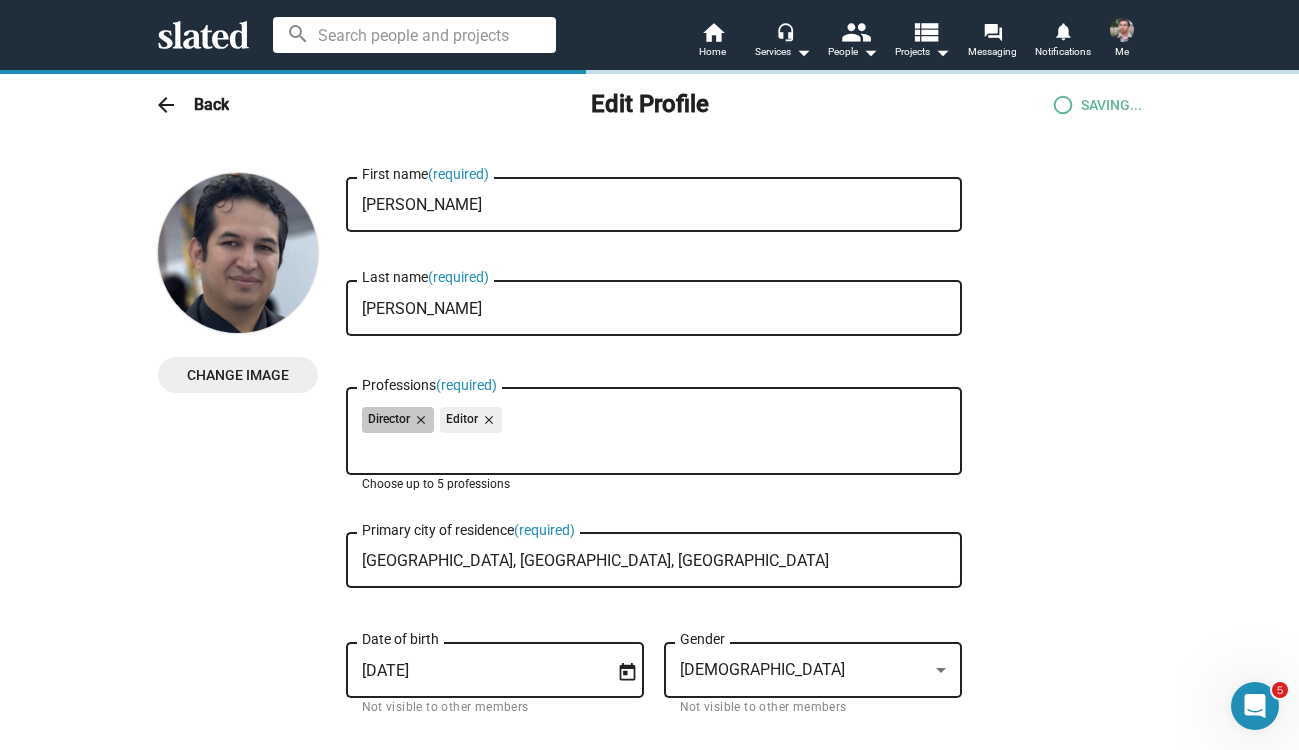 click on "Director close Editor close" at bounding box center (654, 423) 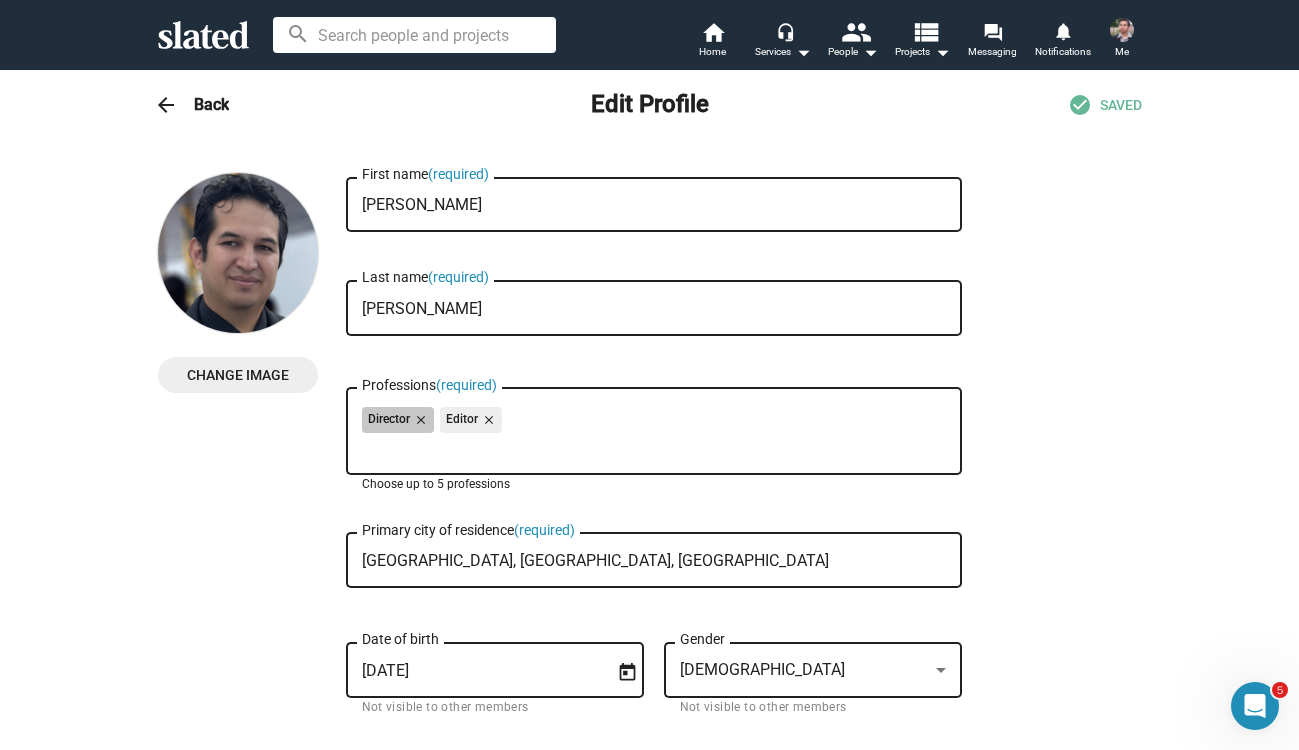 click on "Director close Editor close" at bounding box center (654, 423) 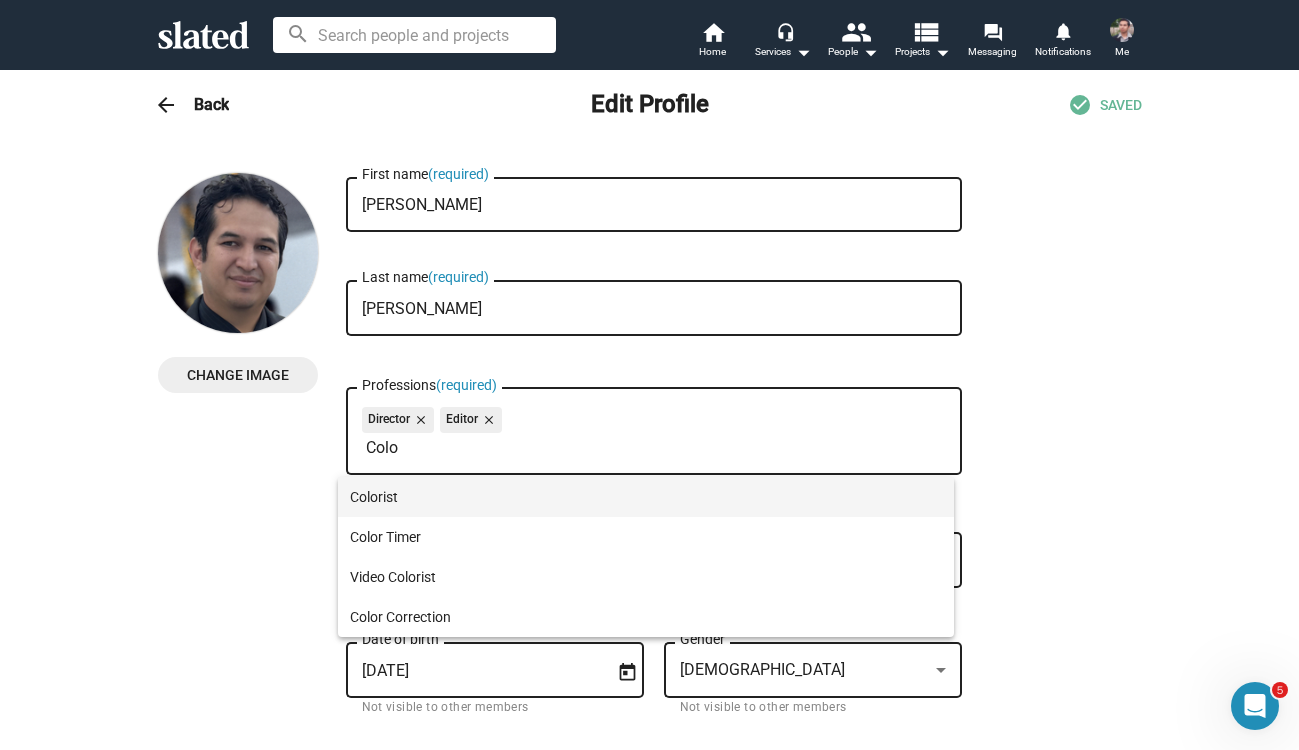 type on "Colo" 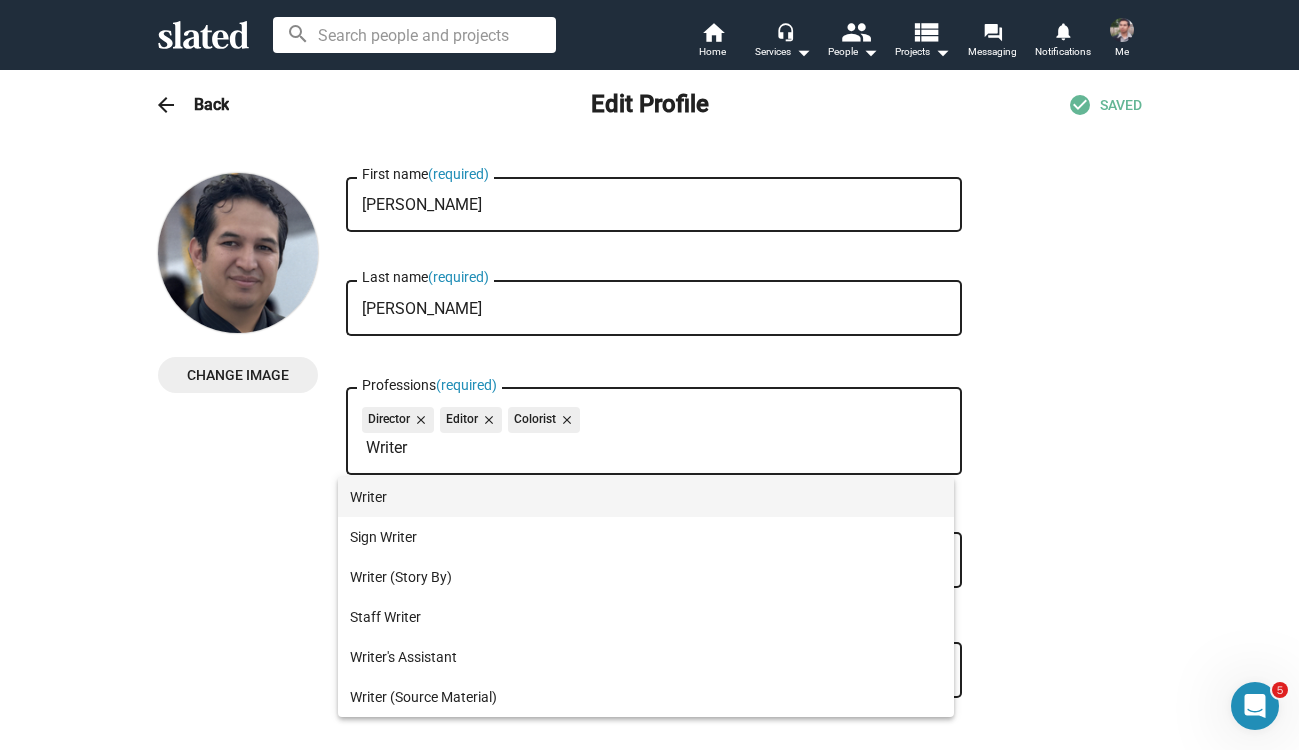 type on "Writer" 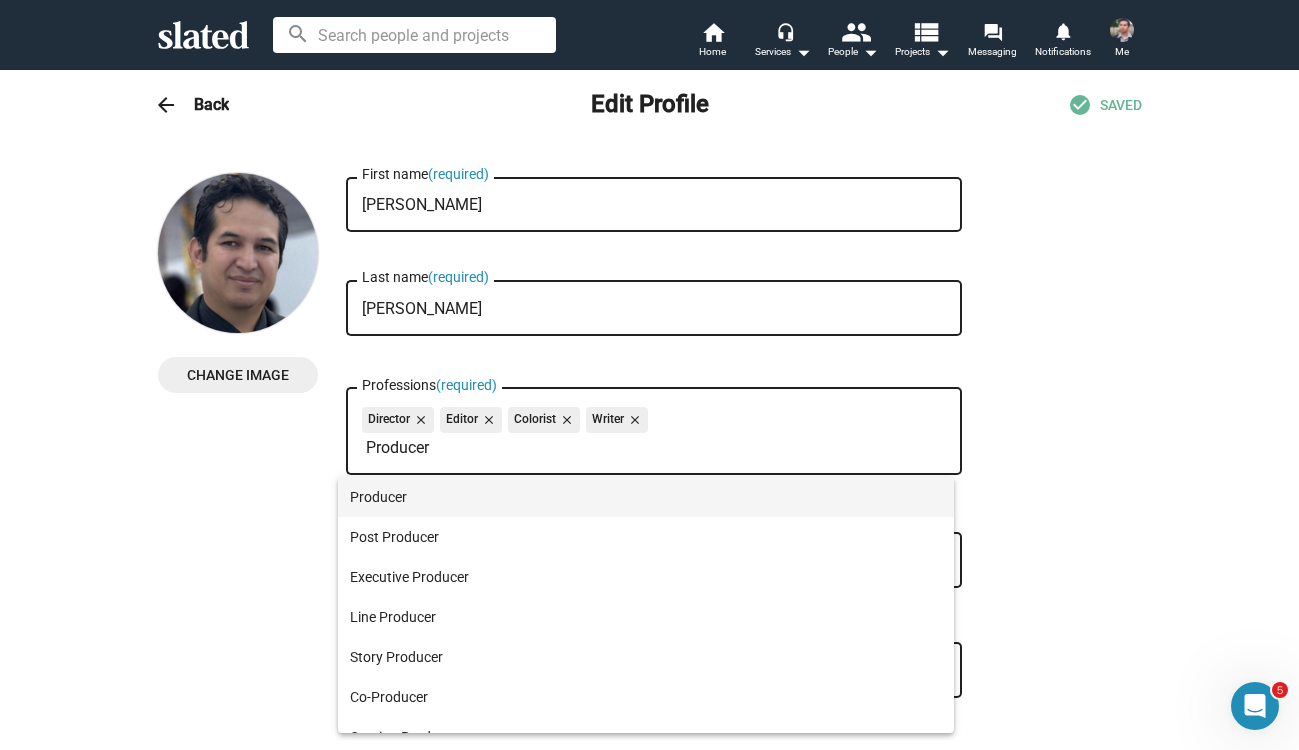 type on "Producer" 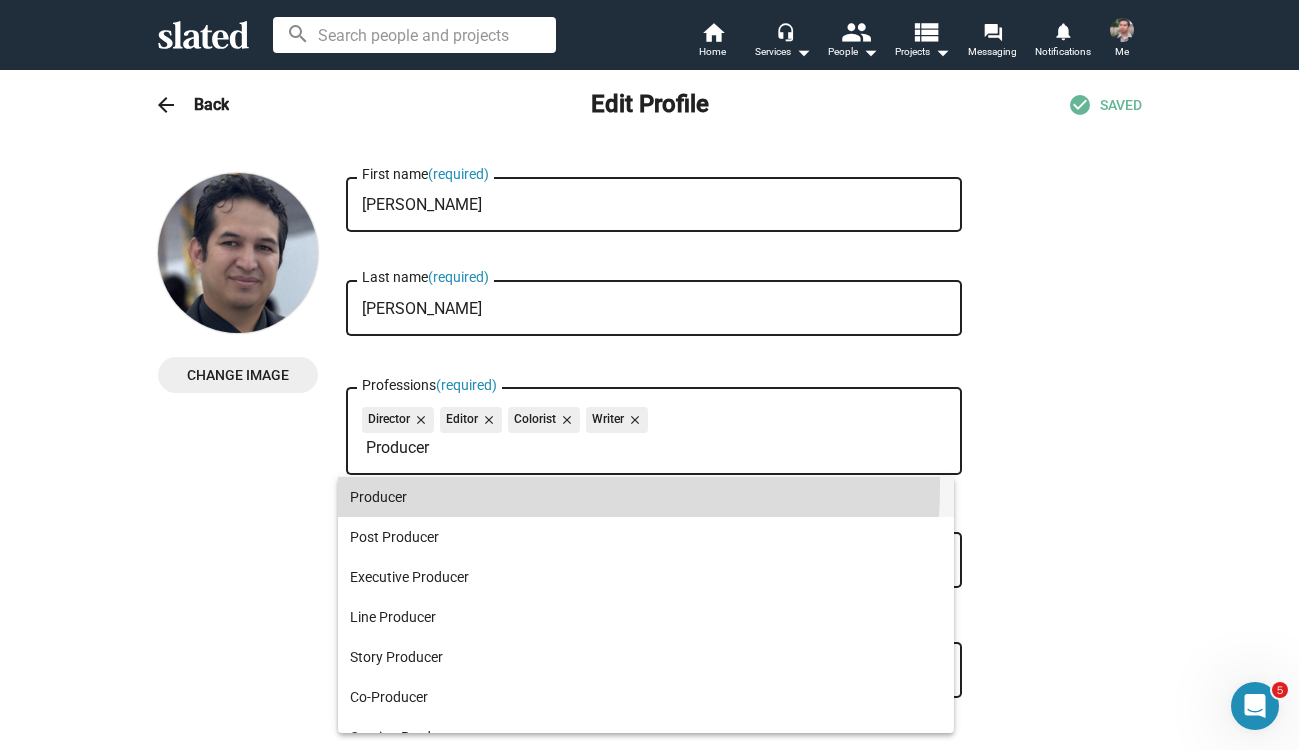 click on "Producer" at bounding box center (646, 497) 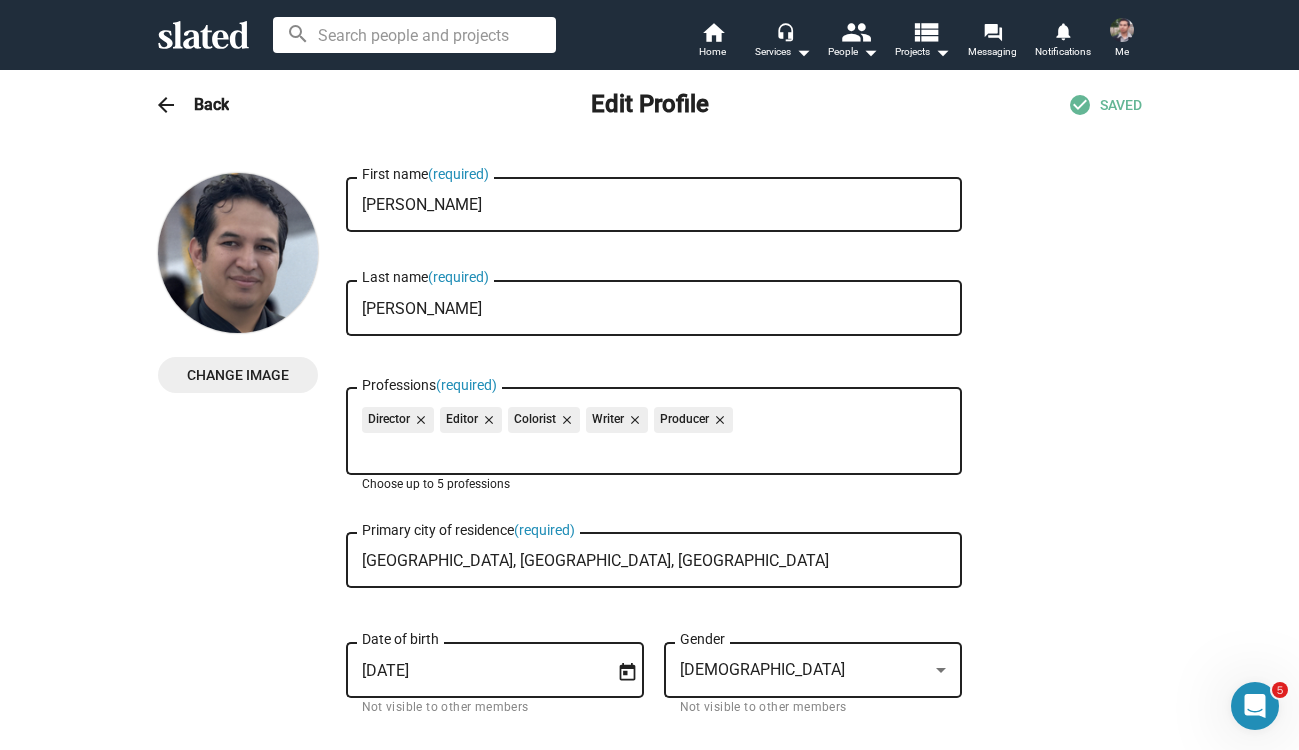 type on "d" 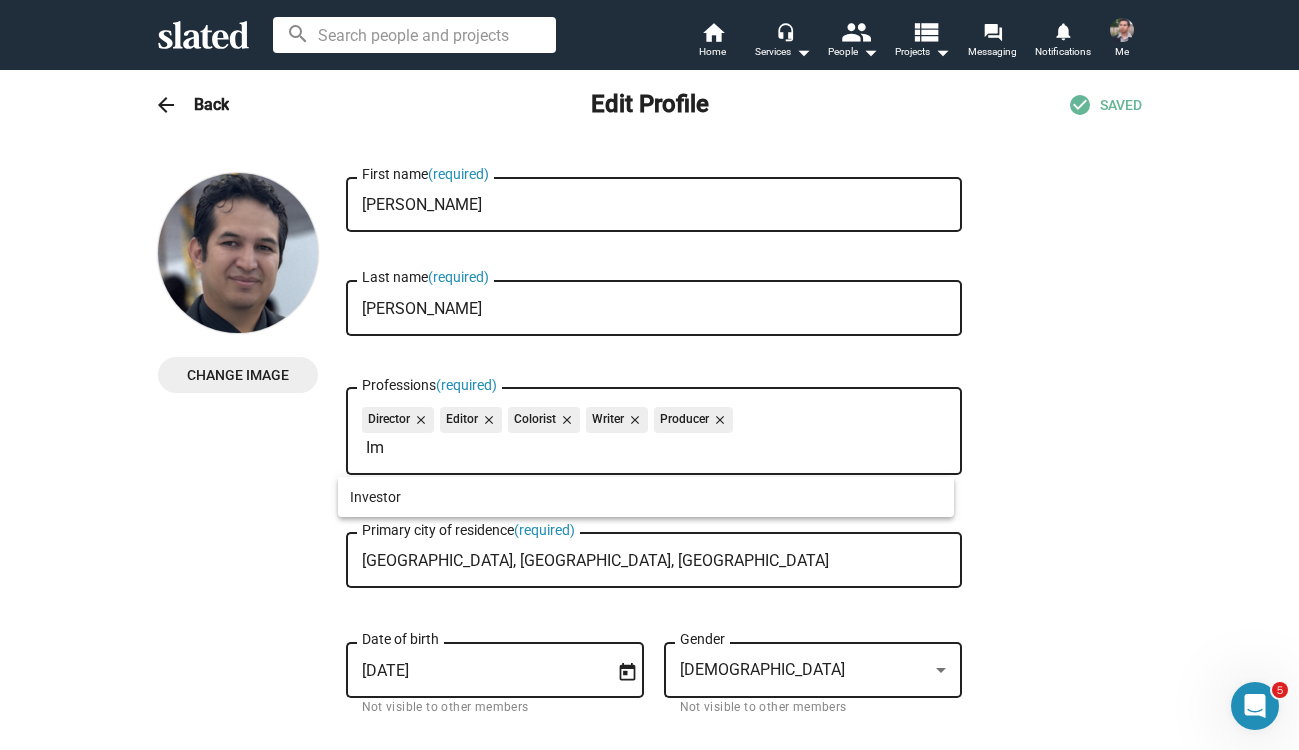 type on "I" 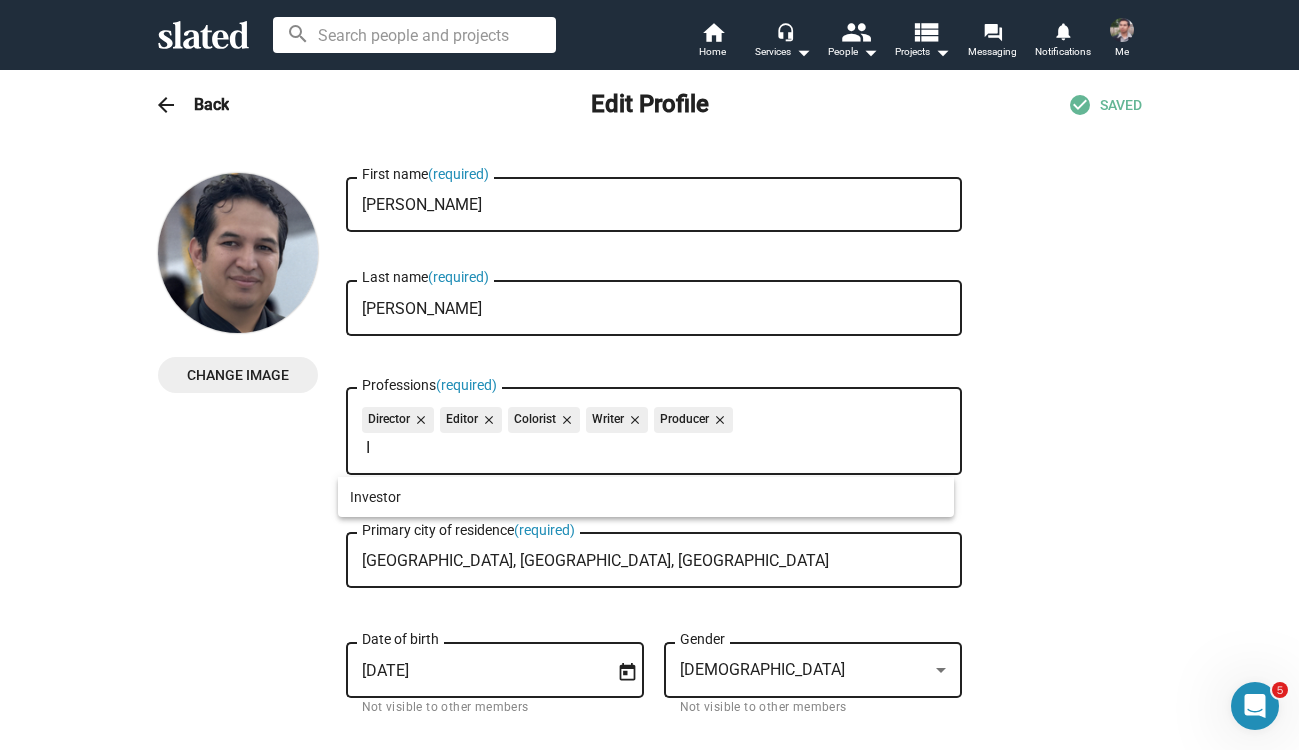 type 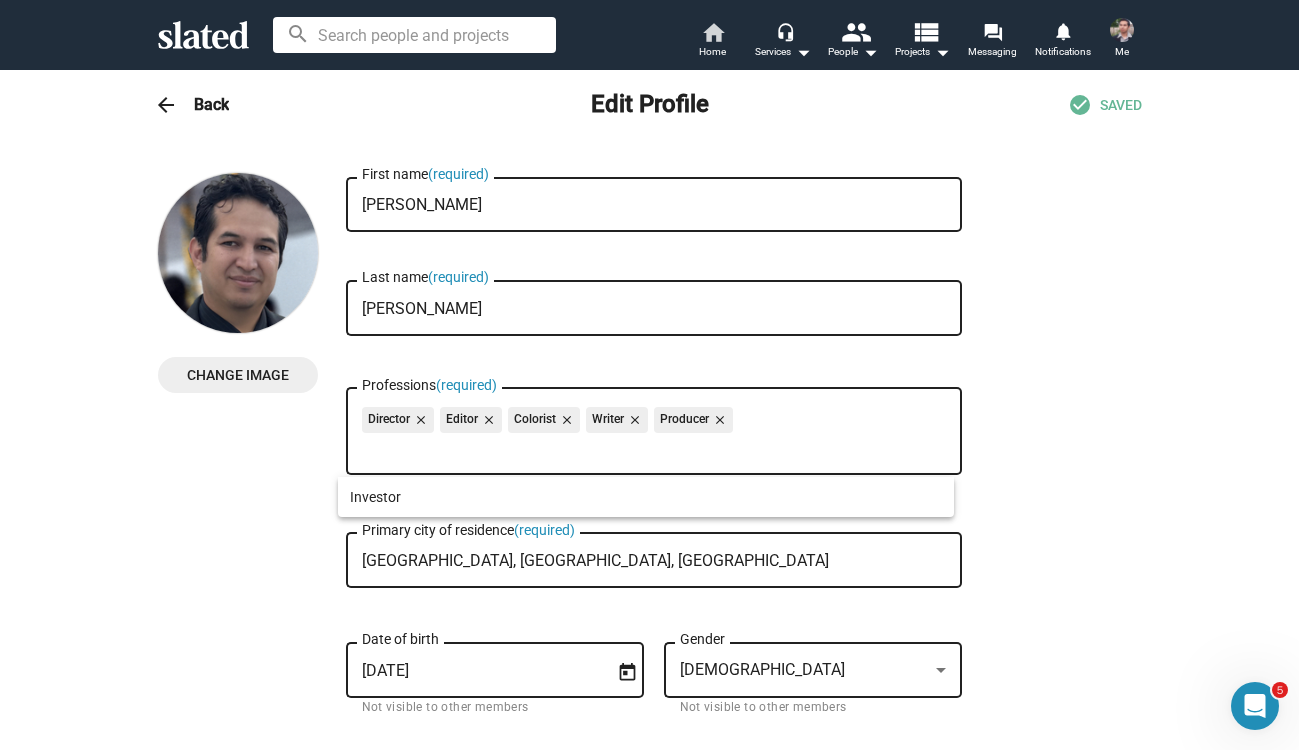 click on "home" at bounding box center (713, 32) 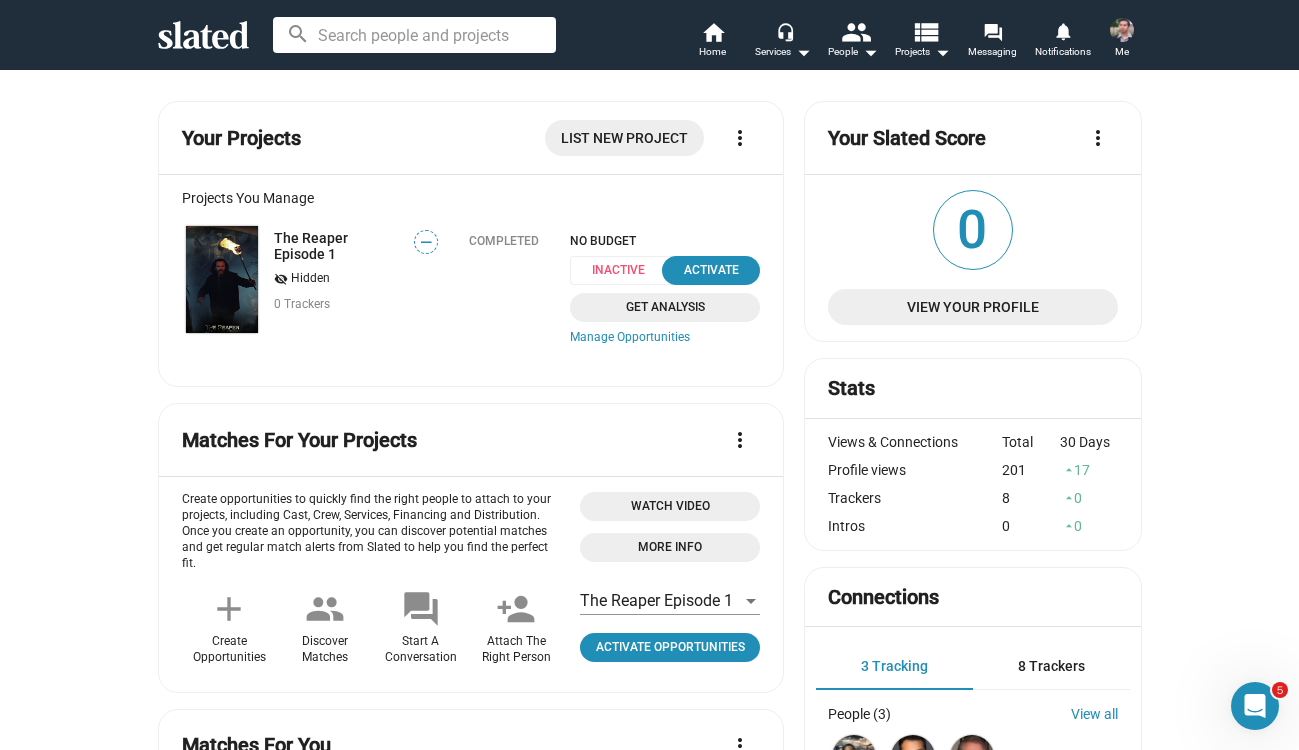 click on "Me" at bounding box center (1122, 40) 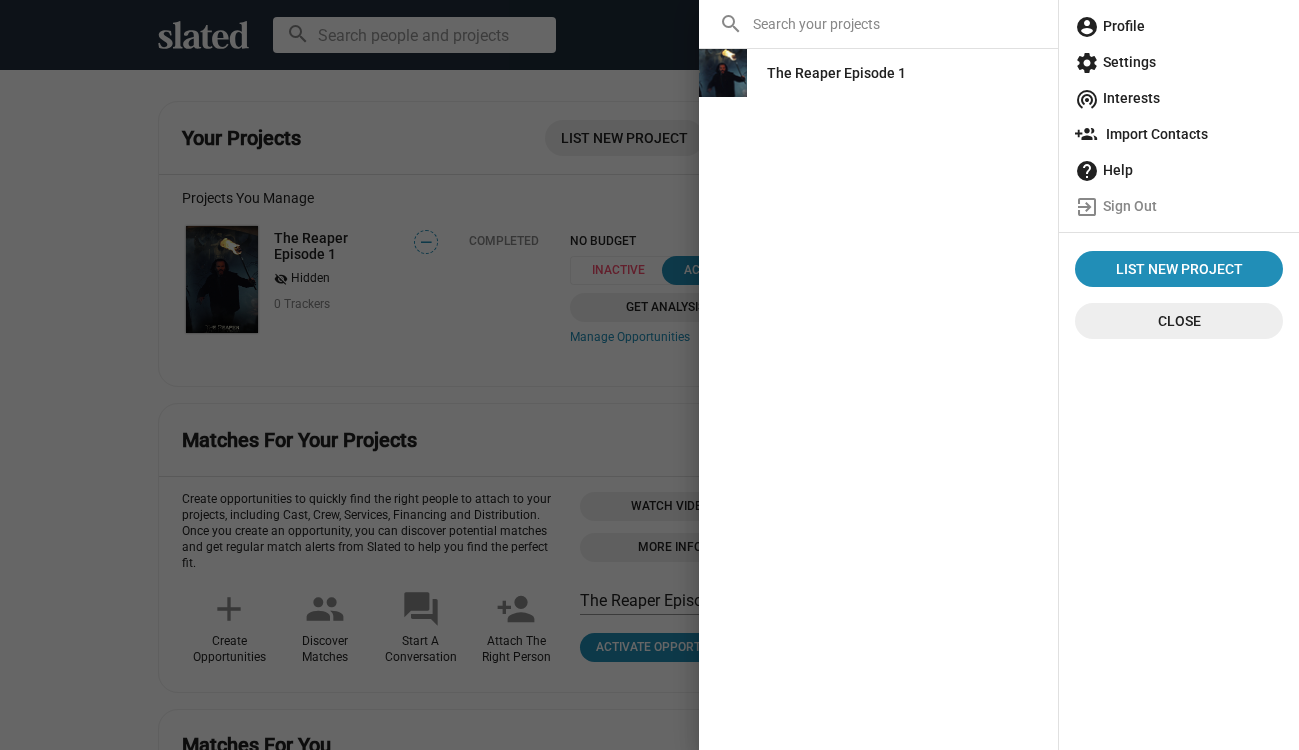 click on "account_circle  Profile" 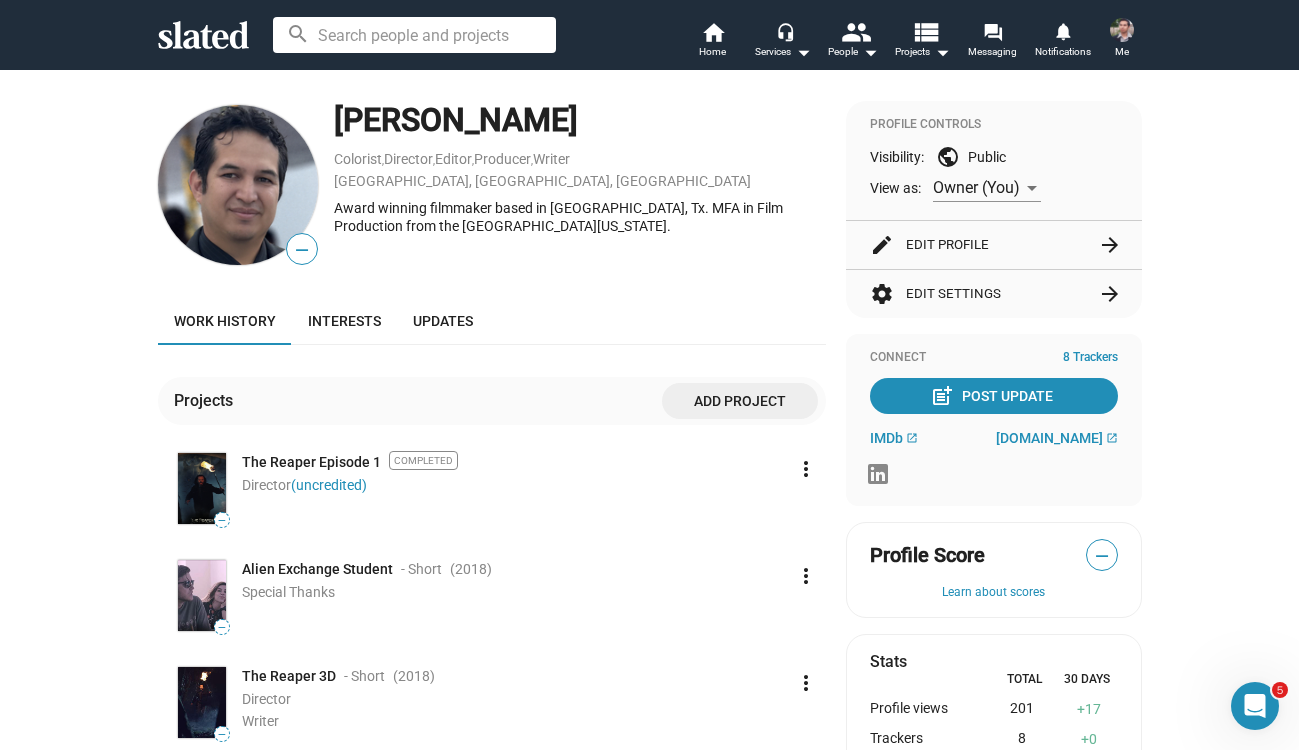 click at bounding box center [1122, 30] 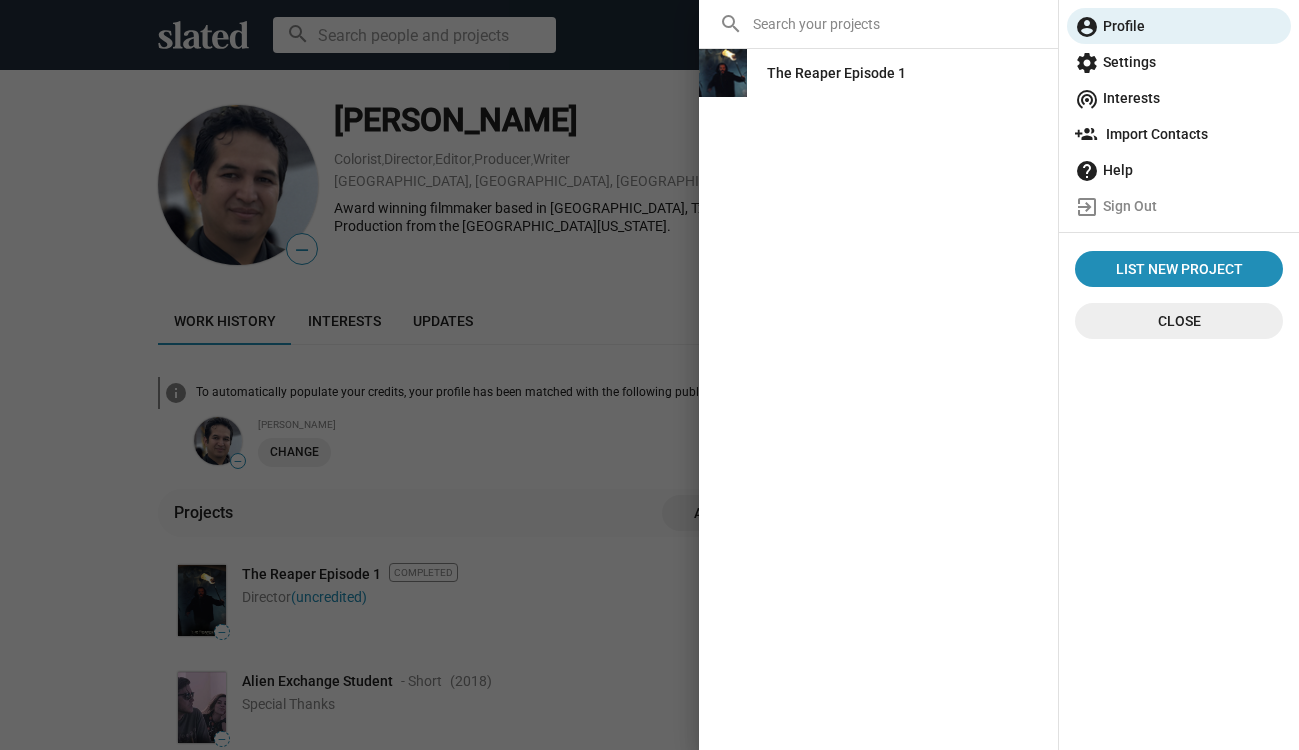 click 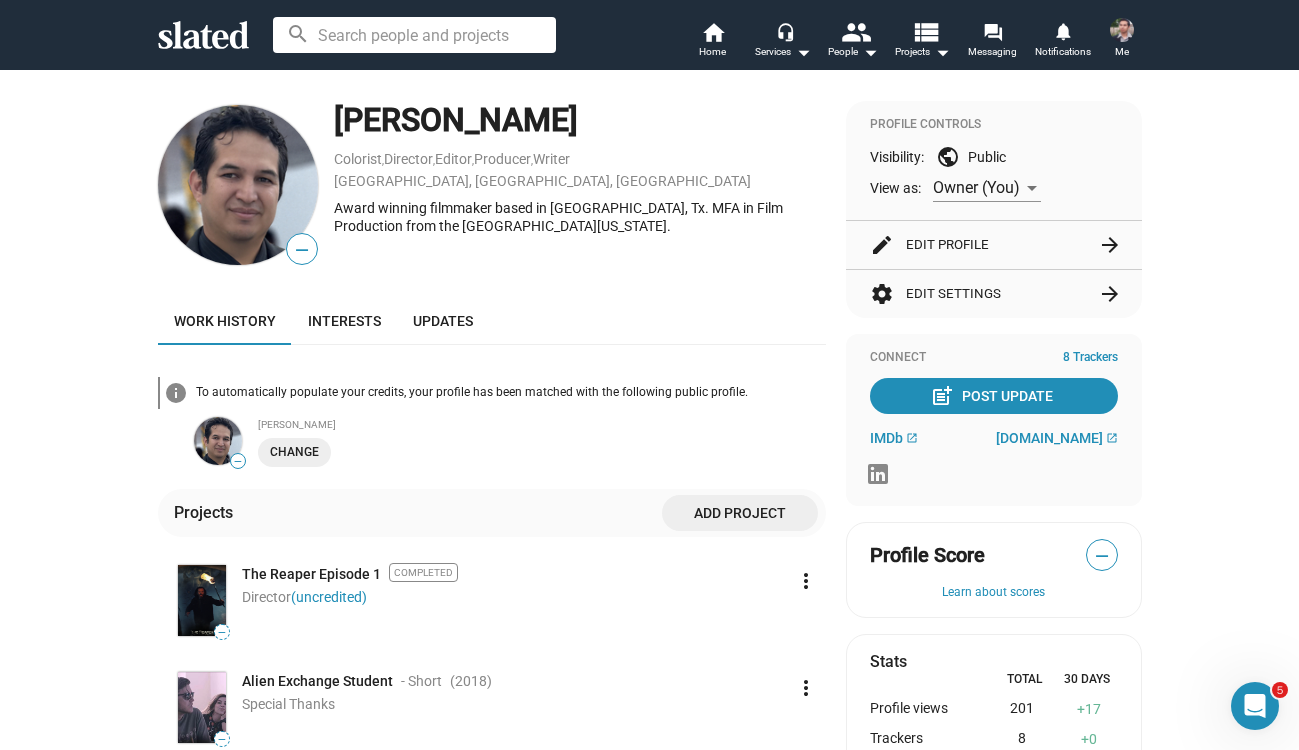 click on "edit  Edit Profile  arrow_forward" 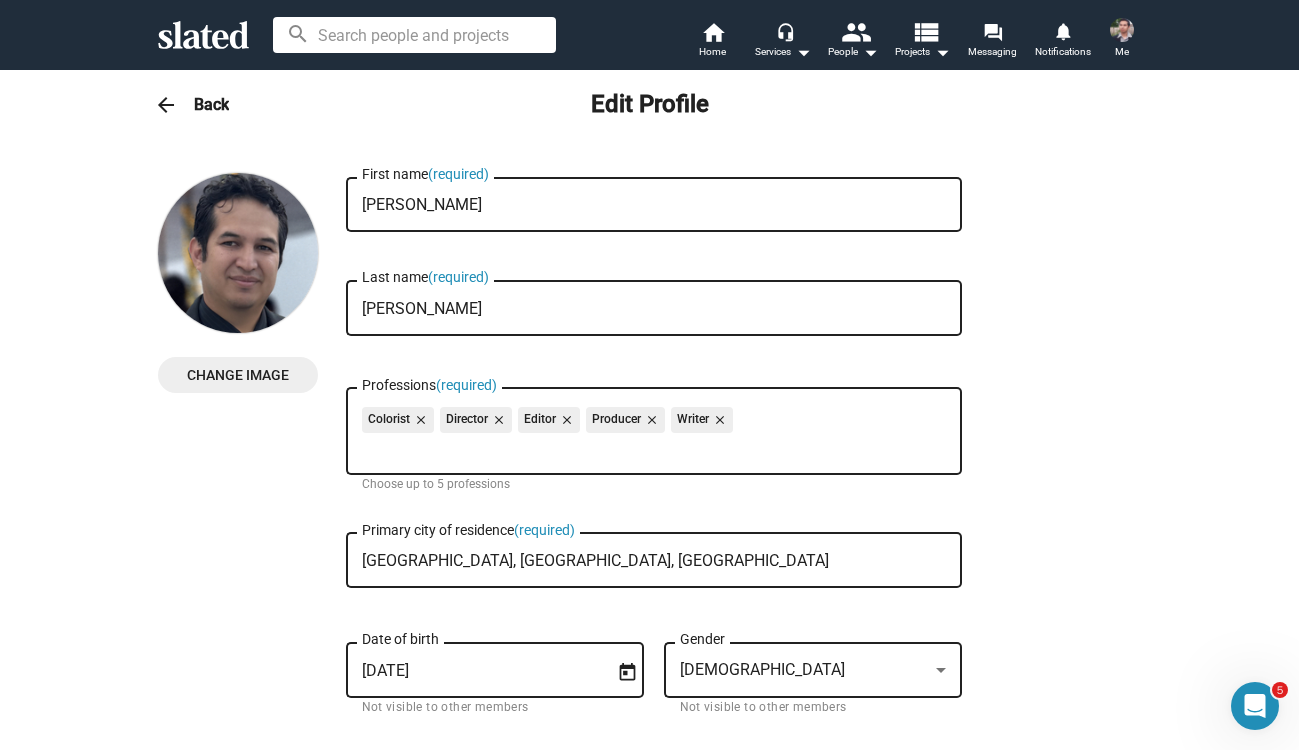 click on "close" at bounding box center [419, 420] 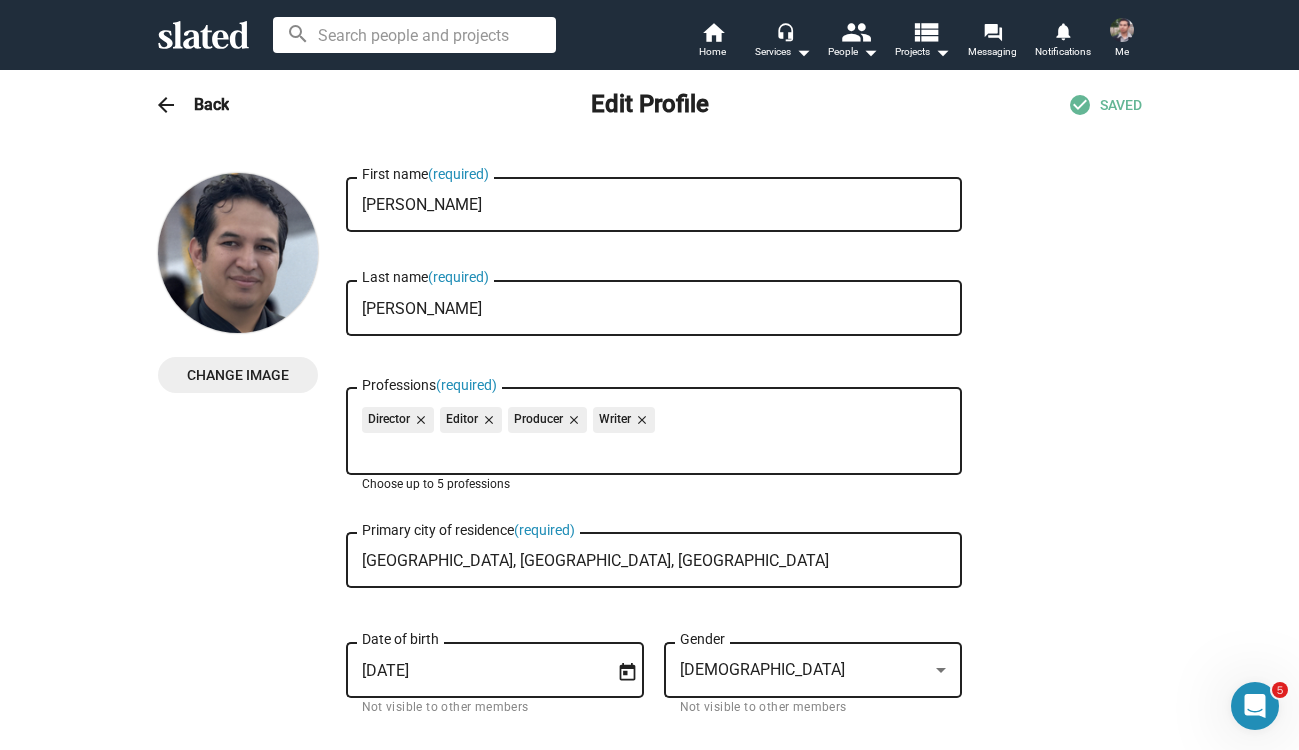click on "close" at bounding box center [572, 420] 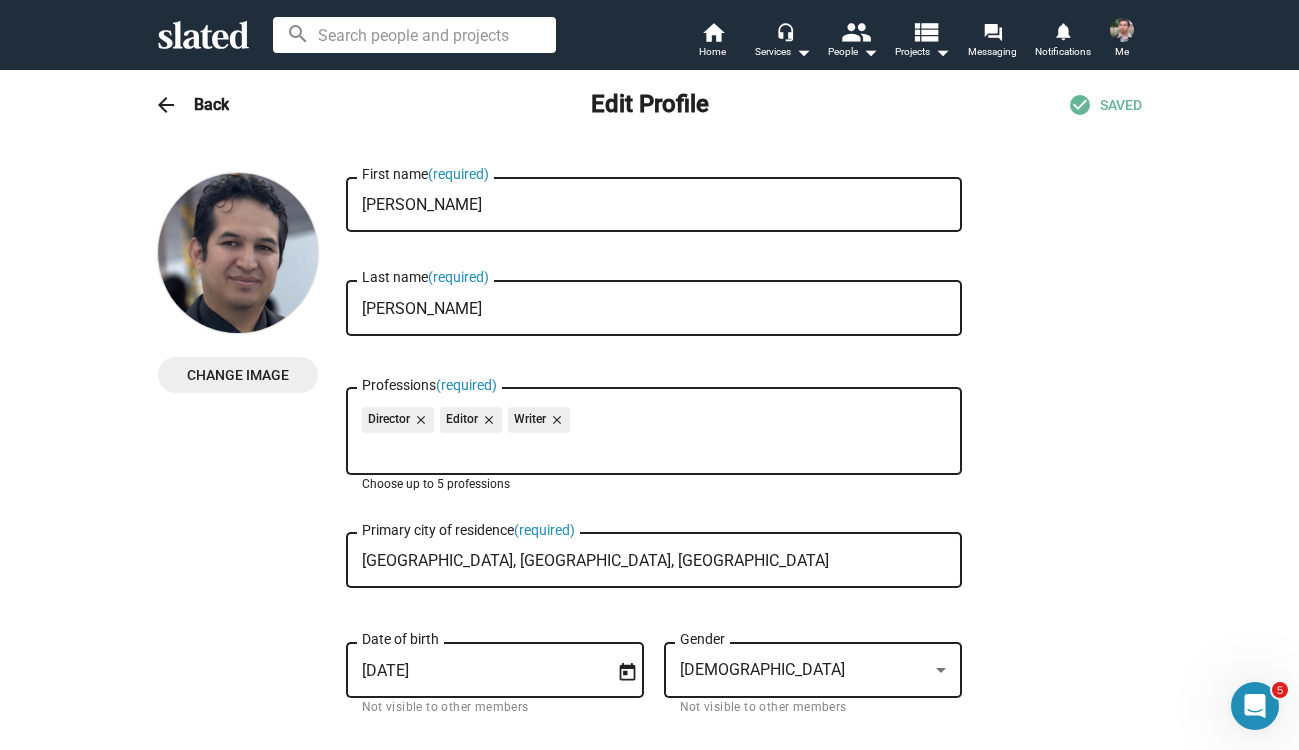 click on "close" at bounding box center (555, 420) 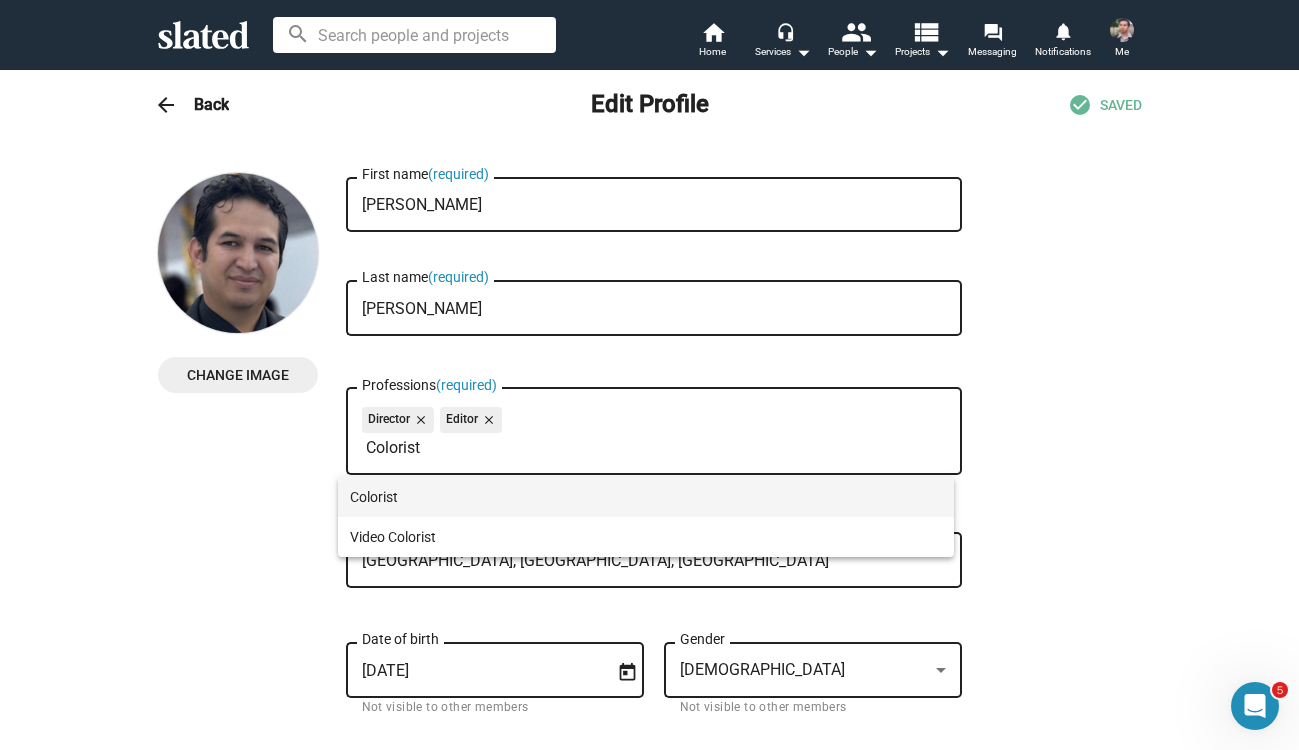 type on "Colorist" 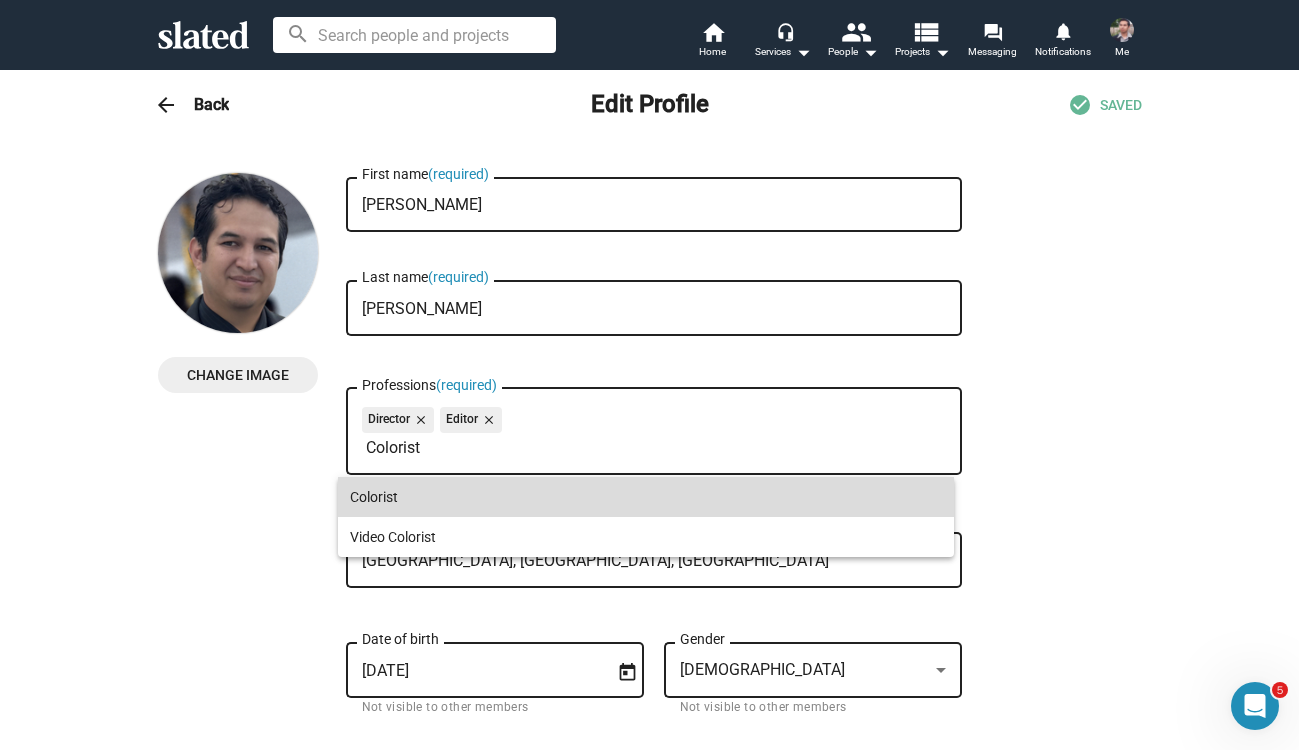 click on "Colorist" at bounding box center [646, 497] 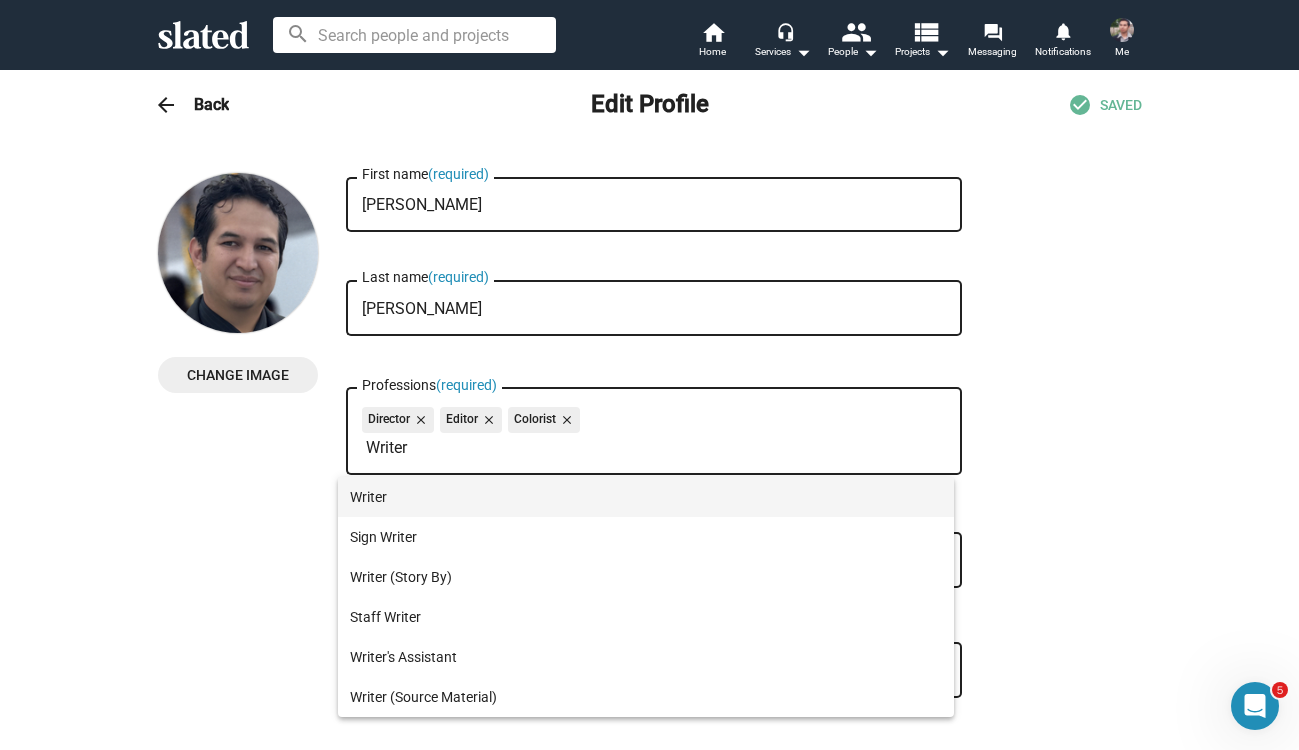 type on "Writer" 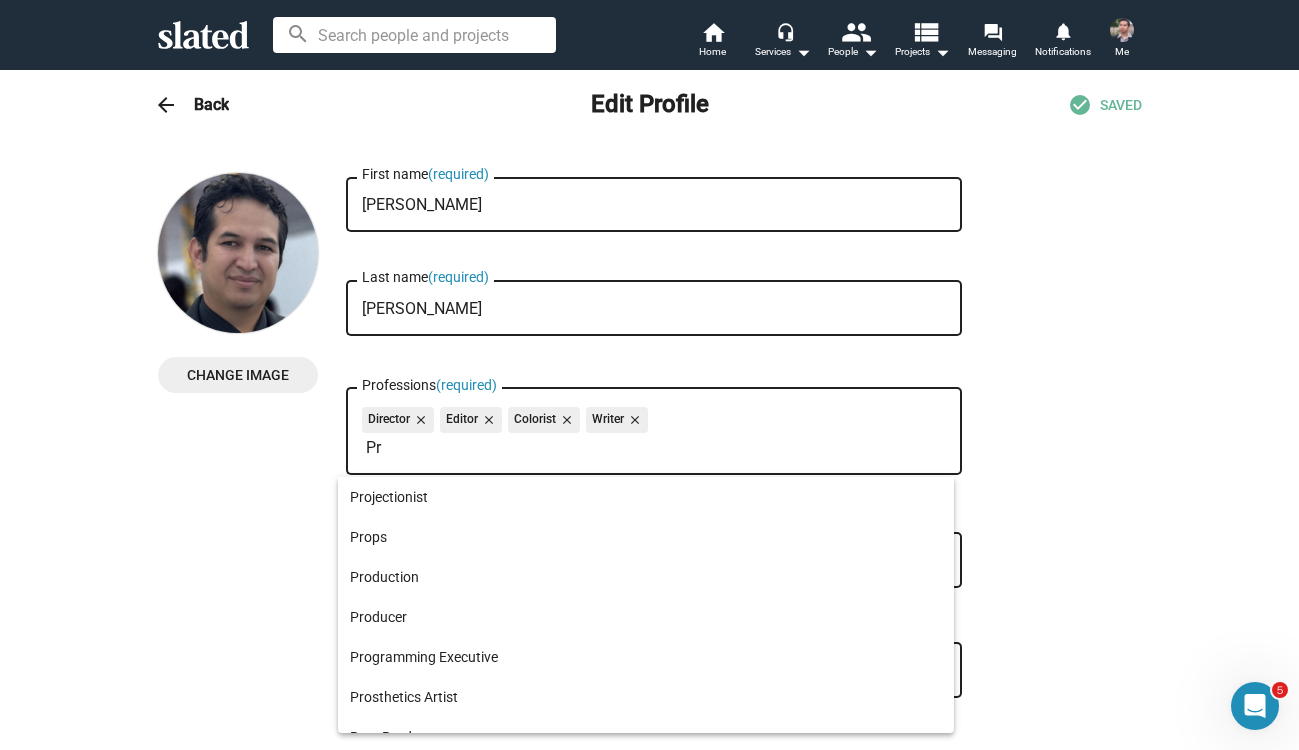 type on "P" 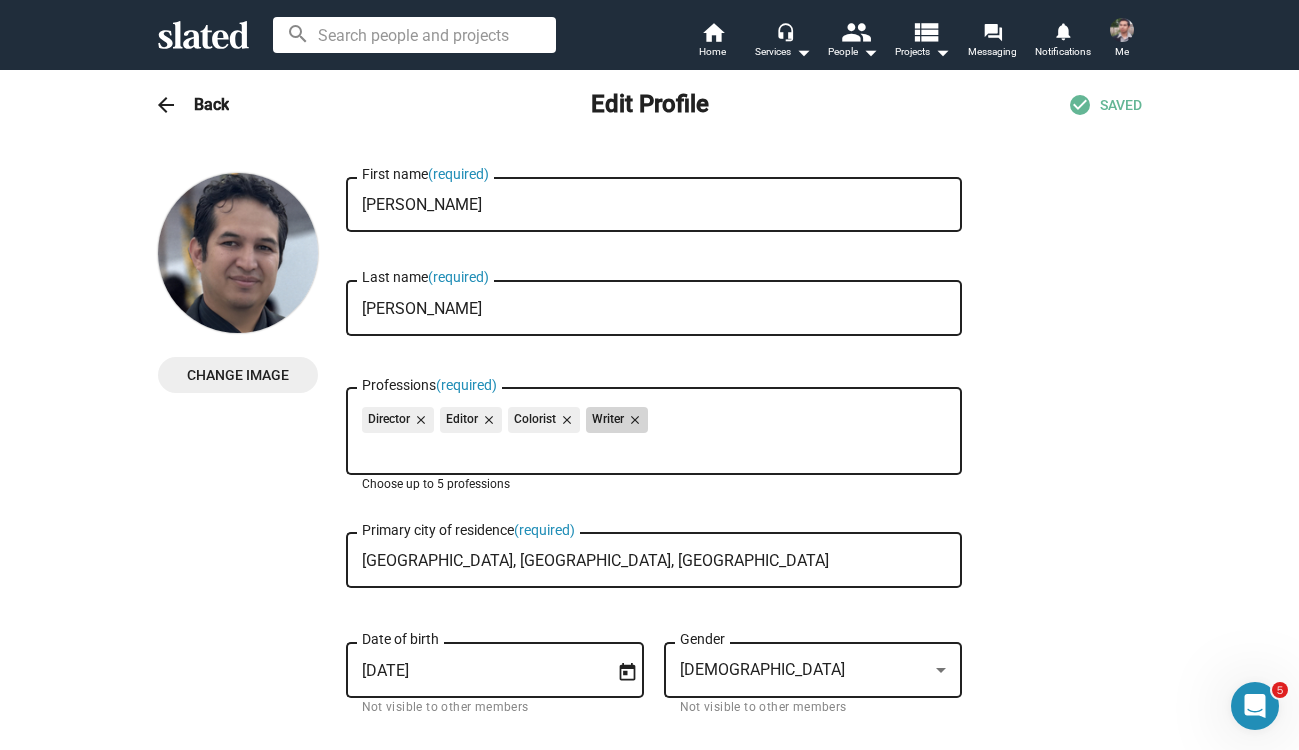 click on "close" at bounding box center [633, 420] 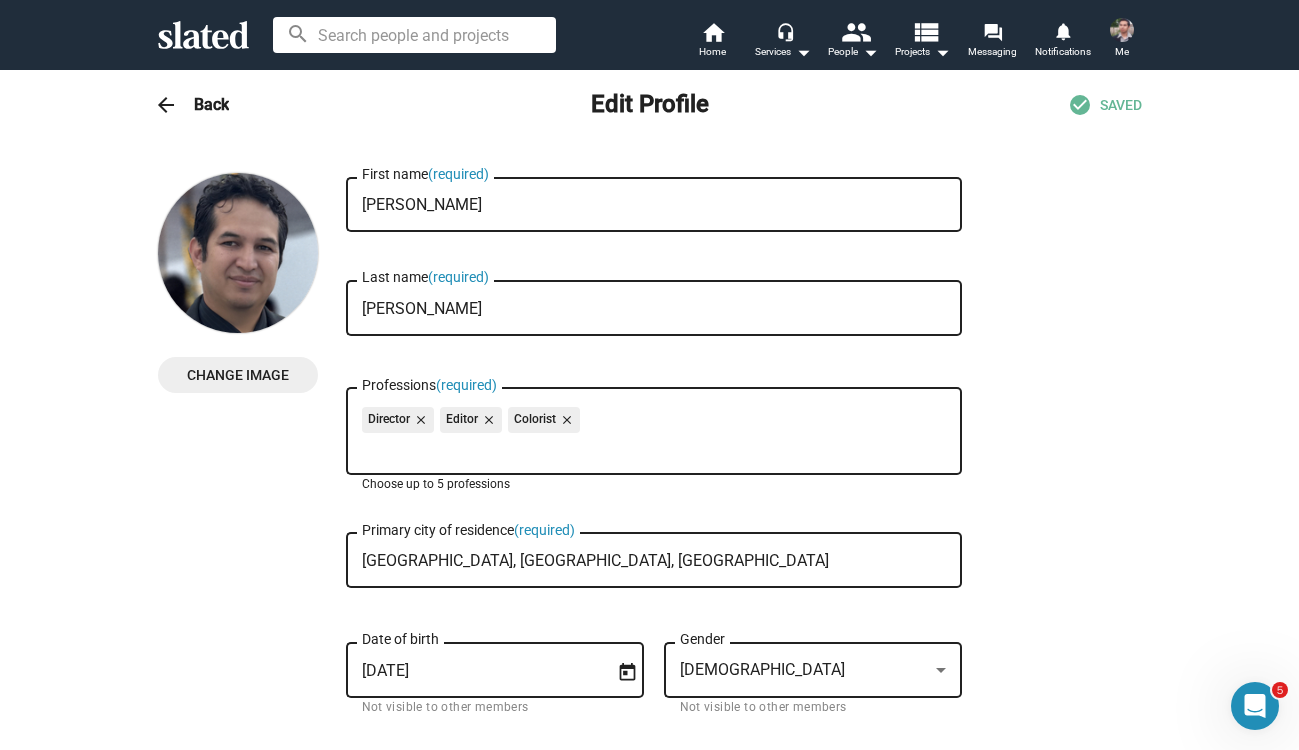 click on "close" at bounding box center (565, 420) 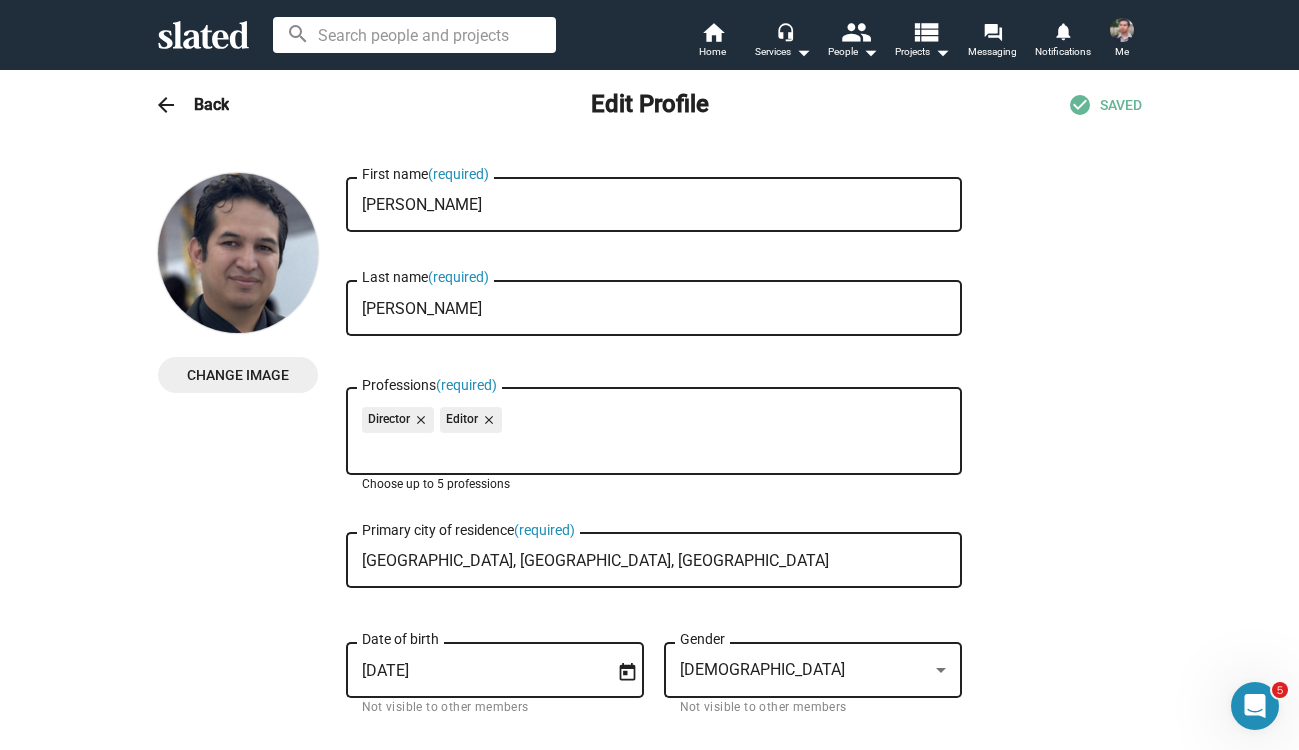 click on "close" at bounding box center (487, 420) 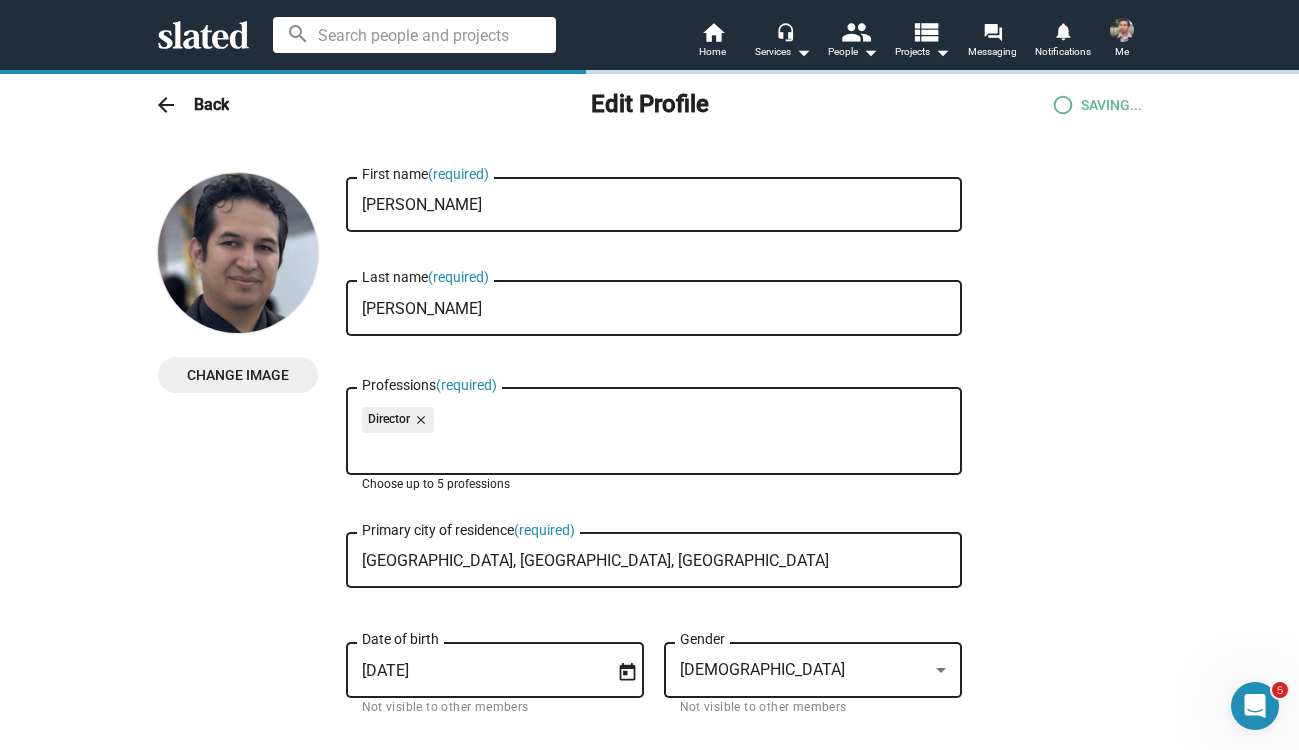 click on "Professions  (required)" at bounding box center (658, 448) 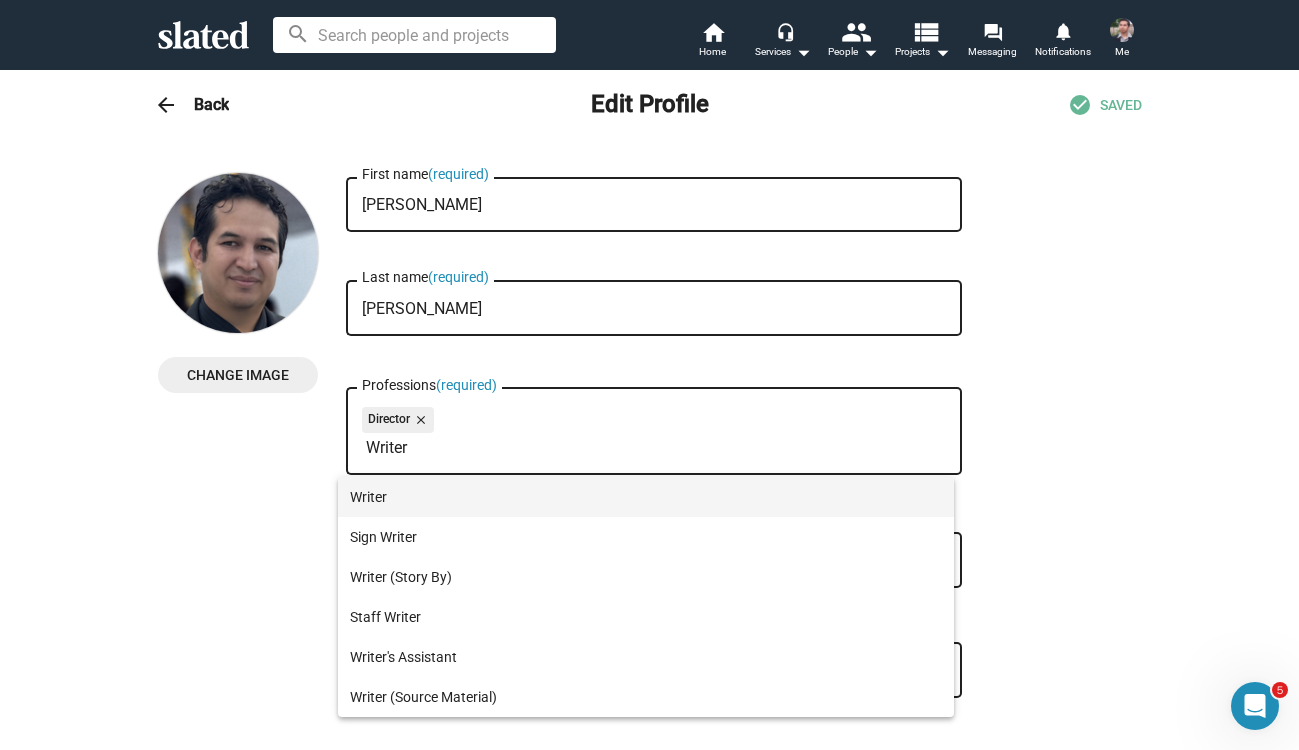 type on "Writer" 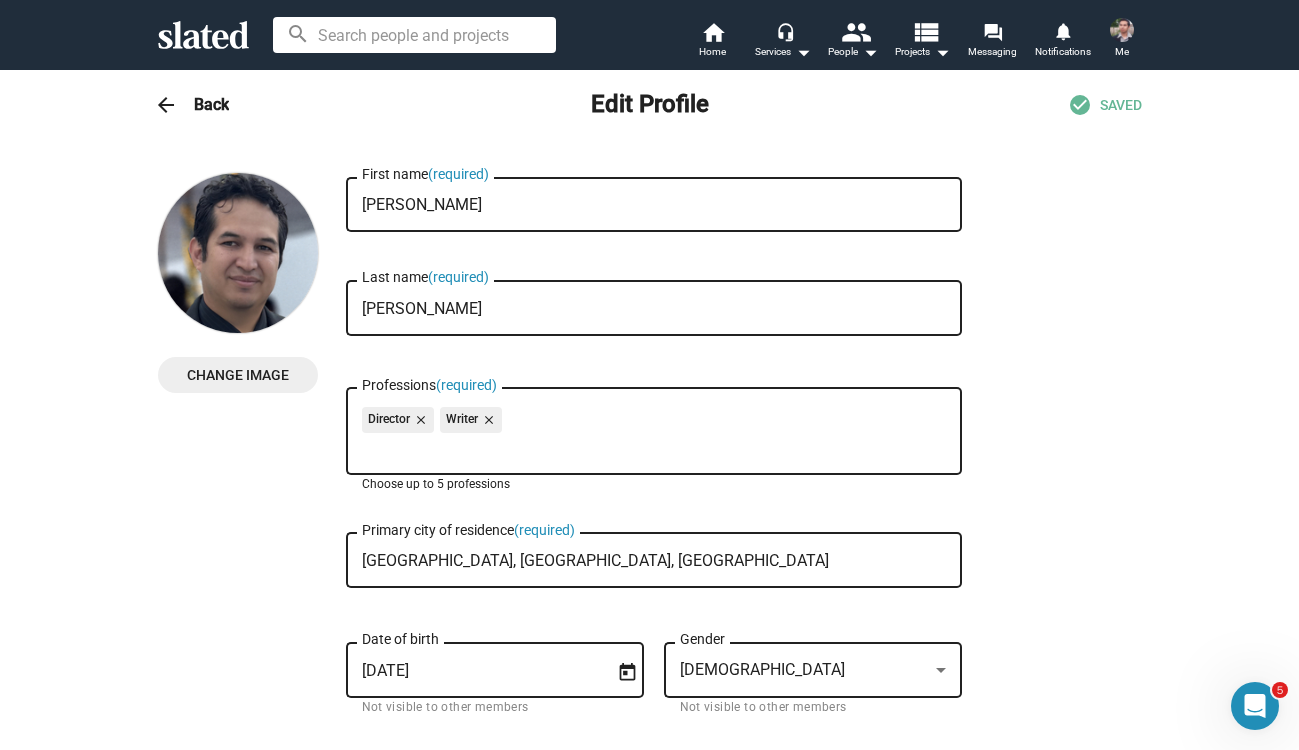 click on "Director close Writer close Professions  (required)" at bounding box center (654, 429) 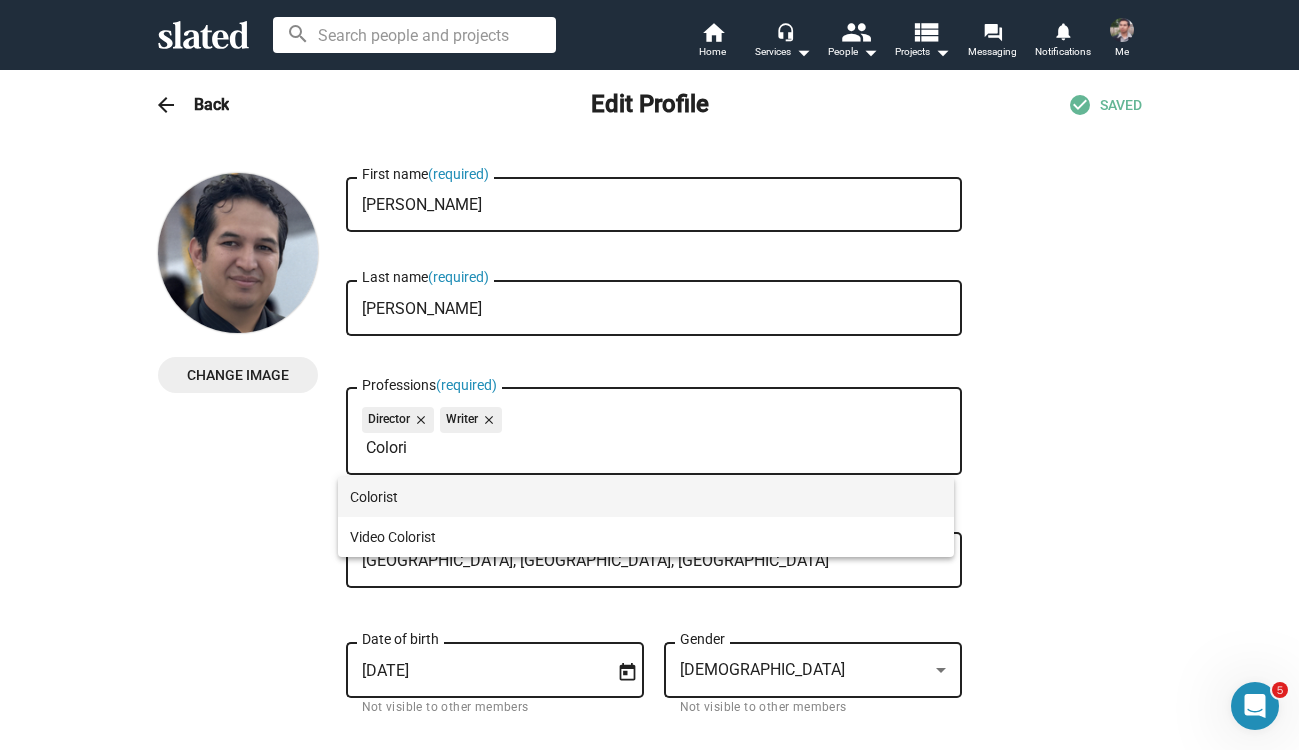 type on "Colori" 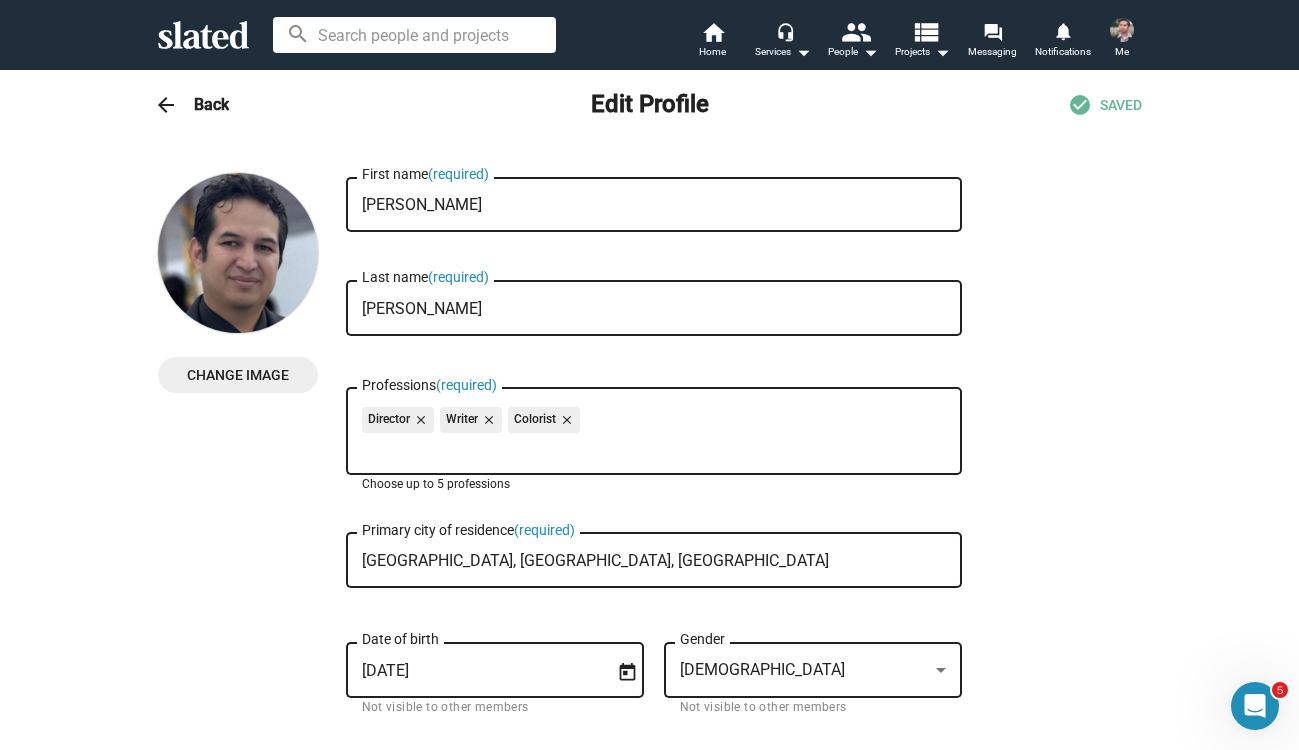 click on "Director close Writer close Colorist close Professions  (required)" at bounding box center [654, 429] 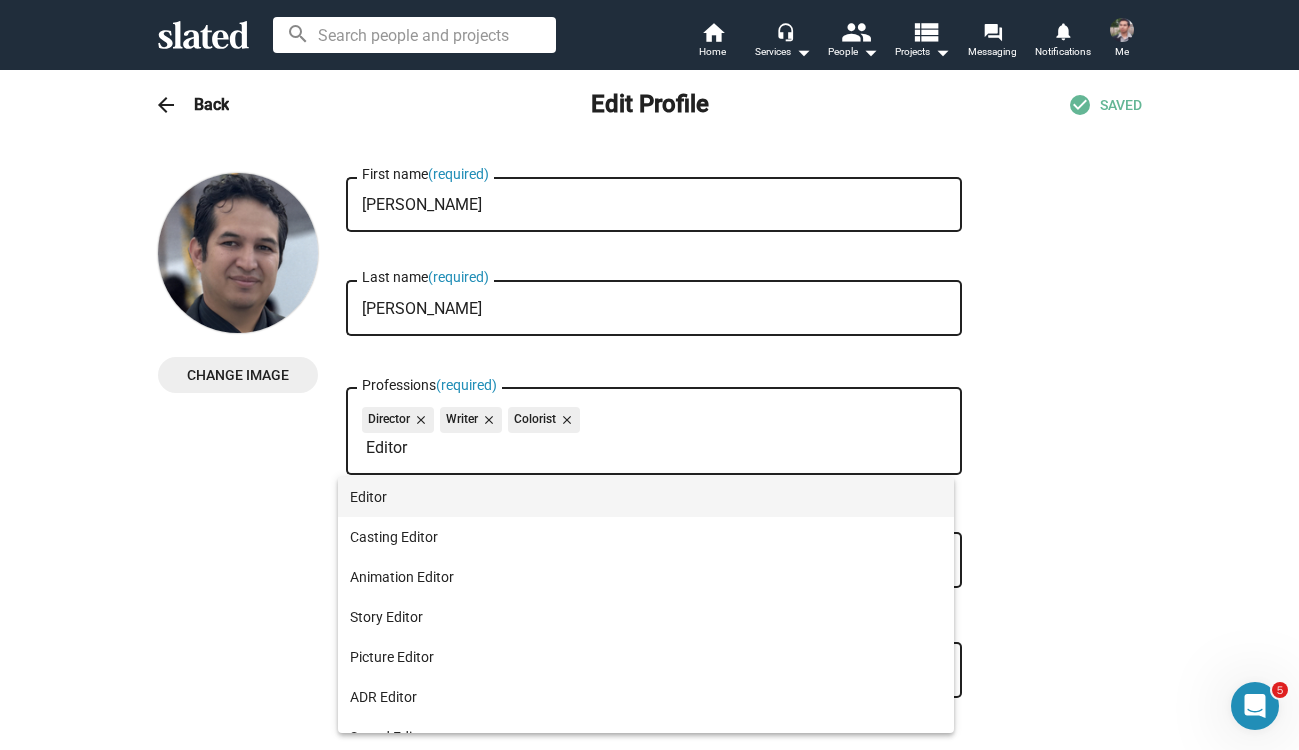 type on "Editor" 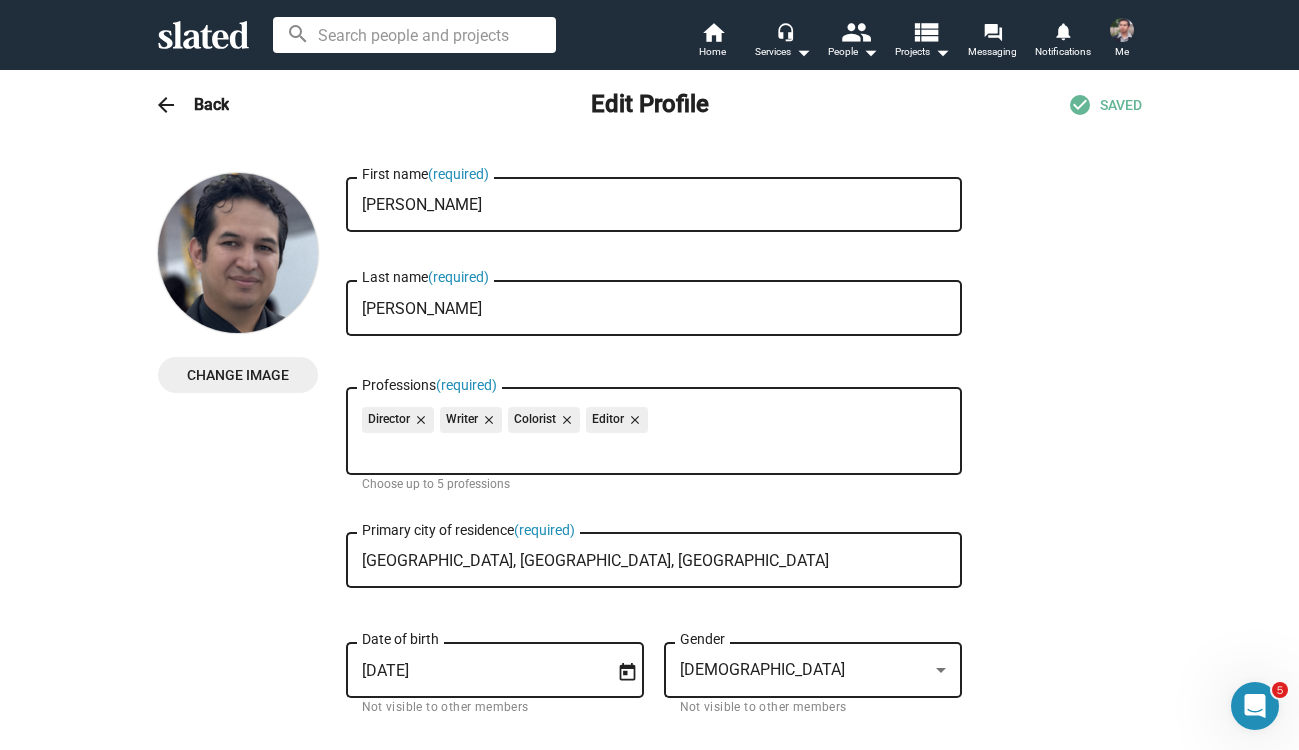 click on "Director close Writer close Colorist close Editor close Professions  (required)" at bounding box center (654, 429) 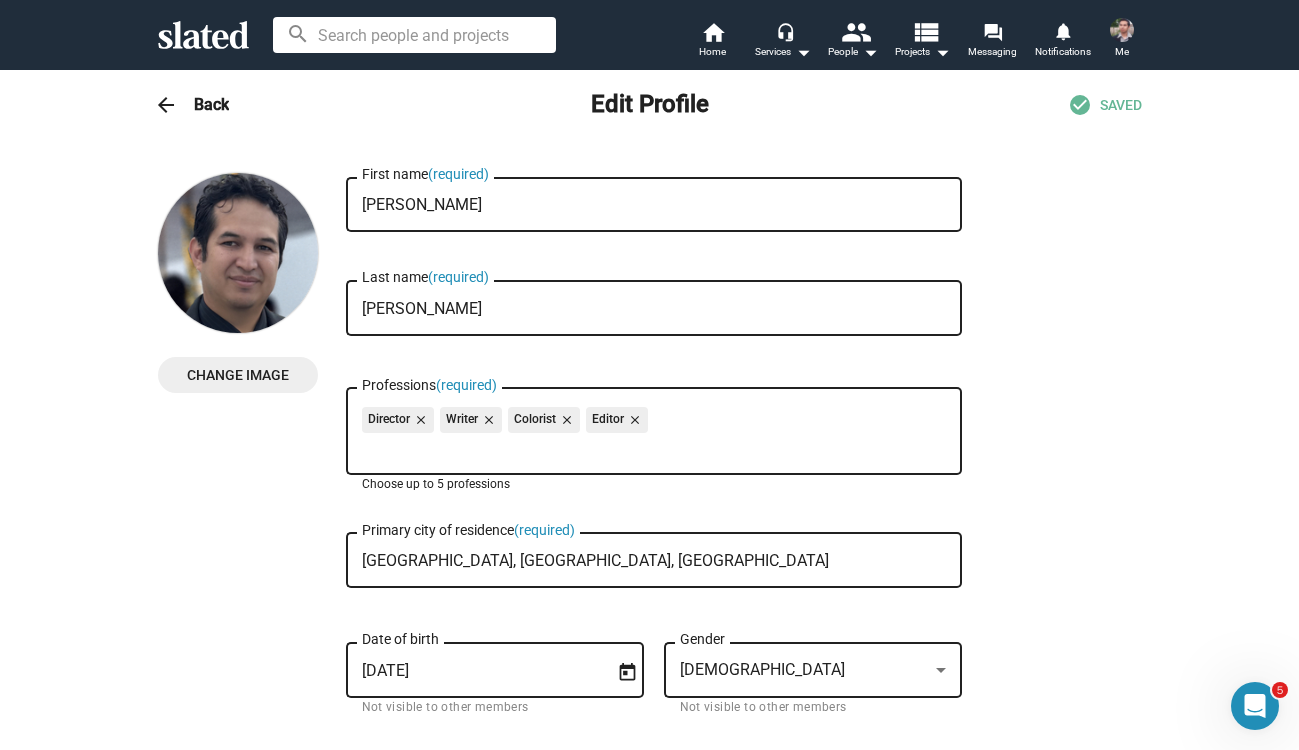 click on "Professions  (required)" at bounding box center [658, 448] 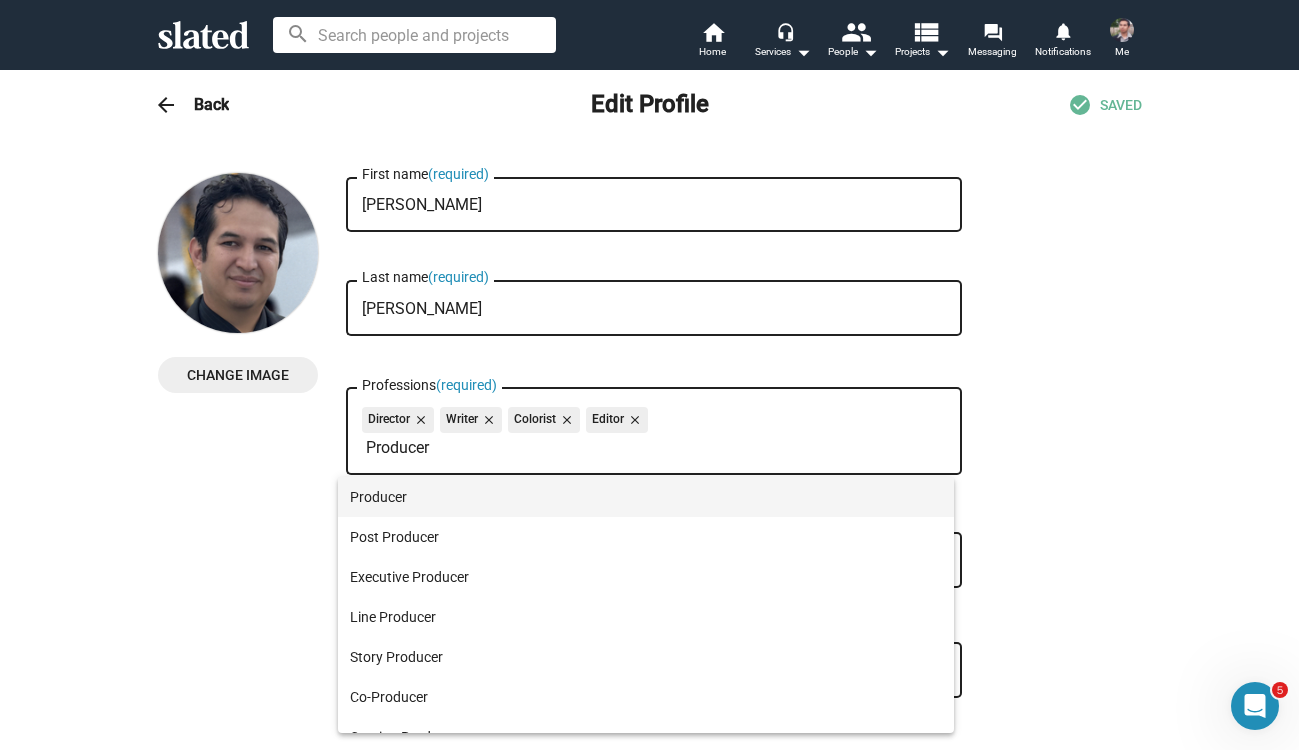 type on "Producer" 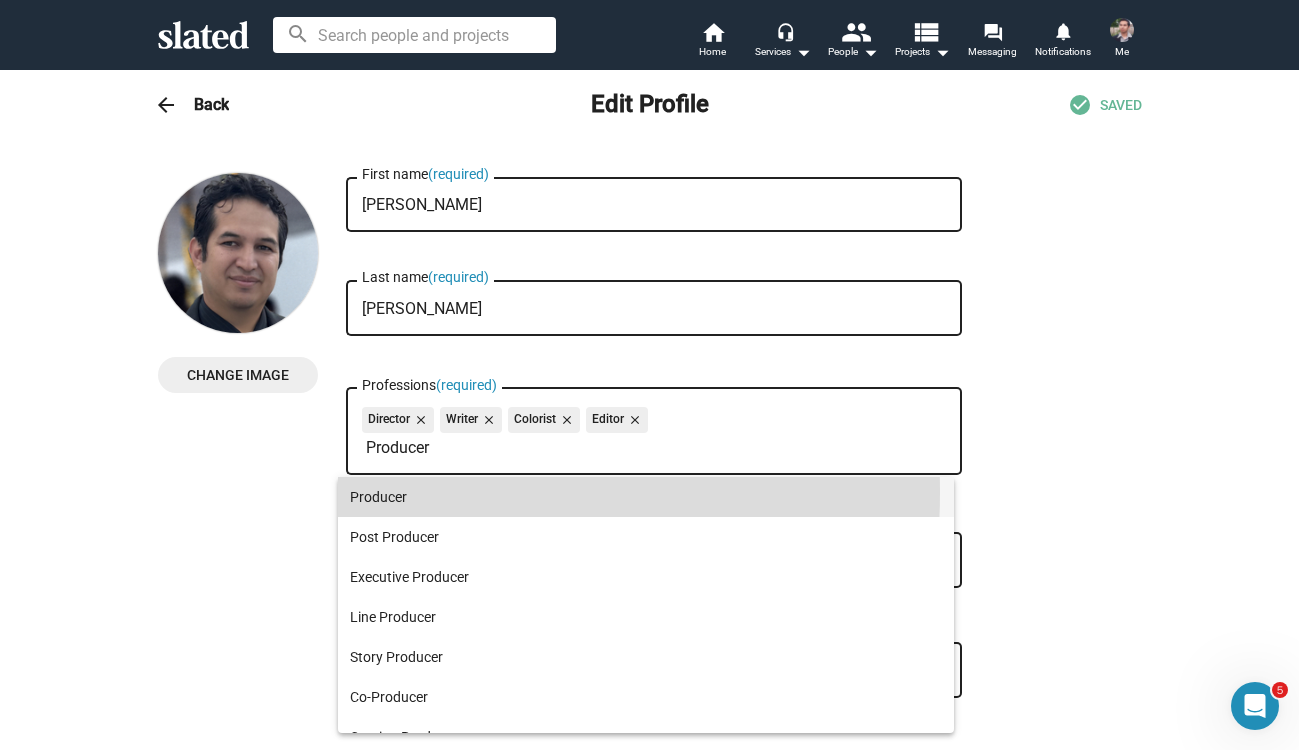 click on "Producer" at bounding box center (646, 497) 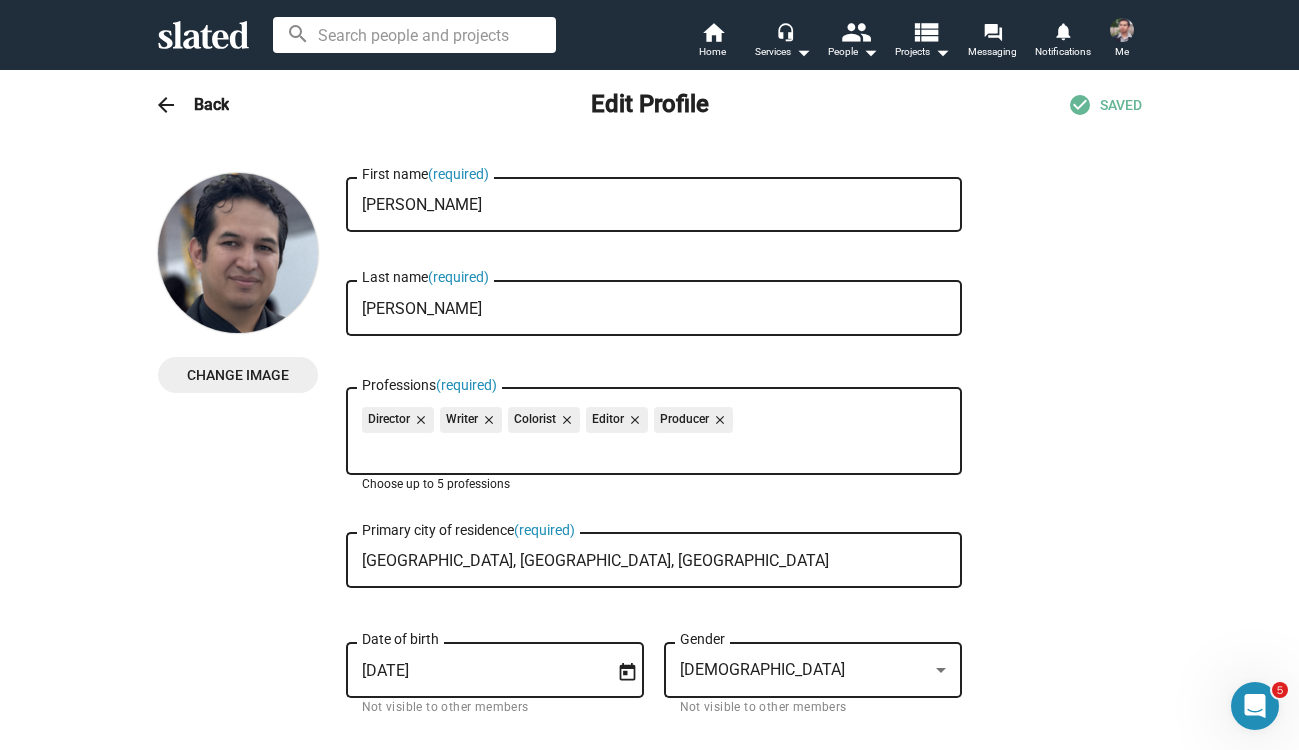 click on "Change Image Change Image Simon First name  (required) Quiroz Last name  (required) Director close Writer close Colorist close Editor close Producer close Professions  (required) Choose up to 5 professions Los Angeles, CA, US Primary city of residence  (required) 8/2/1987 Date of birth Not visible to other members Male Gender Not visible to other members Award winning filmmaker based in Austin, Tx. MFA in Film Production from the University of Texas Austin. Bio 105/200 YouTube or Vimeo link Be sure video is set to public on YouTube or Vimeo 0/200 https://www.simonquiroz.com Website 27/200 https://www.imdb.com/name/nm3418115/ IMDb 36/200 https://www.linkedin.com/in/simon-q-970a058 LinkedIn 43/200 Twitter 0/200 Instagram 0/200 Facebook 0/200   I'm an investor  (apply for investor status)" at bounding box center [650, 904] 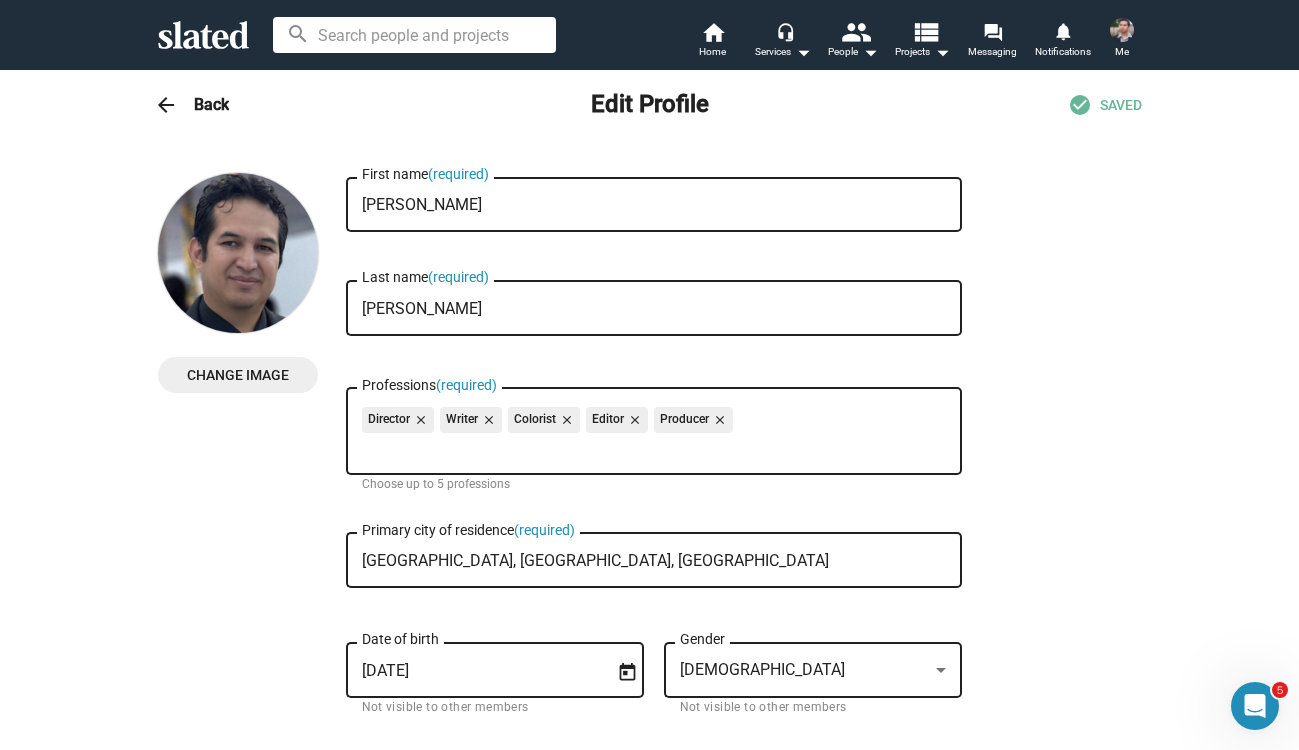 click on "Change Image Change Image Simon First name  (required) Quiroz Last name  (required) Director close Writer close Colorist close Editor close Producer close Professions  (required) Choose up to 5 professions Los Angeles, CA, US Primary city of residence  (required) 8/2/1987 Date of birth Not visible to other members Male Gender Not visible to other members Award winning filmmaker based in Austin, Tx. MFA in Film Production from the University of Texas Austin. Bio 105/200 YouTube or Vimeo link Be sure video is set to public on YouTube or Vimeo 0/200 https://www.simonquiroz.com Website 27/200 https://www.imdb.com/name/nm3418115/ IMDb 36/200 https://www.linkedin.com/in/simon-q-970a058 LinkedIn 43/200 Twitter 0/200 Instagram 0/200 Facebook 0/200   I'm an investor  (apply for investor status)" at bounding box center [650, 904] 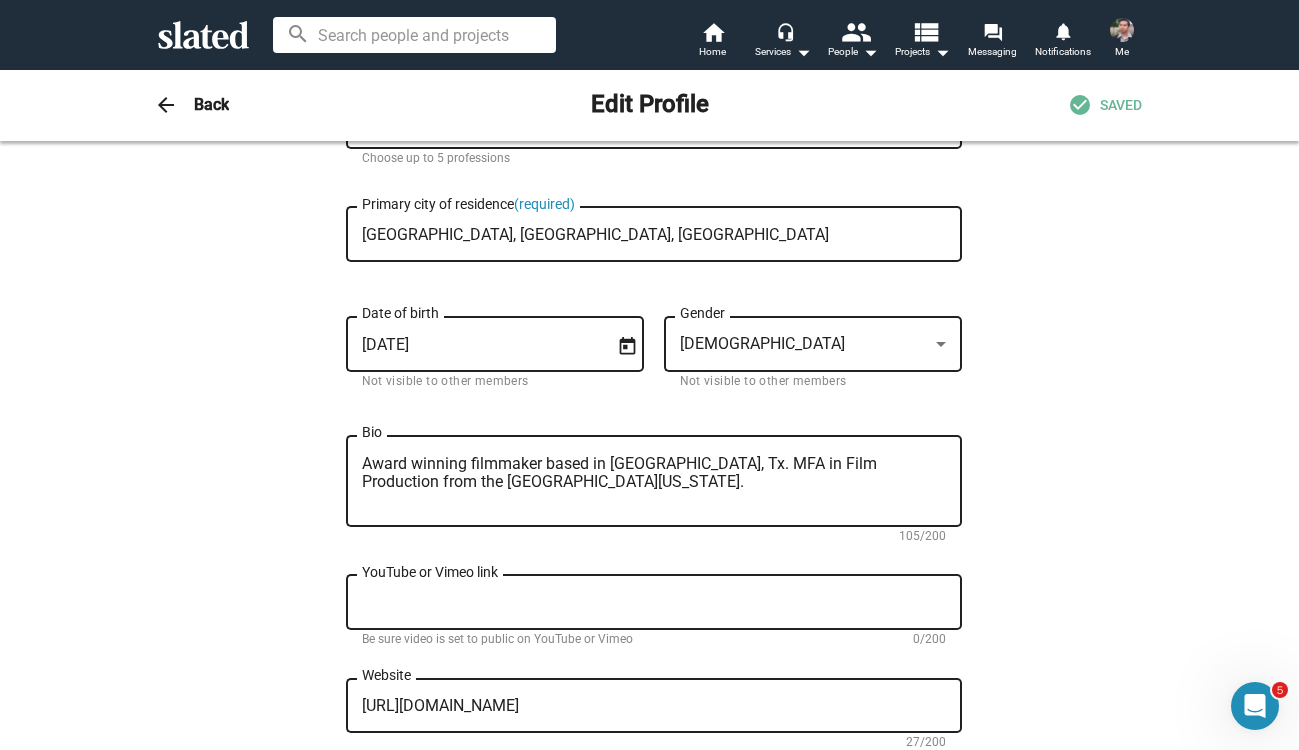 scroll, scrollTop: 313, scrollLeft: 0, axis: vertical 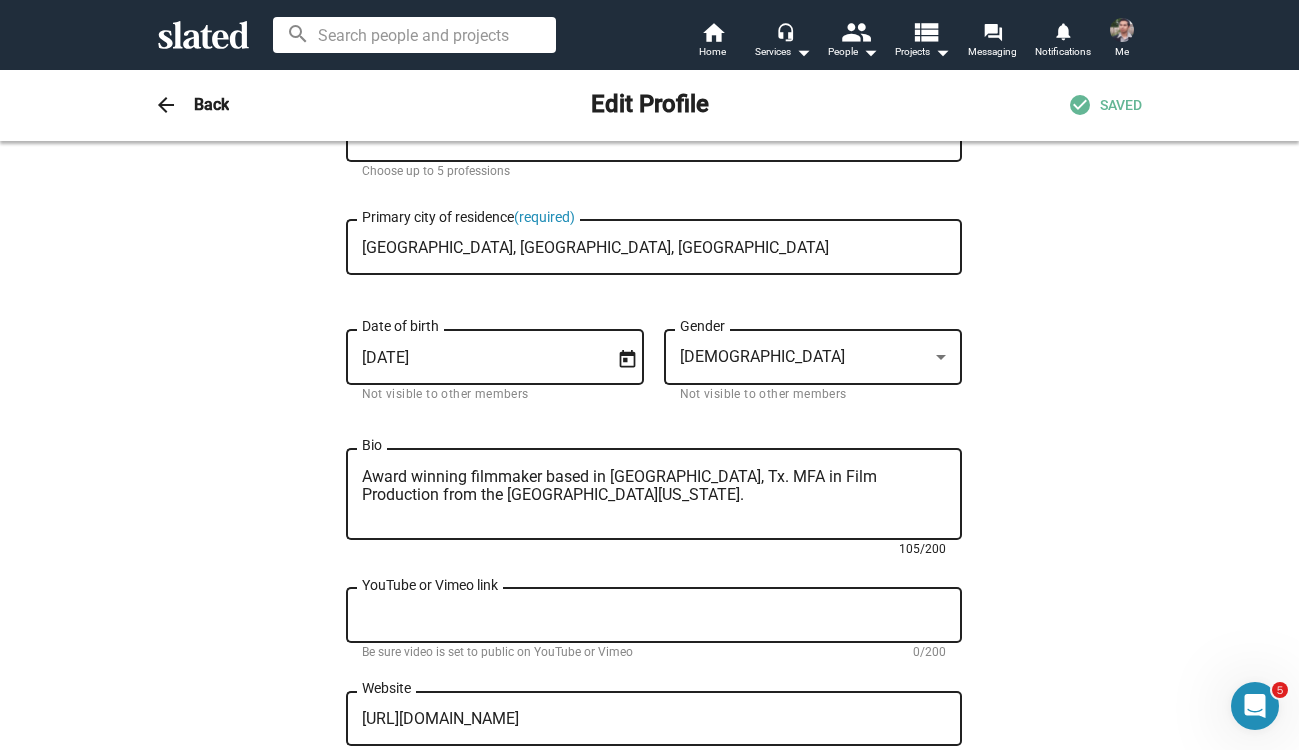 click on "Award winning filmmaker based in Austin, Tx. MFA in Film Production from the University of Texas Austin." at bounding box center (654, 495) 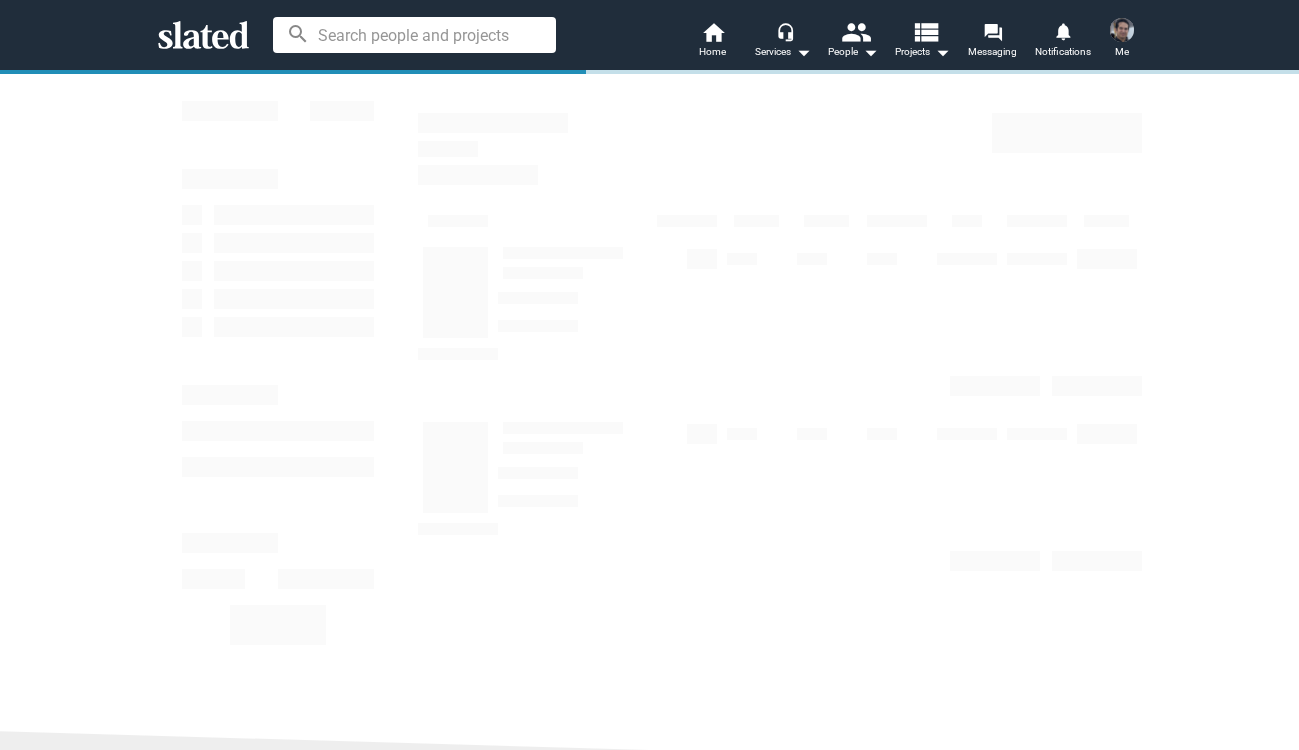 scroll, scrollTop: 0, scrollLeft: 0, axis: both 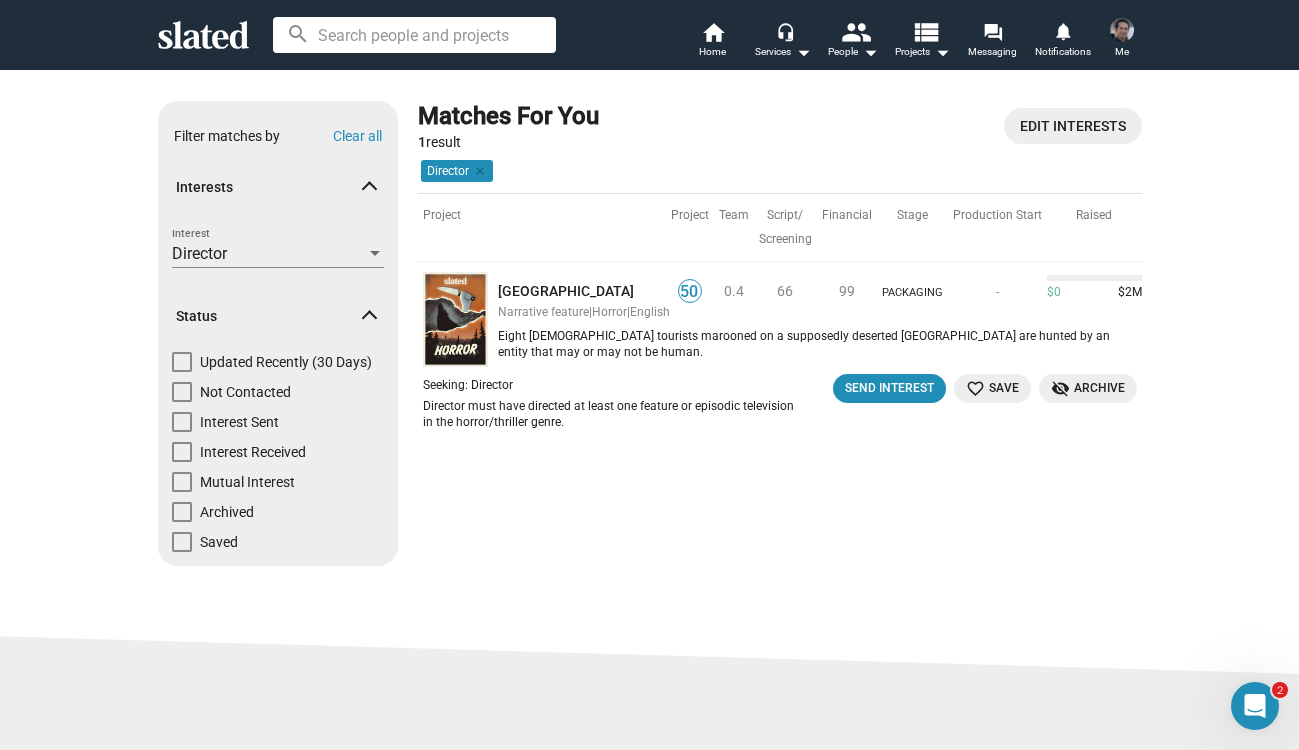 click on "Director must have directed at least one feature or episodic television in the horror/thriller genre." 